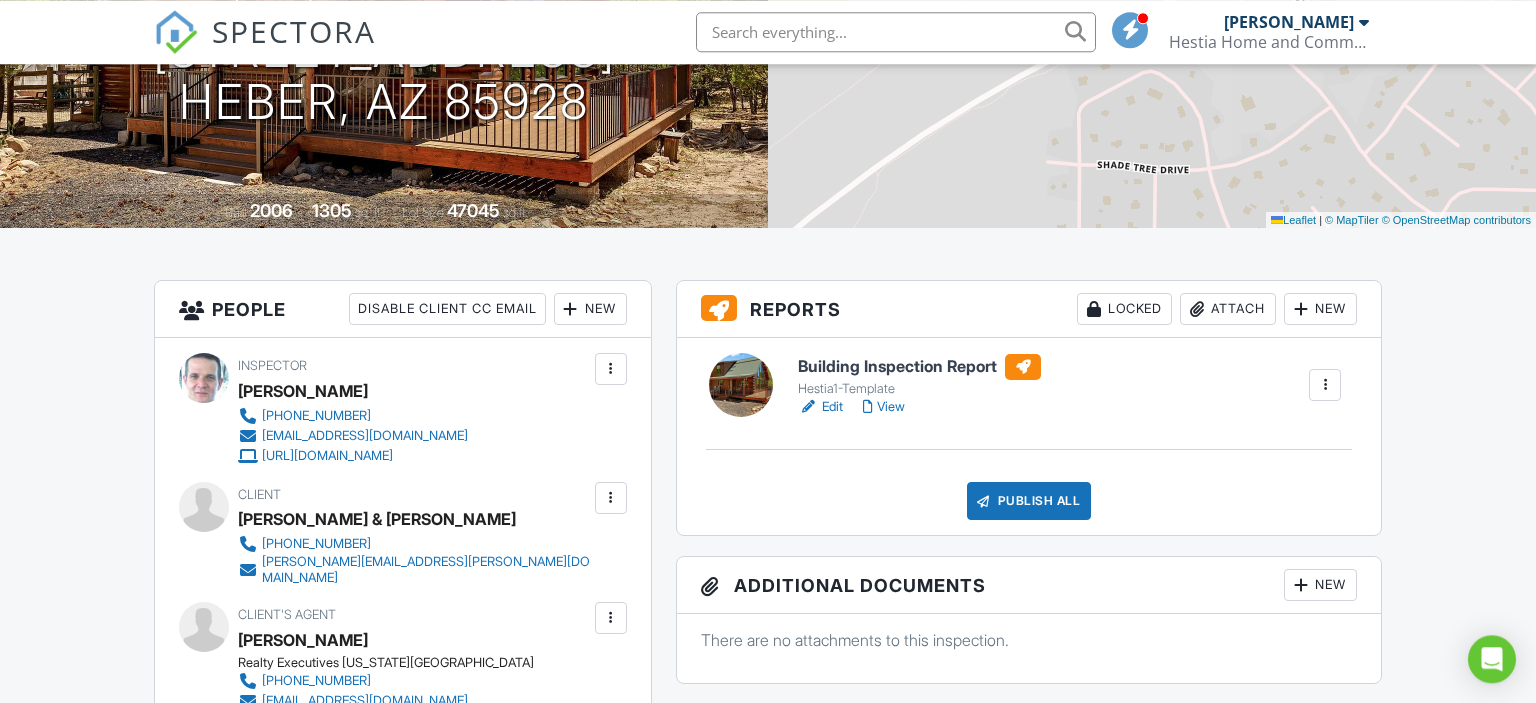 scroll, scrollTop: 127, scrollLeft: 0, axis: vertical 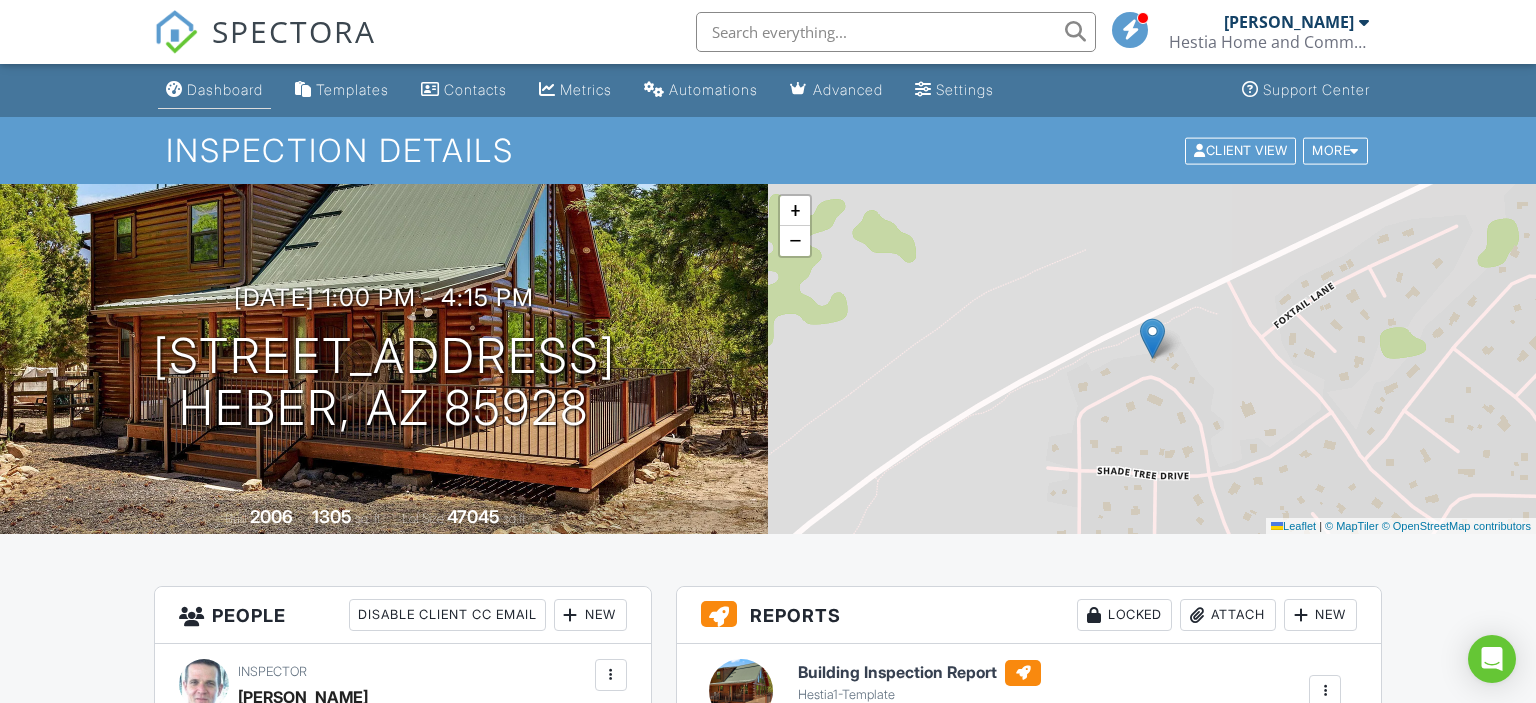 click on "Dashboard" at bounding box center (225, 89) 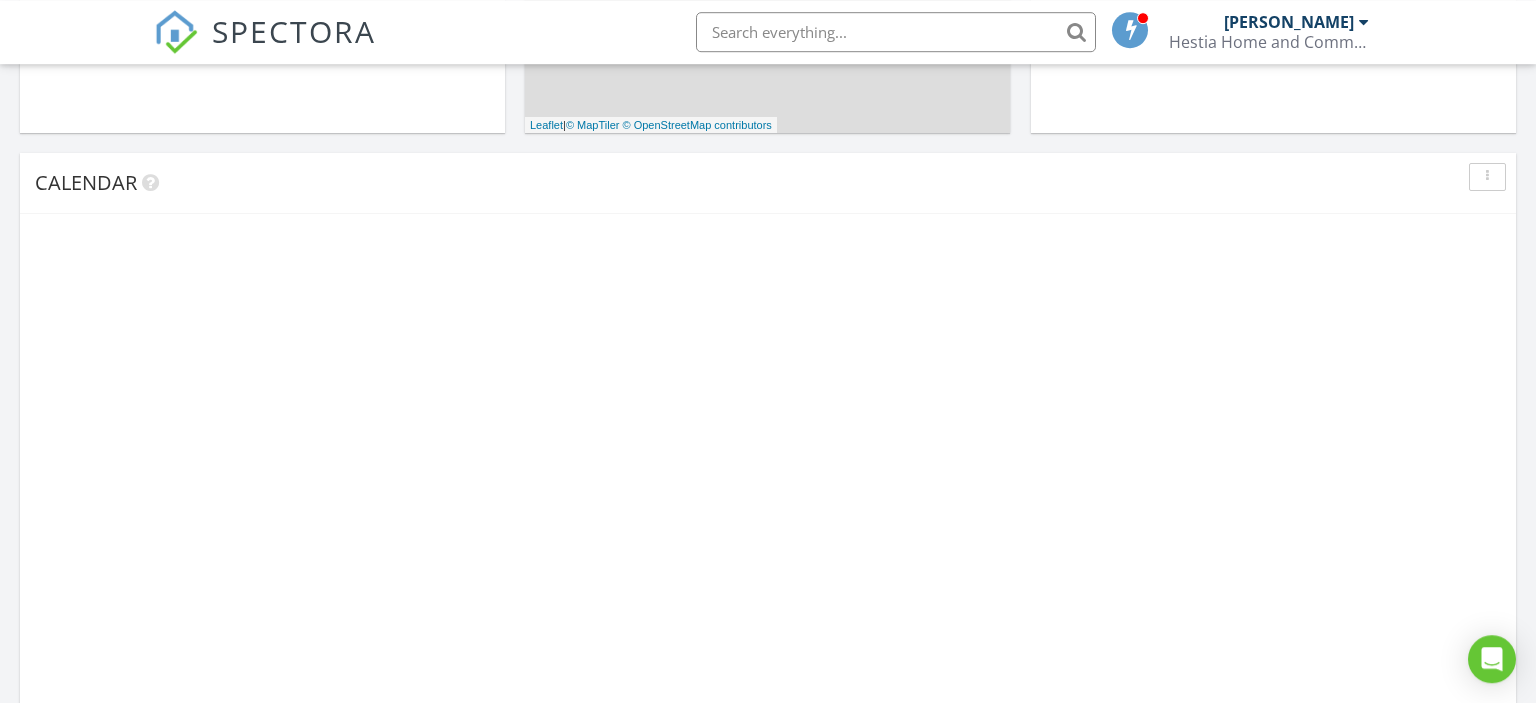 scroll, scrollTop: 758, scrollLeft: 0, axis: vertical 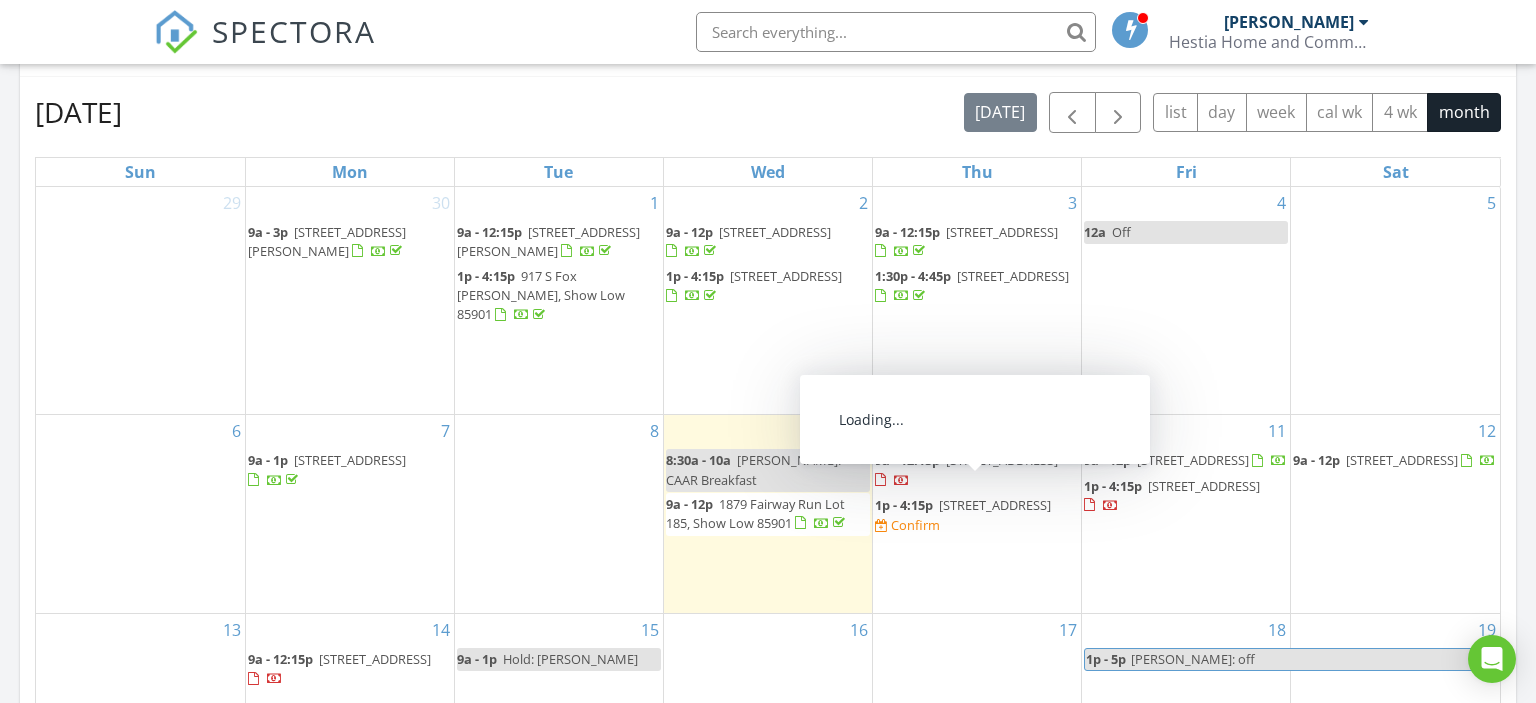 click on "2761 Jaguar Cir, OVERGAARD 85928" at bounding box center (995, 505) 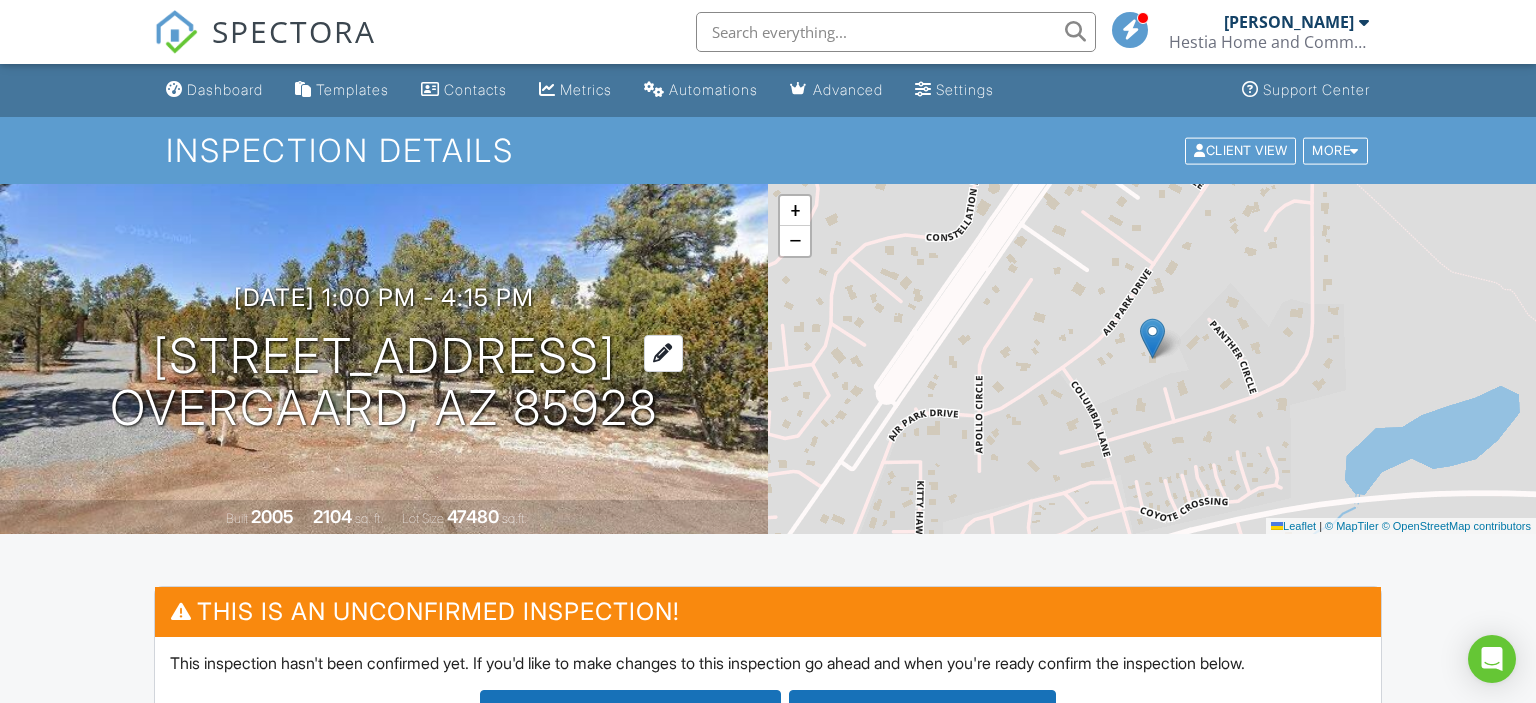 scroll, scrollTop: 0, scrollLeft: 0, axis: both 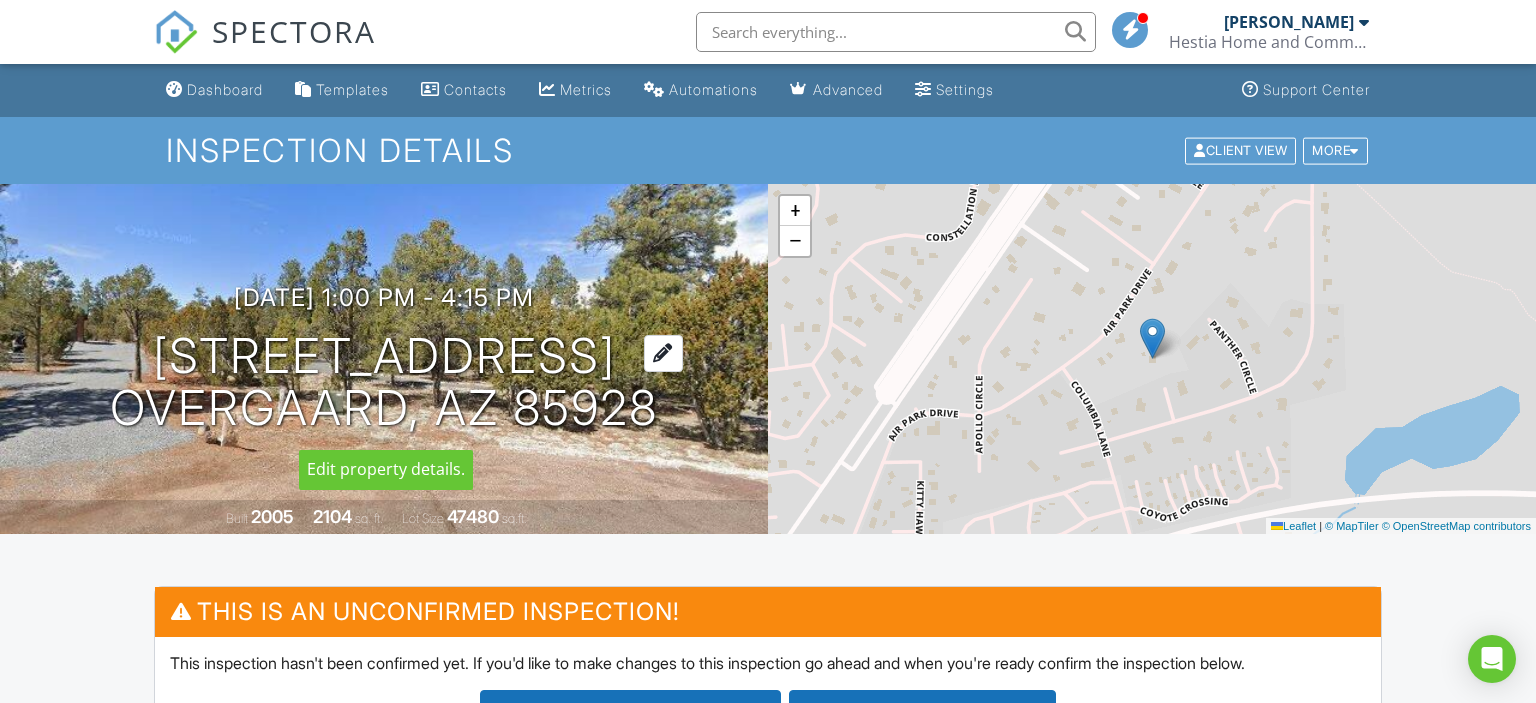 click at bounding box center [663, 353] 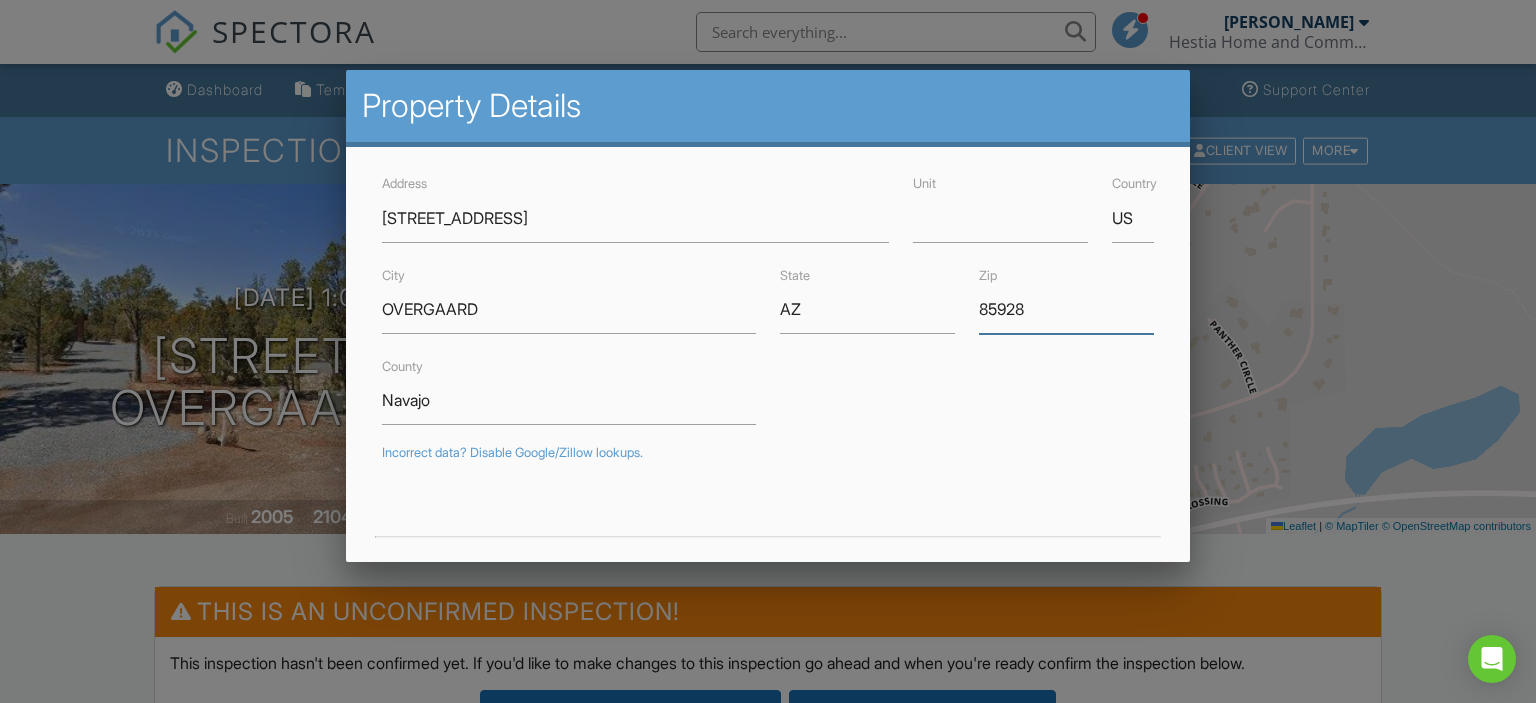 drag, startPoint x: 1039, startPoint y: 310, endPoint x: 1007, endPoint y: 312, distance: 32.06244 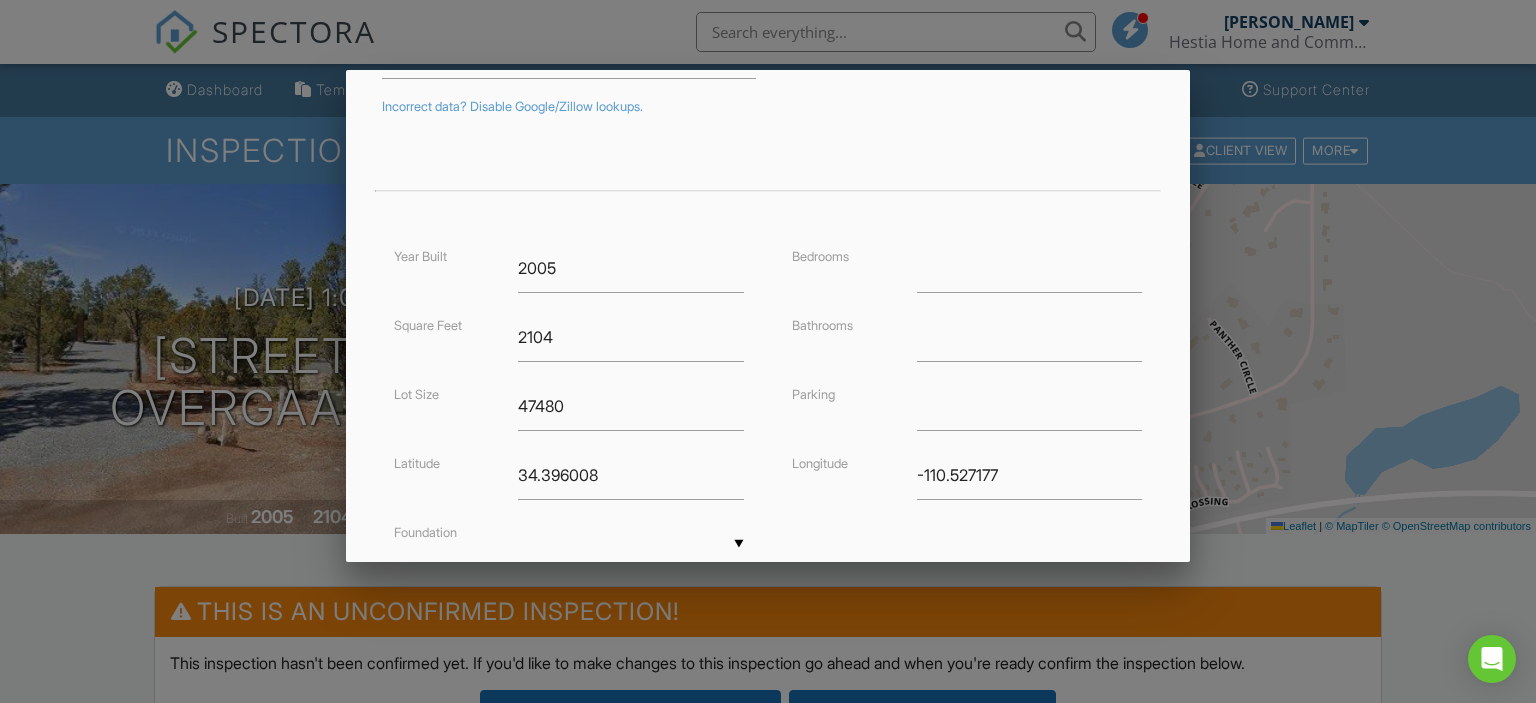 scroll, scrollTop: 0, scrollLeft: 0, axis: both 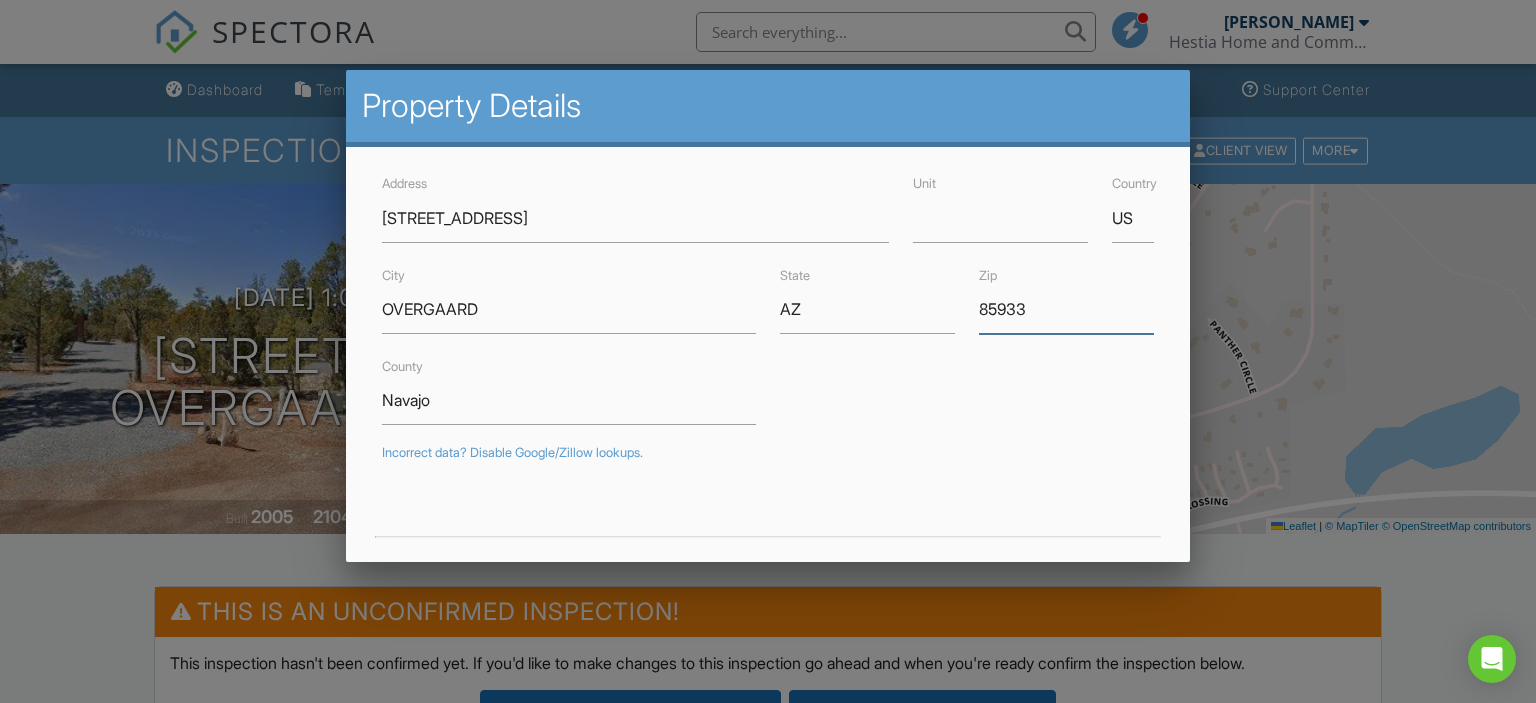 type on "85933" 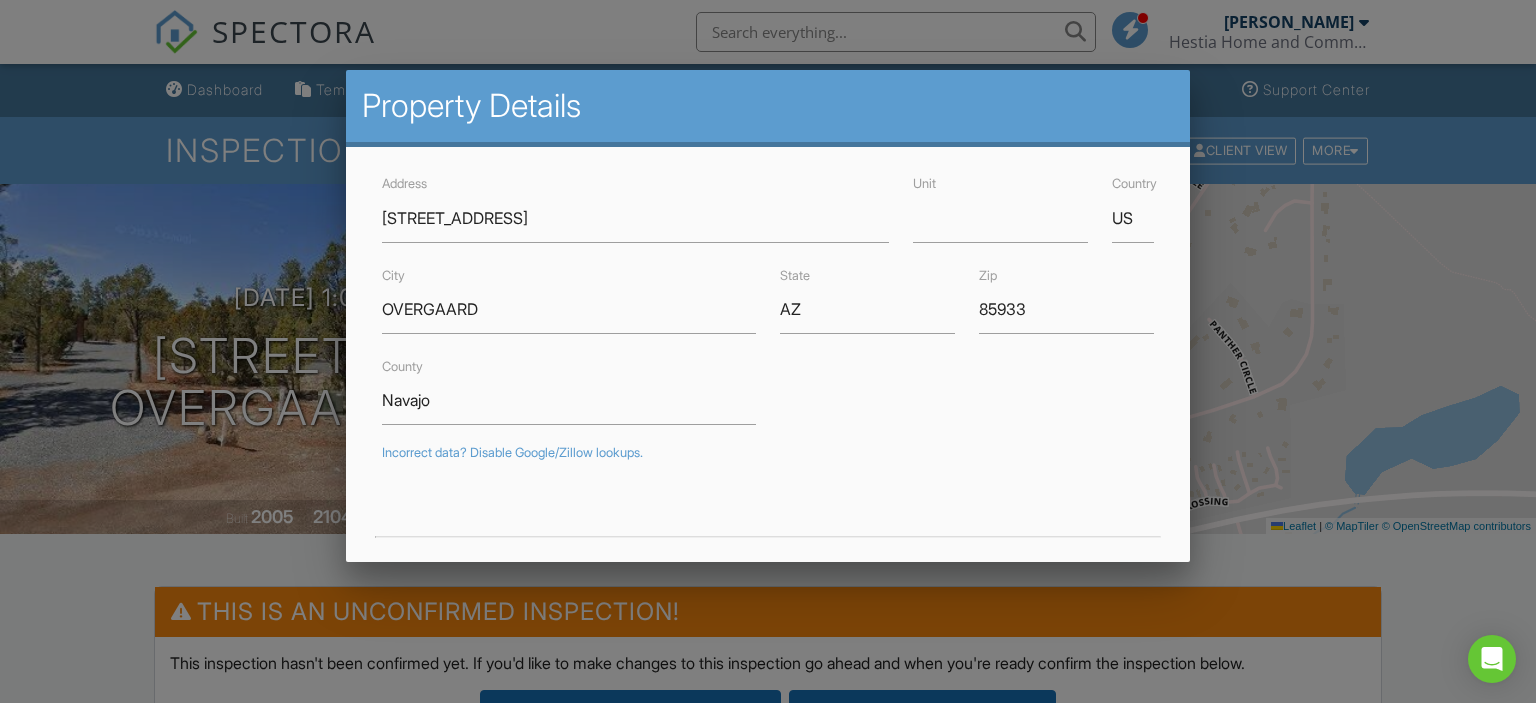 drag, startPoint x: 640, startPoint y: 93, endPoint x: 738, endPoint y: 83, distance: 98.50888 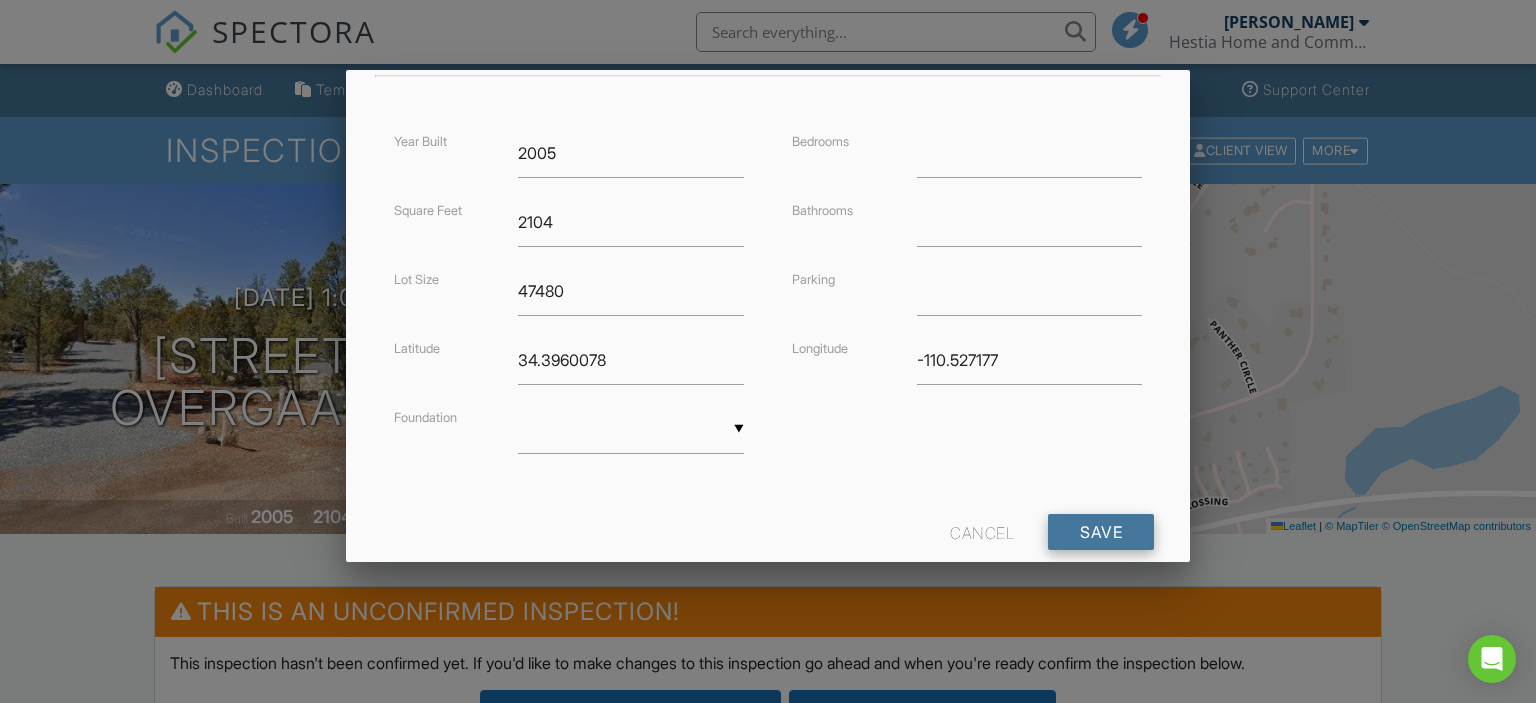 click on "Save" at bounding box center [1101, 532] 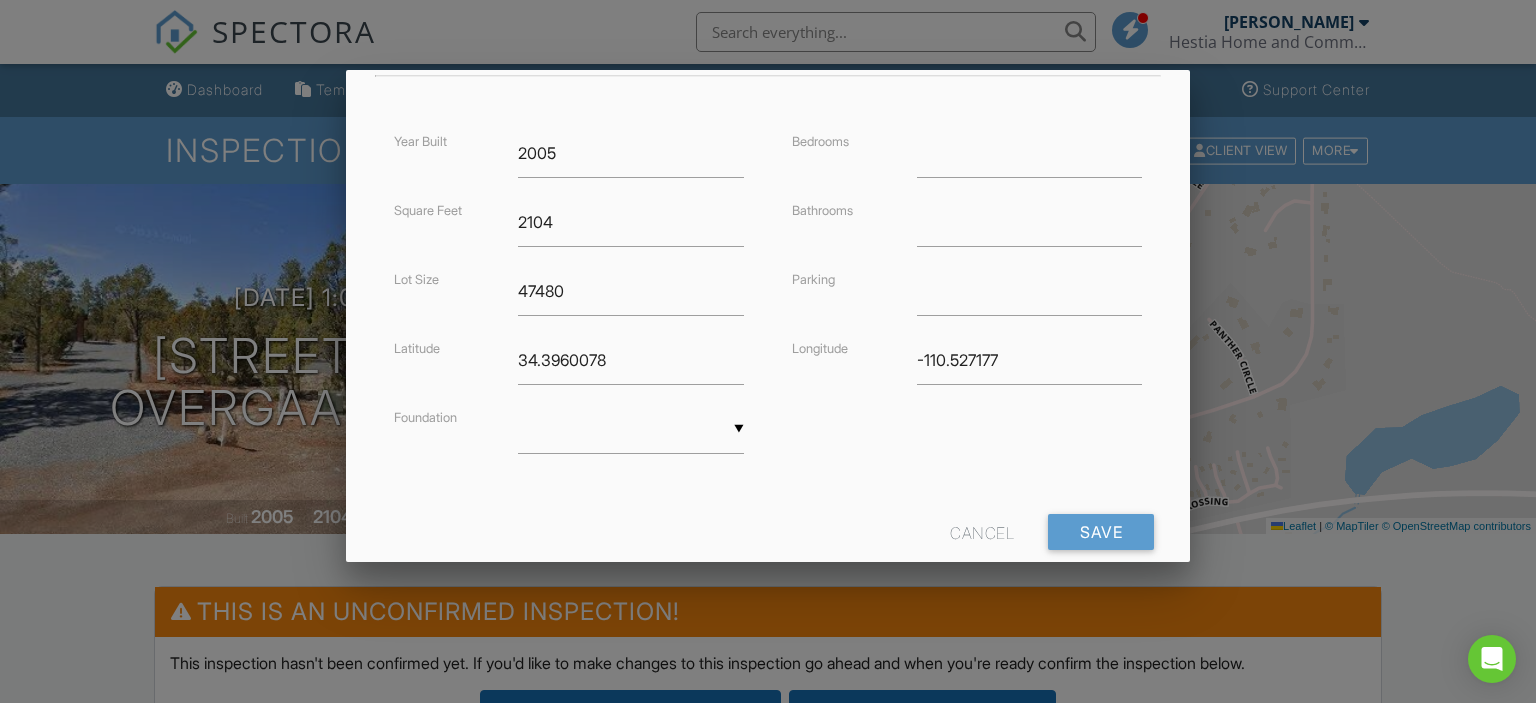 click on "Cancel" at bounding box center [982, 532] 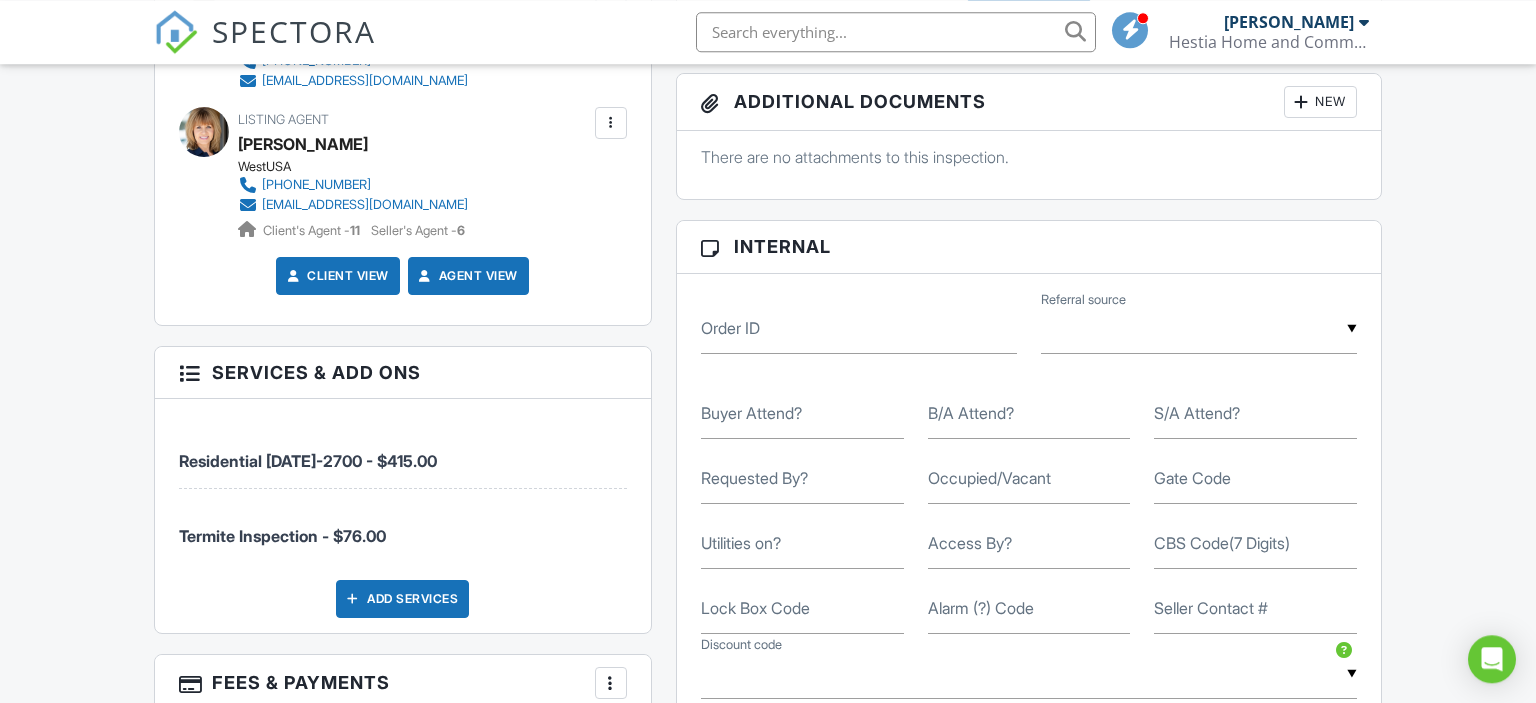 scroll, scrollTop: 1056, scrollLeft: 0, axis: vertical 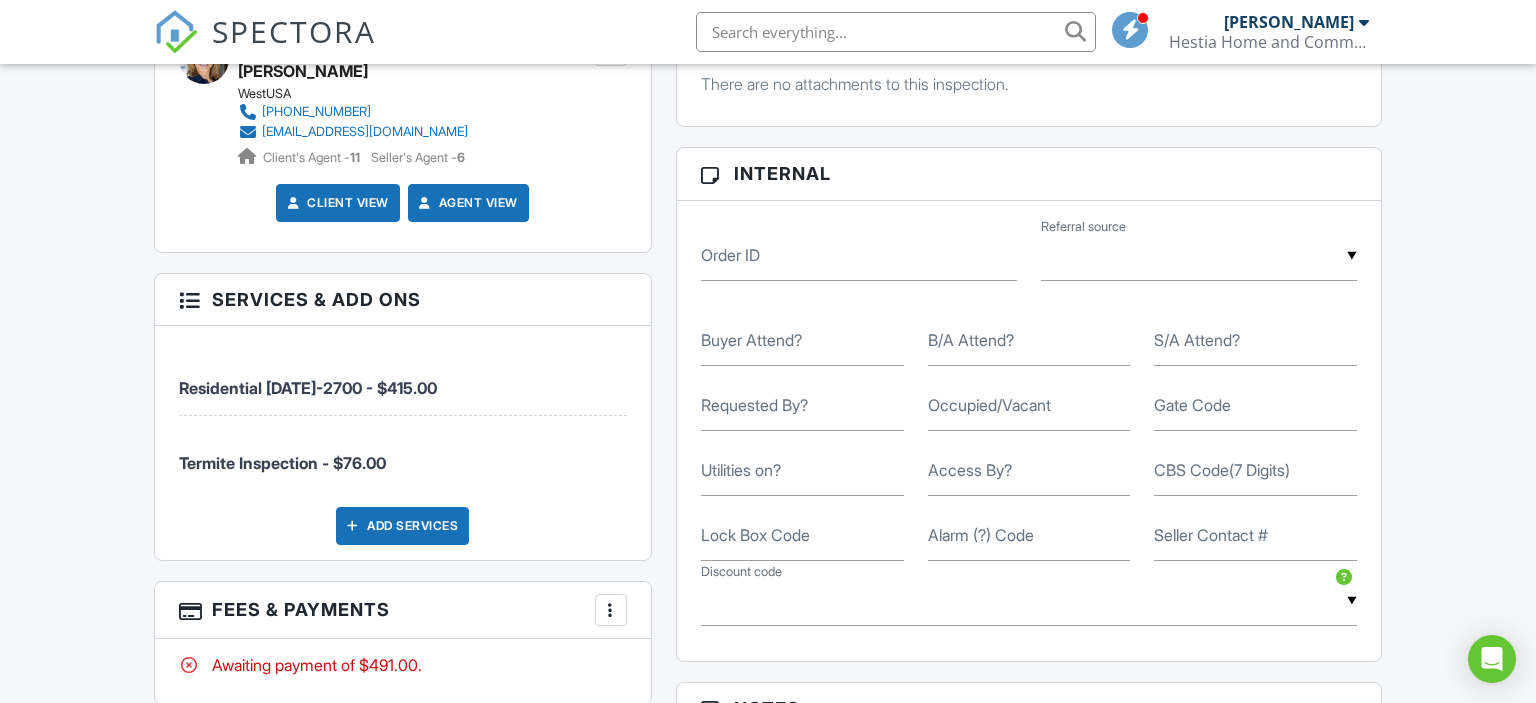 click on "Access By?" at bounding box center [970, 470] 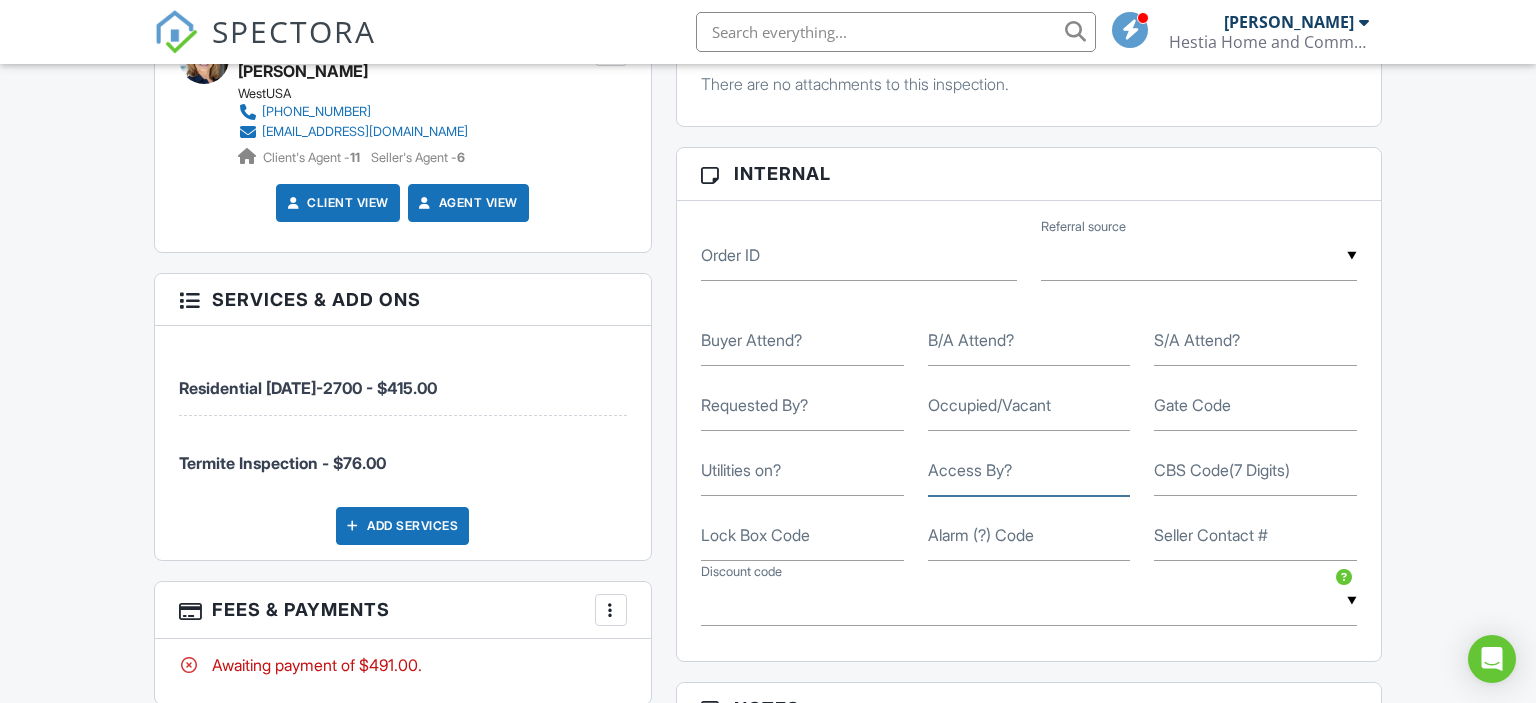 click on "Access By?" at bounding box center (1029, 471) 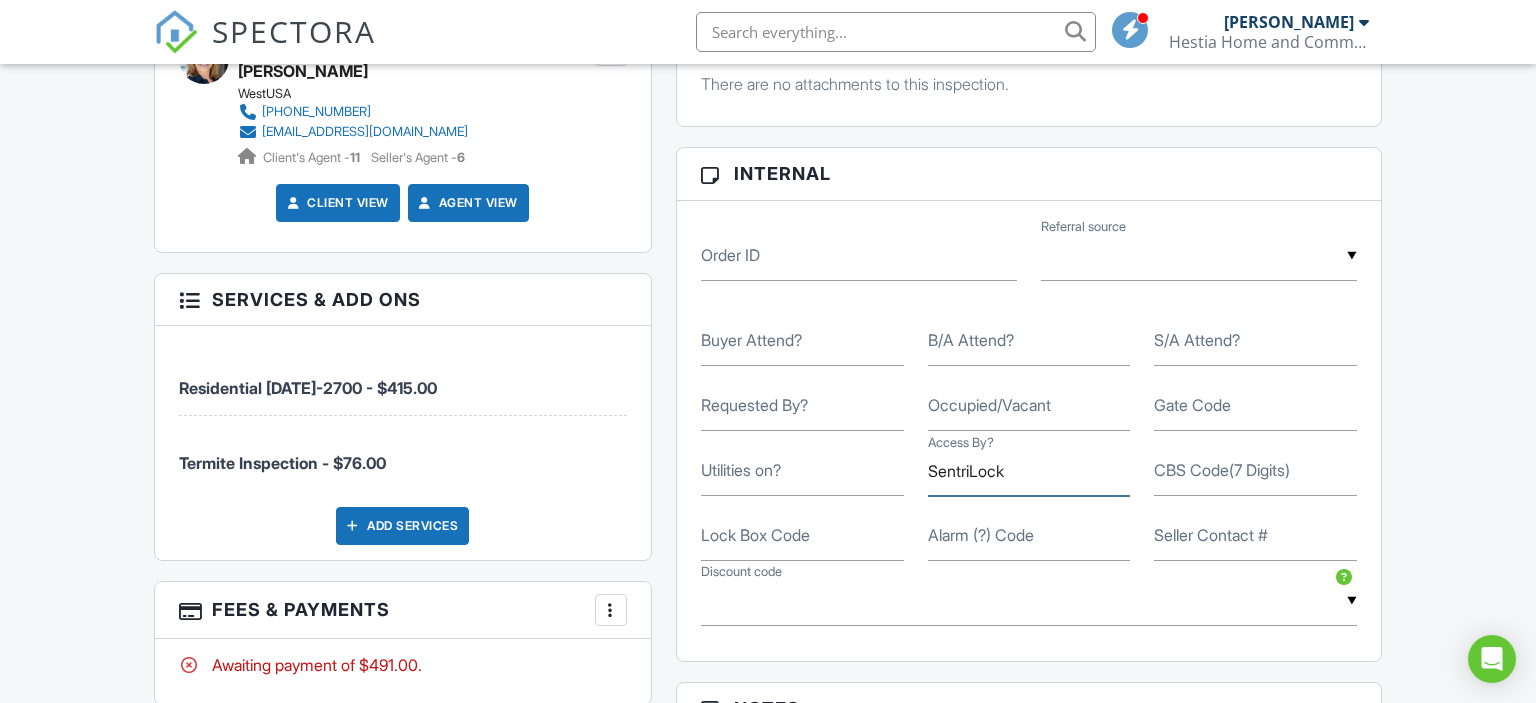 type on "SentriLock" 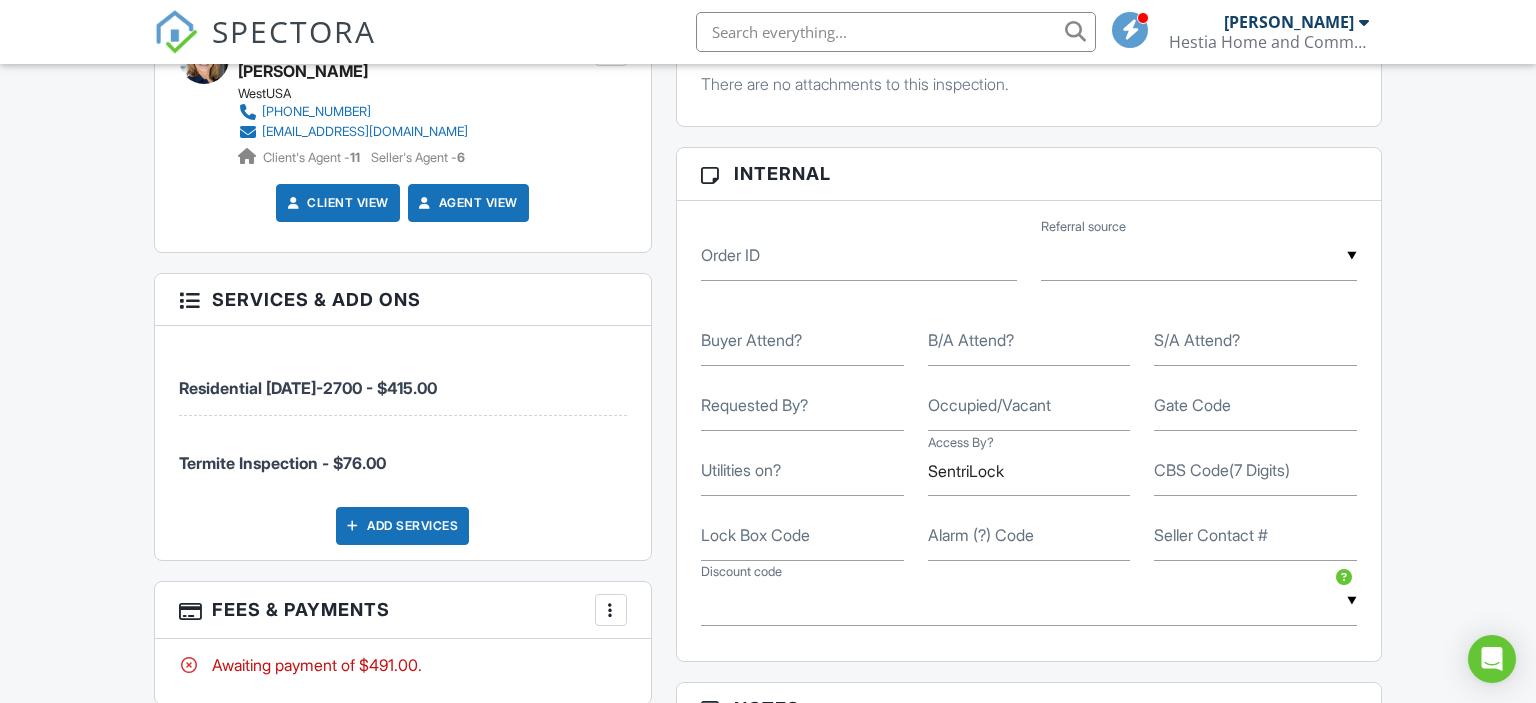 click on "Occupied/Vacant" at bounding box center (989, 405) 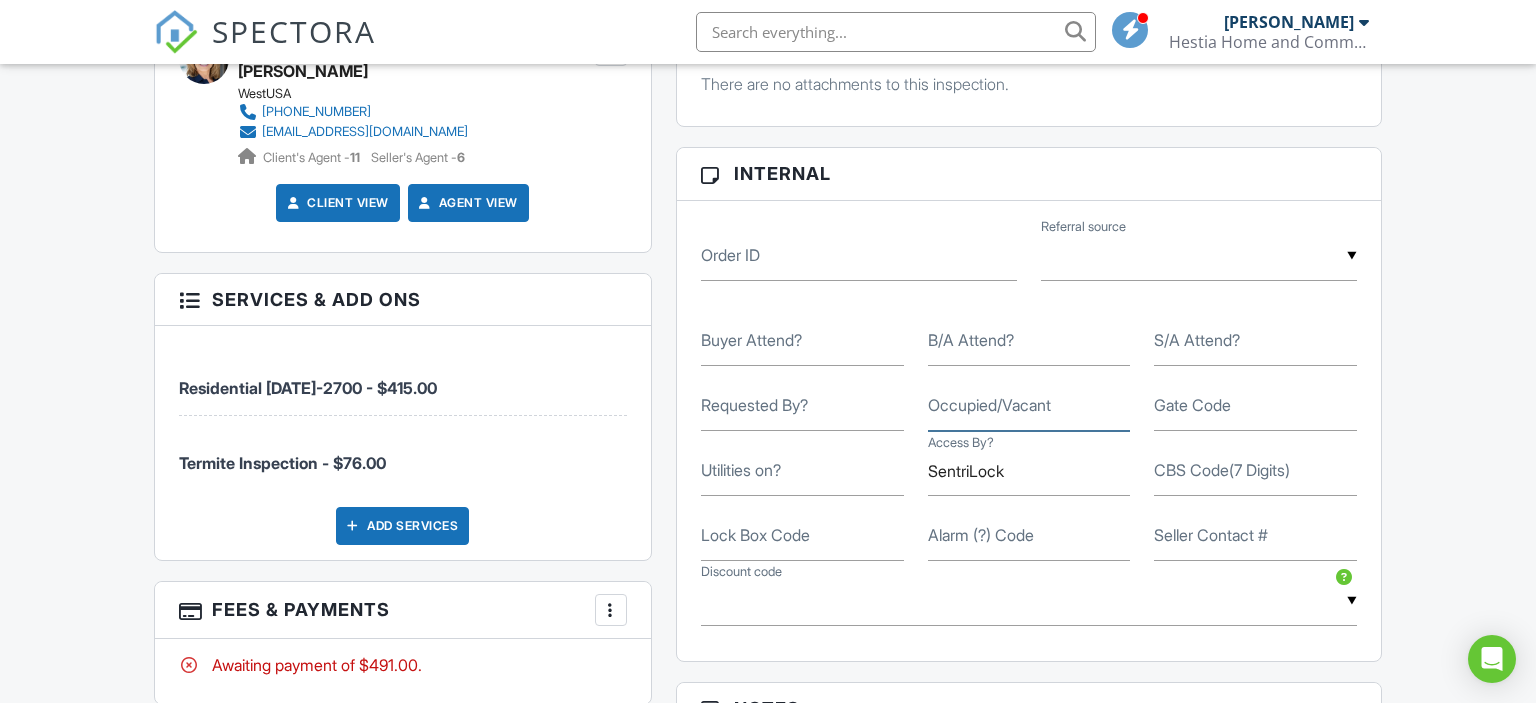 click on "Occupied/Vacant" at bounding box center (1029, 406) 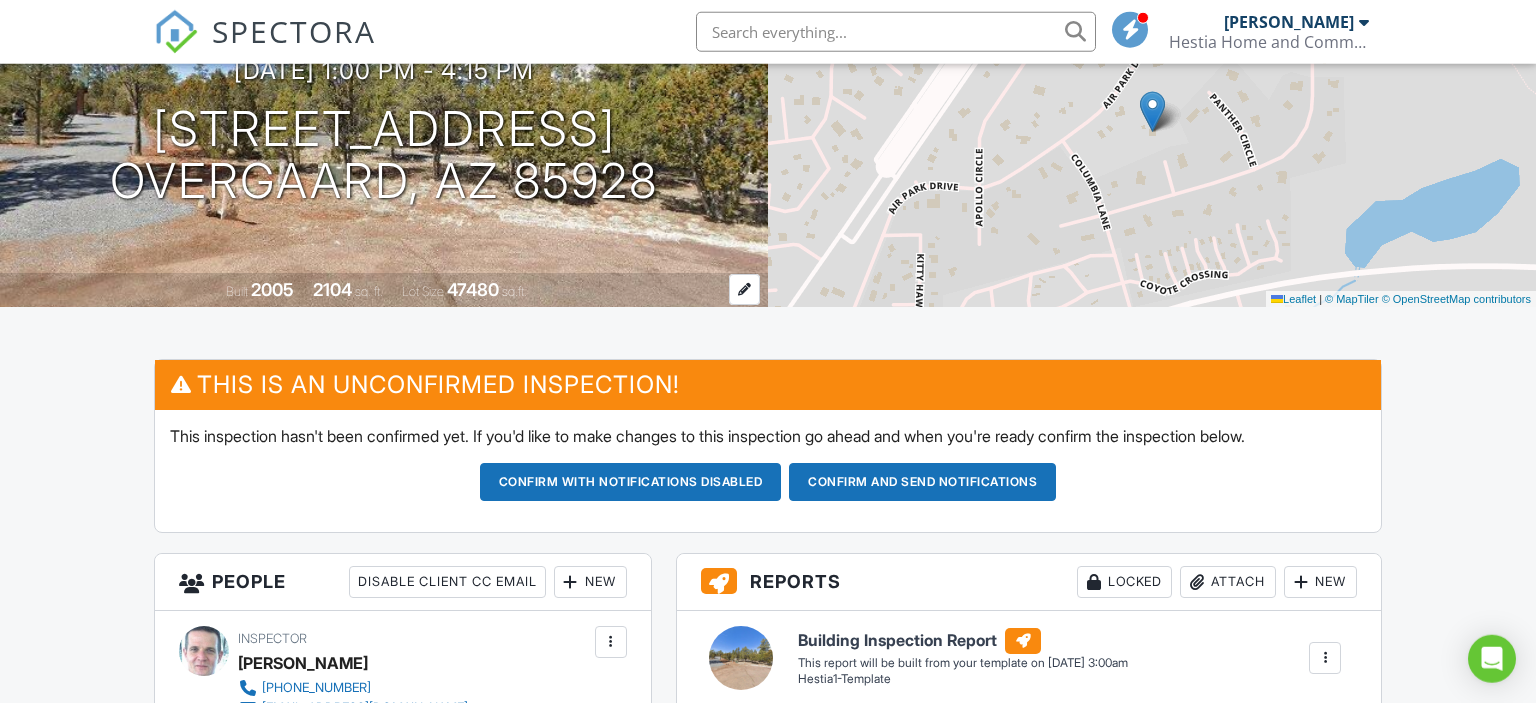 scroll, scrollTop: 211, scrollLeft: 0, axis: vertical 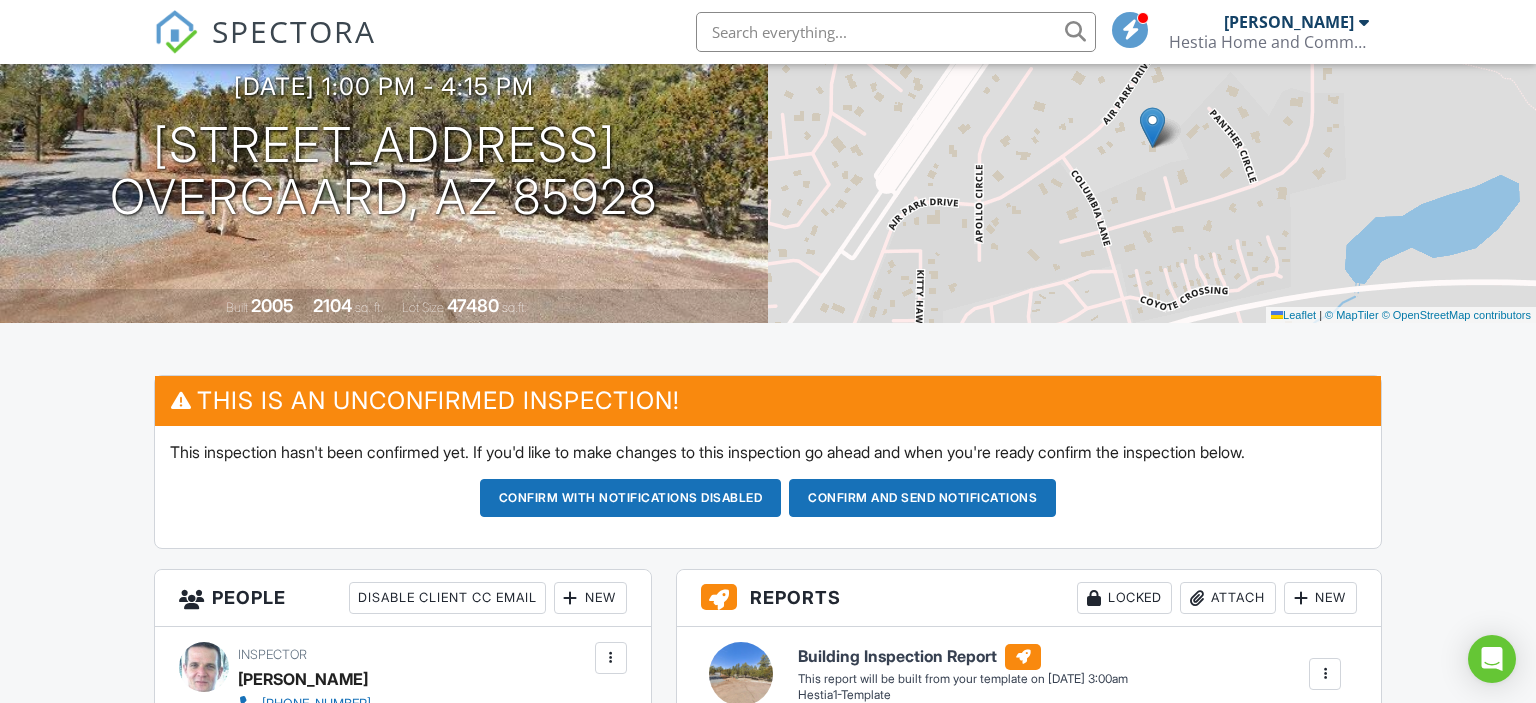 type on "Occupied" 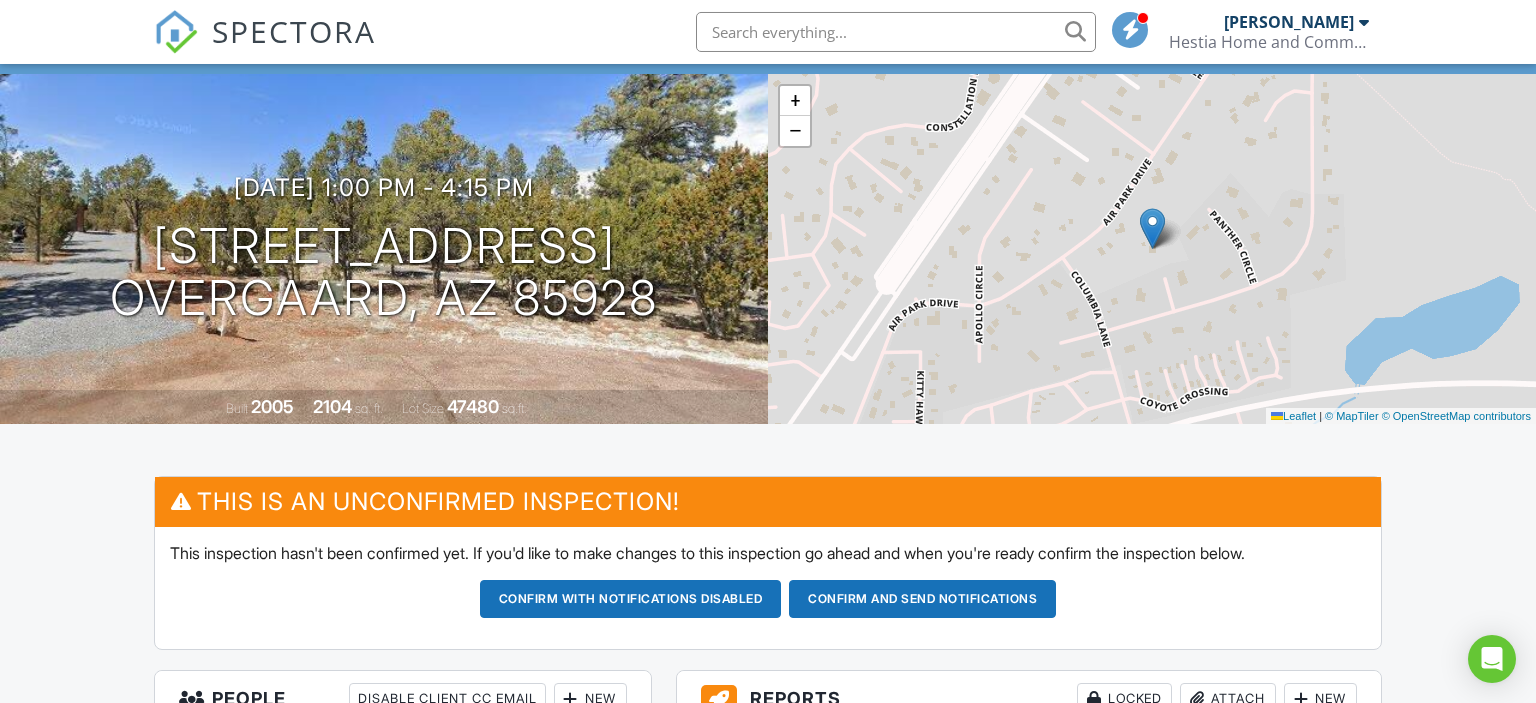 scroll, scrollTop: 105, scrollLeft: 0, axis: vertical 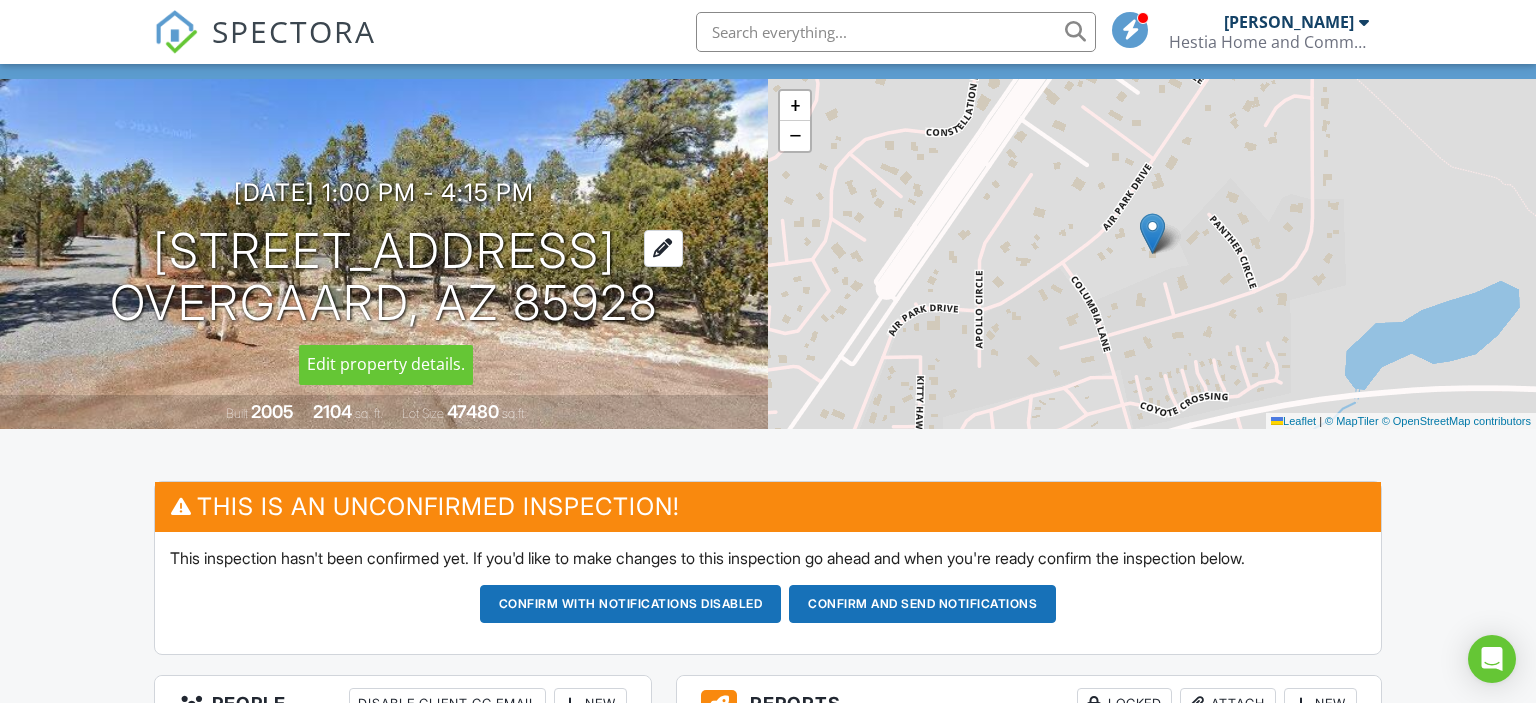 click at bounding box center [663, 248] 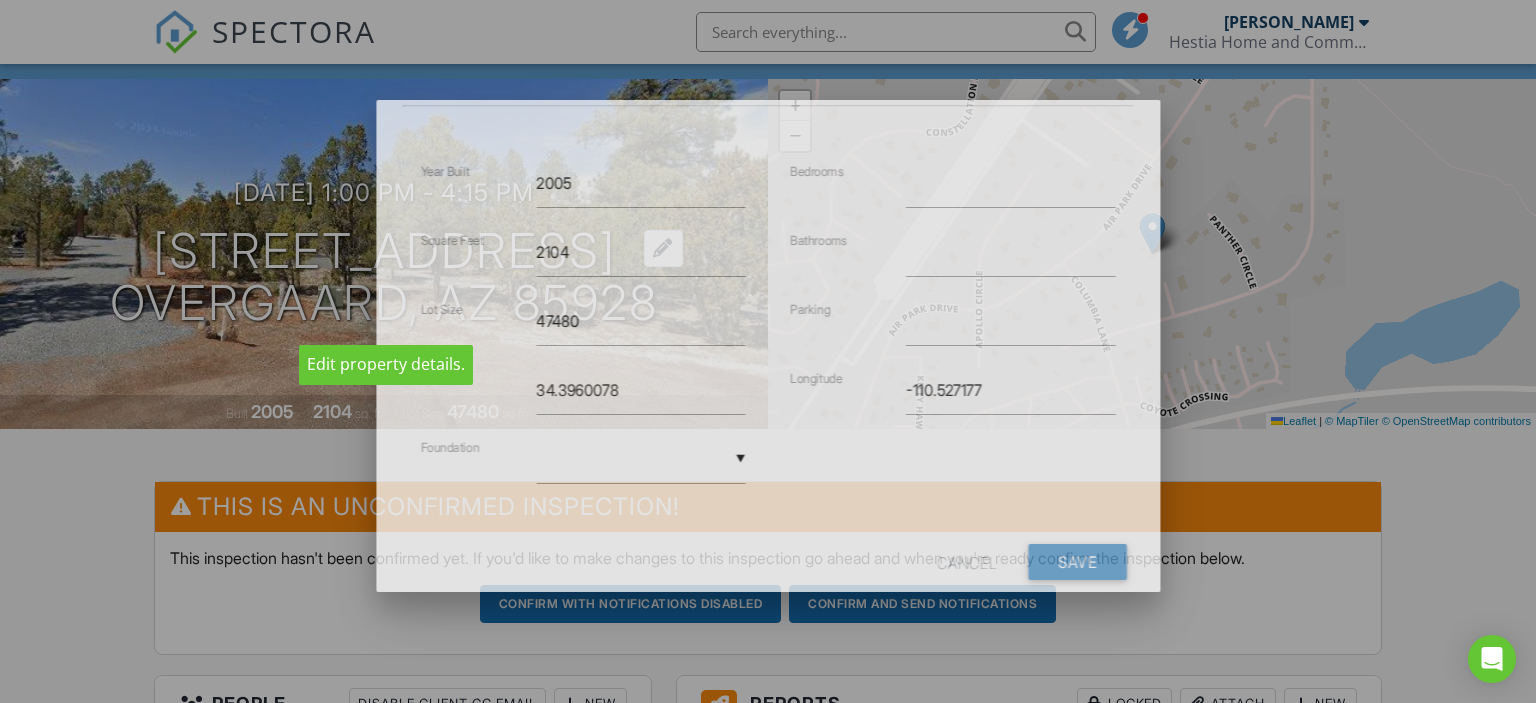 scroll, scrollTop: 0, scrollLeft: 0, axis: both 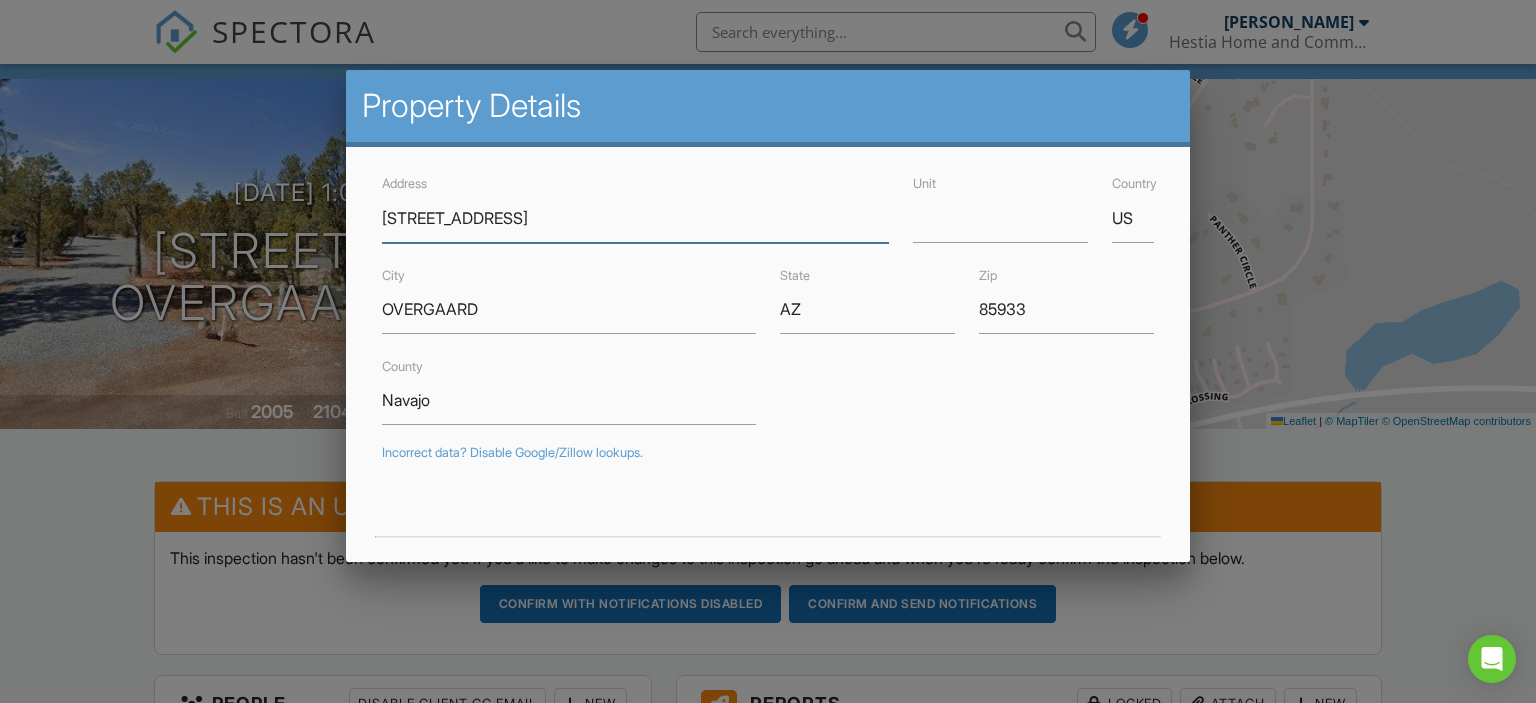 click on "2761 Jaguar Cir" at bounding box center [635, 218] 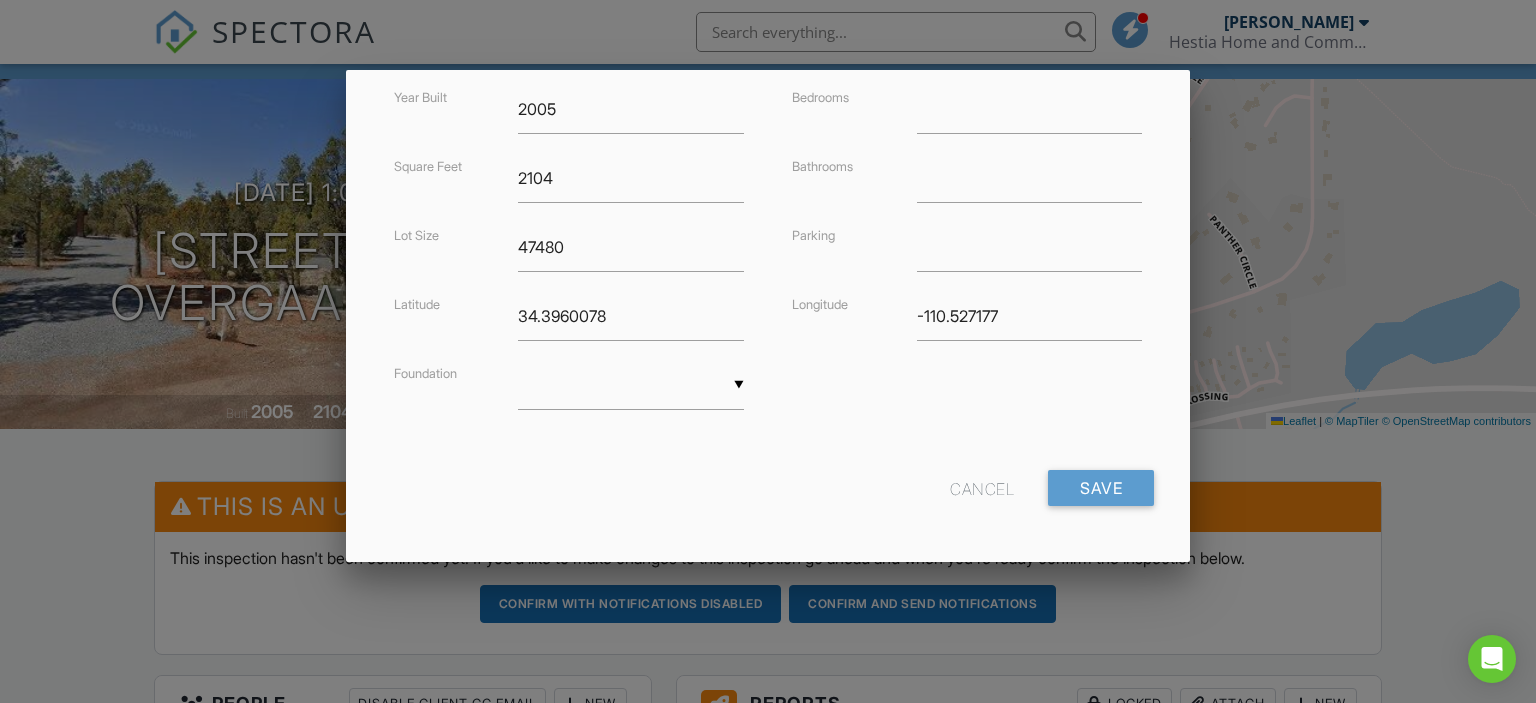scroll, scrollTop: 506, scrollLeft: 0, axis: vertical 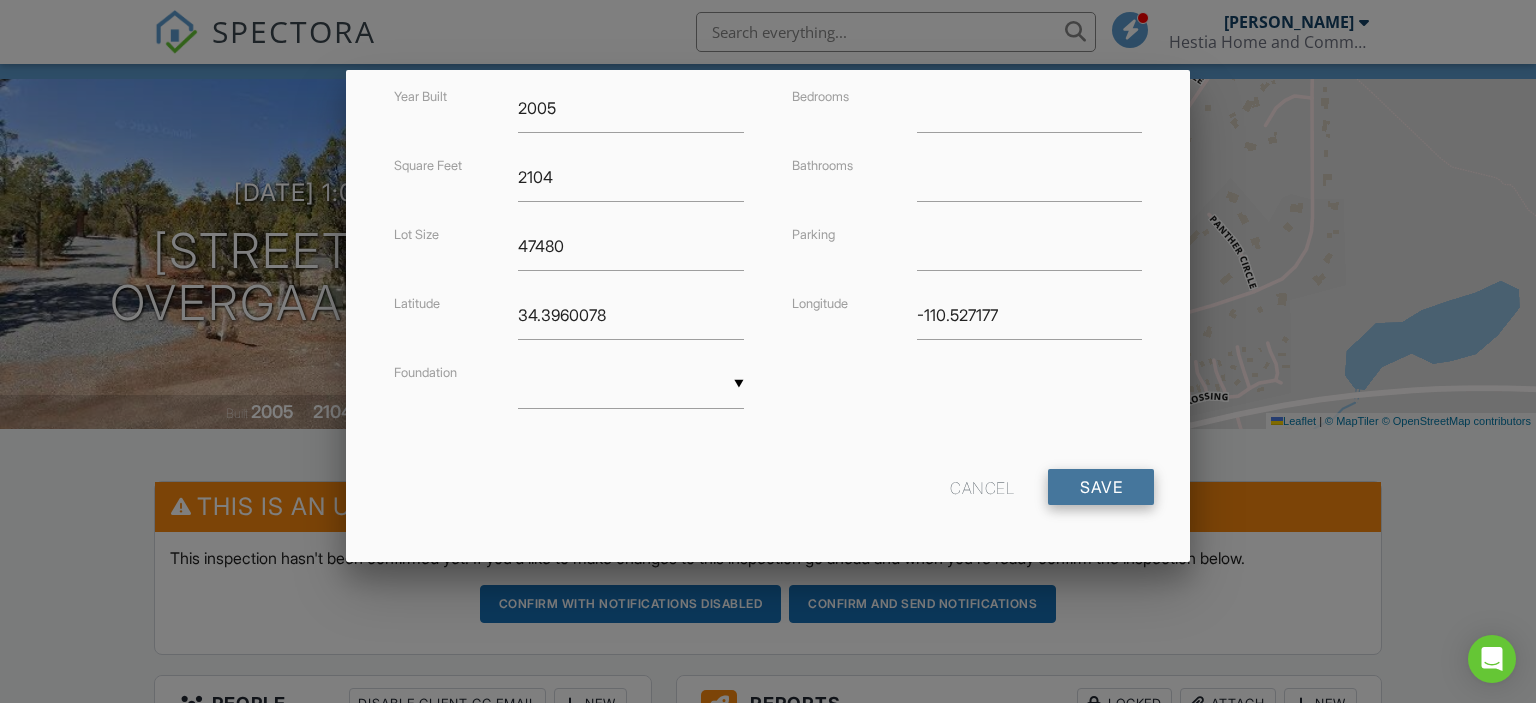 type on "2761 Jaguar Circle" 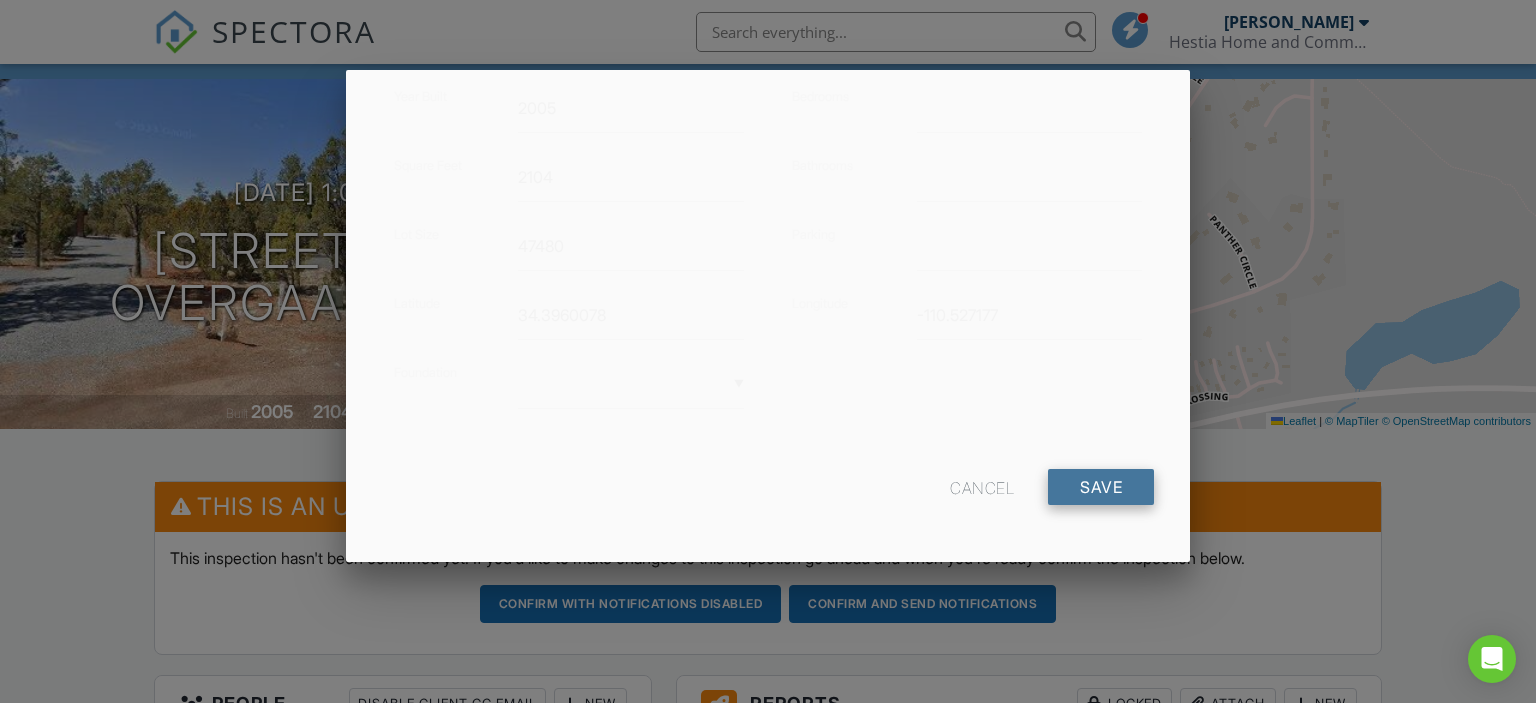 scroll, scrollTop: 506, scrollLeft: 0, axis: vertical 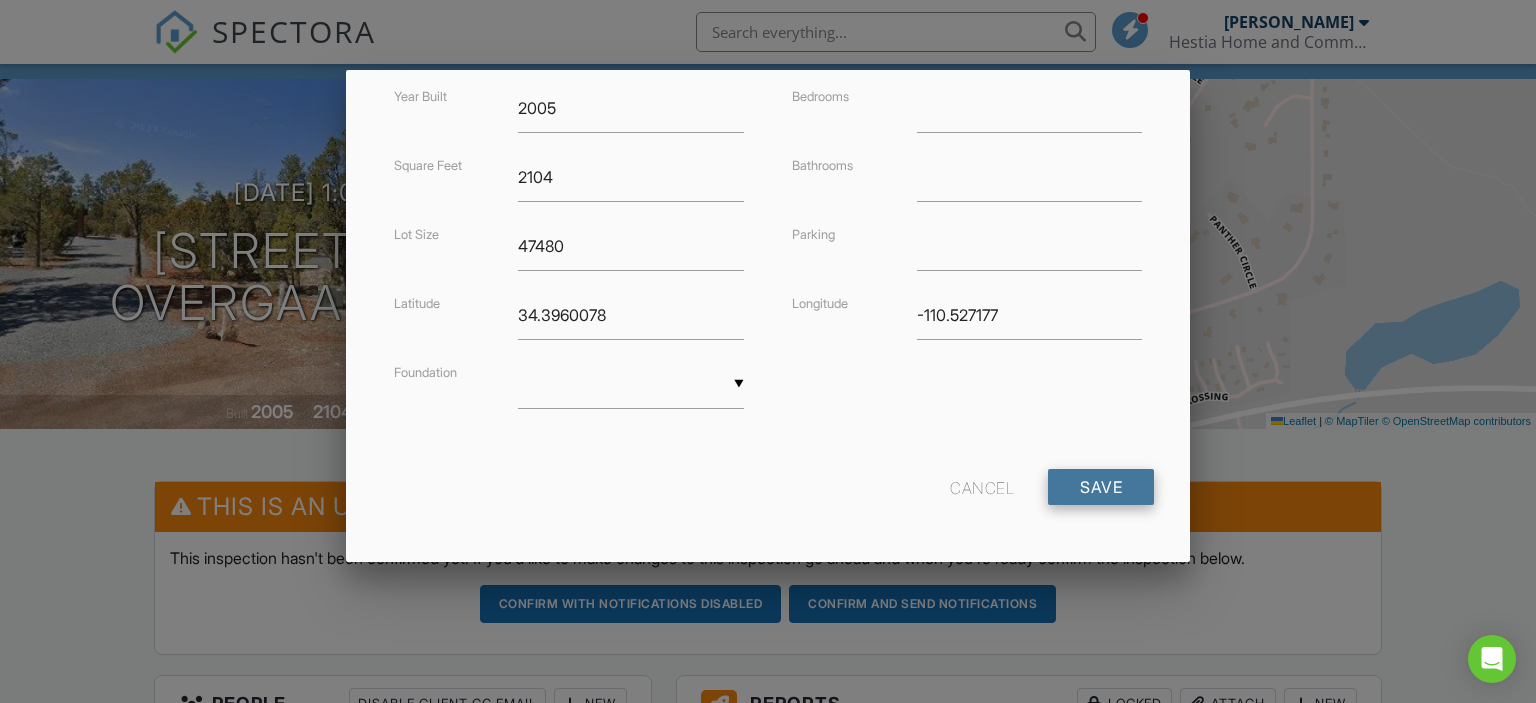 click on "Save" at bounding box center (1101, 487) 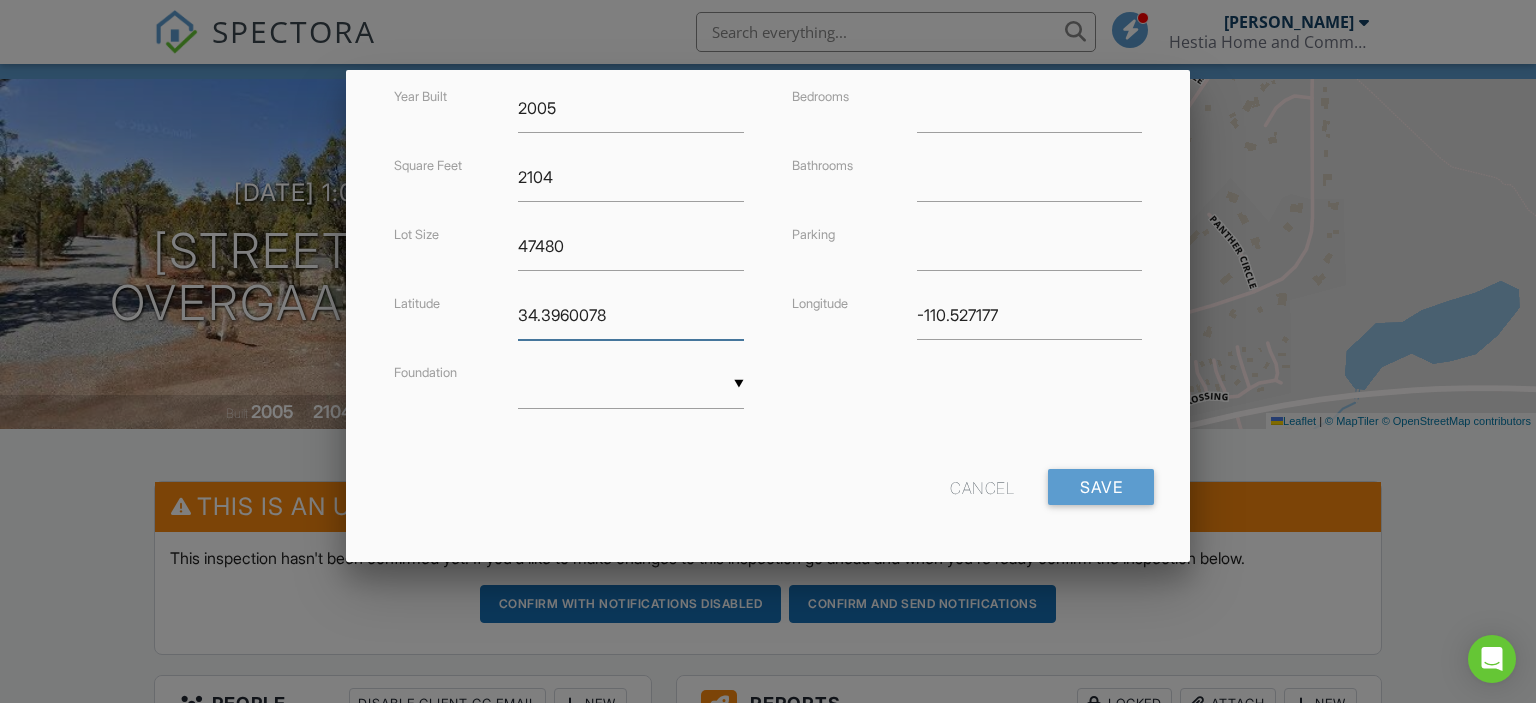 drag, startPoint x: 631, startPoint y: 318, endPoint x: 475, endPoint y: 315, distance: 156.02884 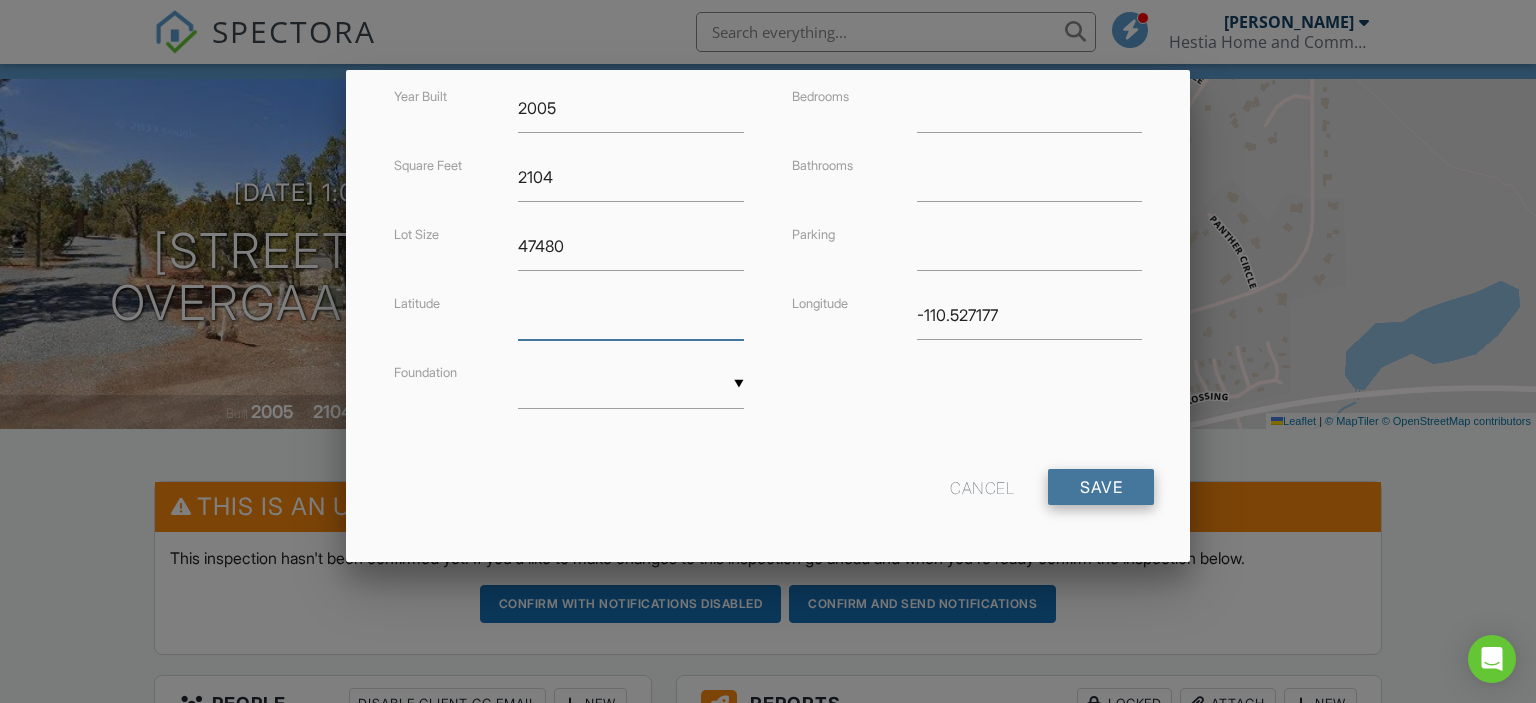 type 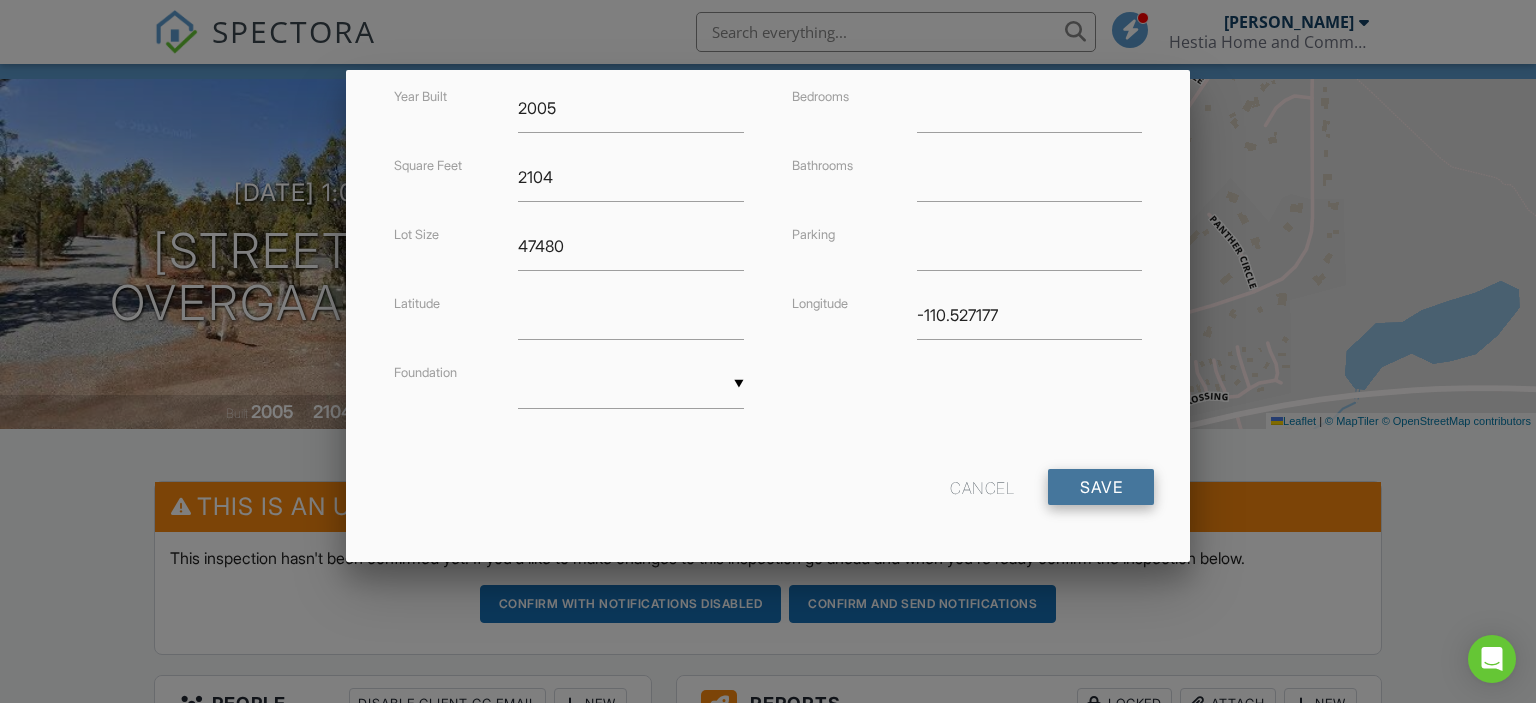 click on "Save" at bounding box center (1101, 487) 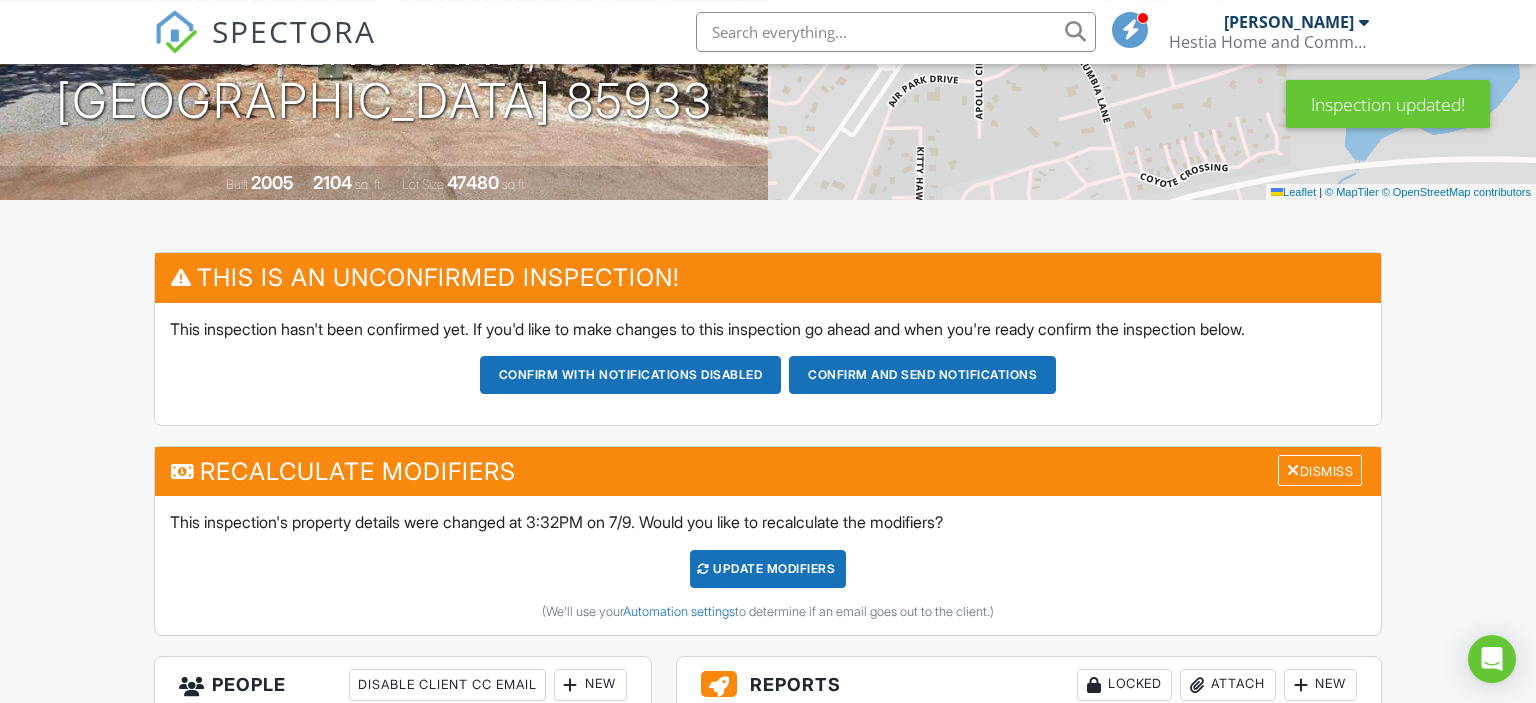 scroll, scrollTop: 528, scrollLeft: 0, axis: vertical 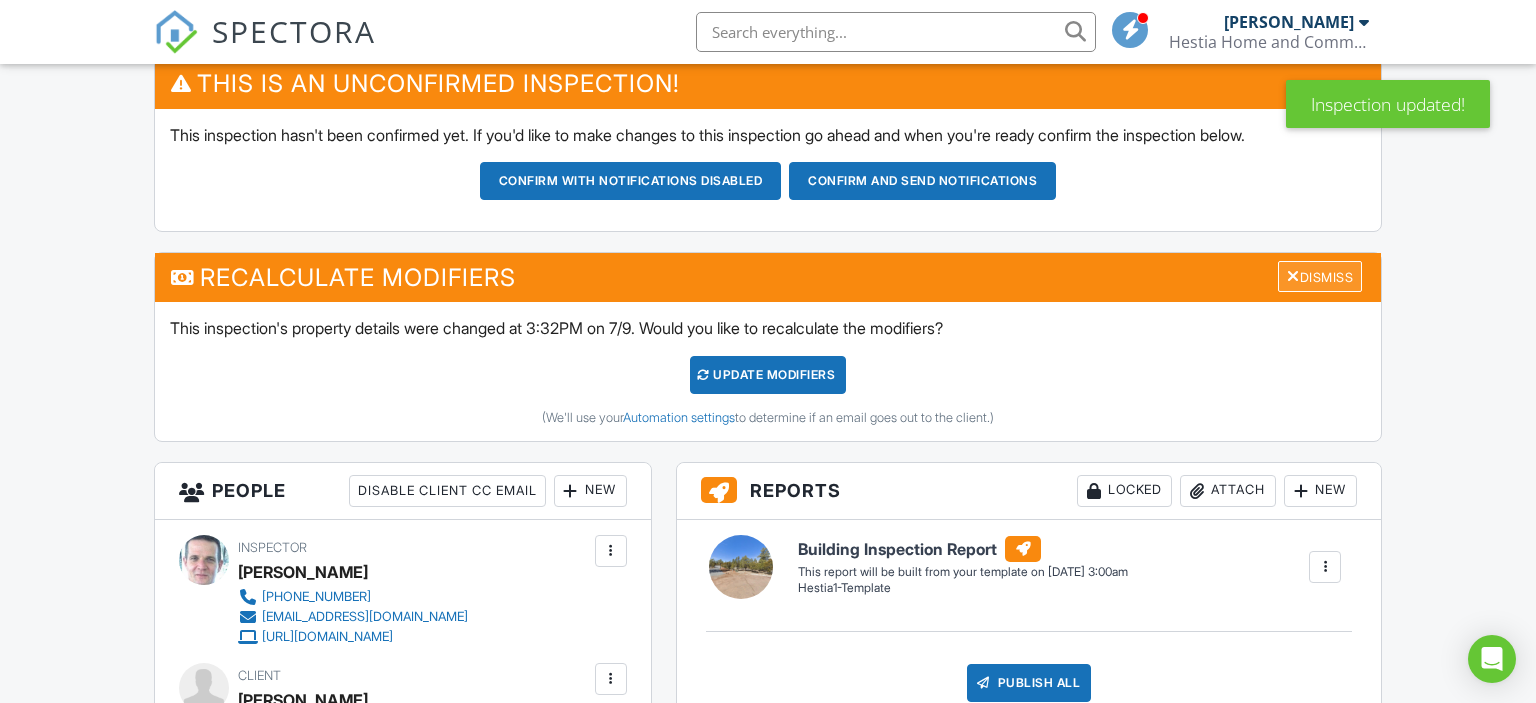 click on "Dismiss" at bounding box center [1320, 276] 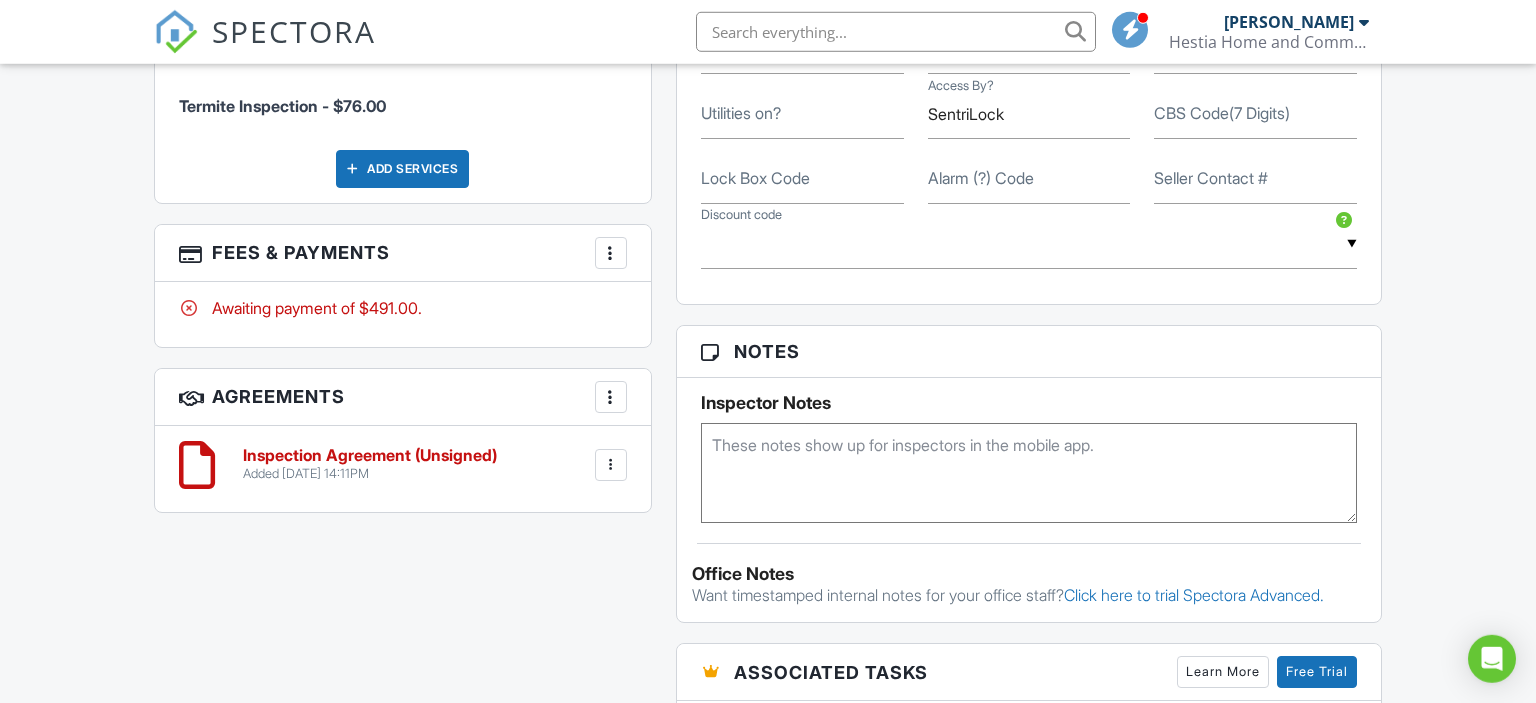scroll, scrollTop: 1478, scrollLeft: 0, axis: vertical 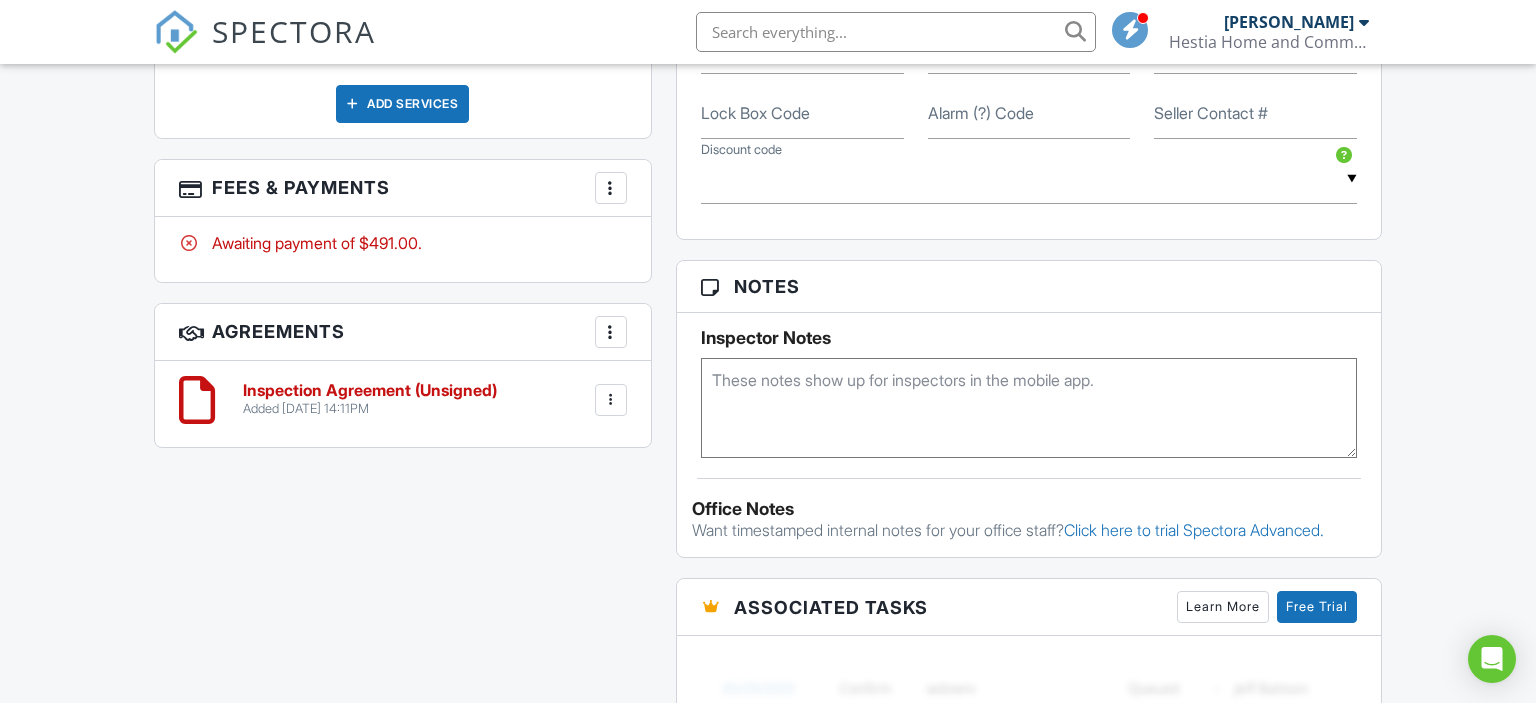 click at bounding box center (1029, 408) 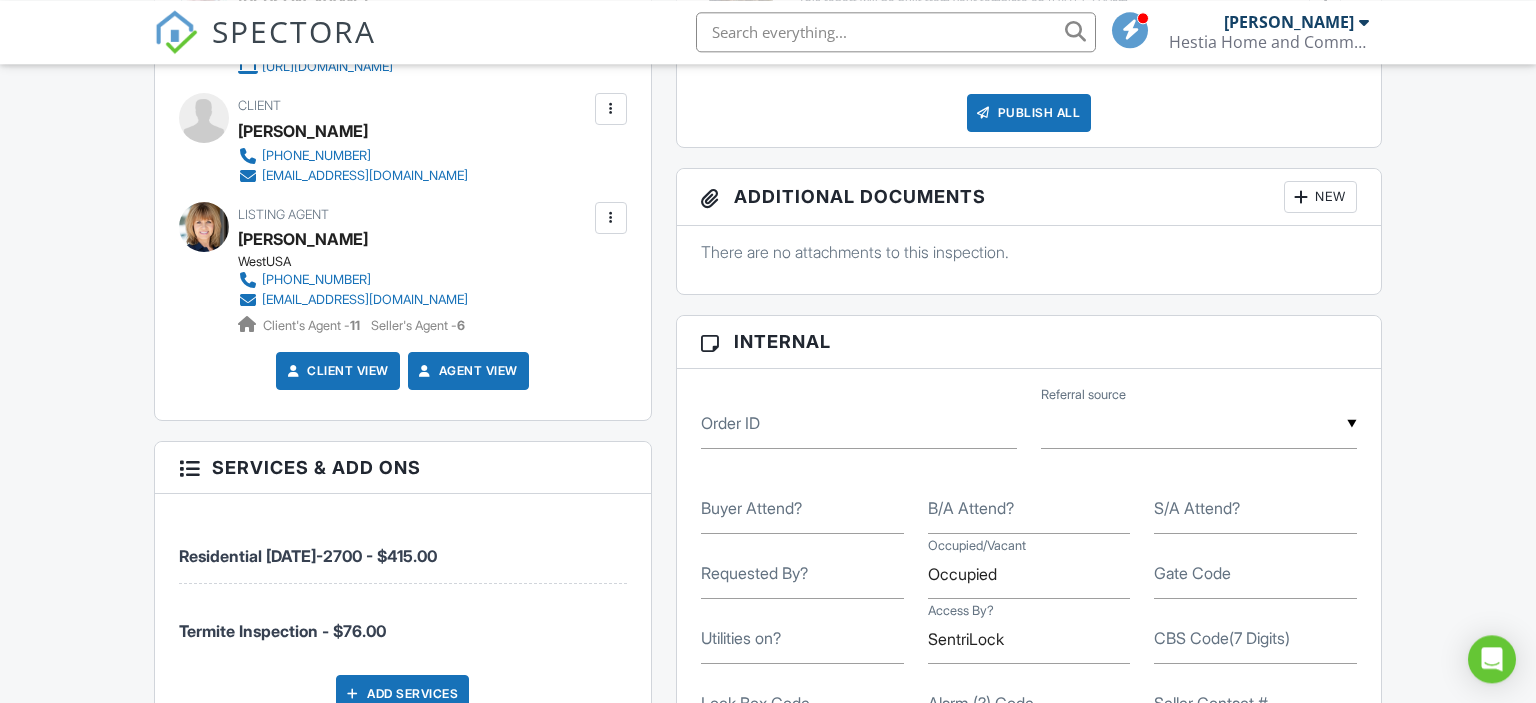 scroll, scrollTop: 844, scrollLeft: 0, axis: vertical 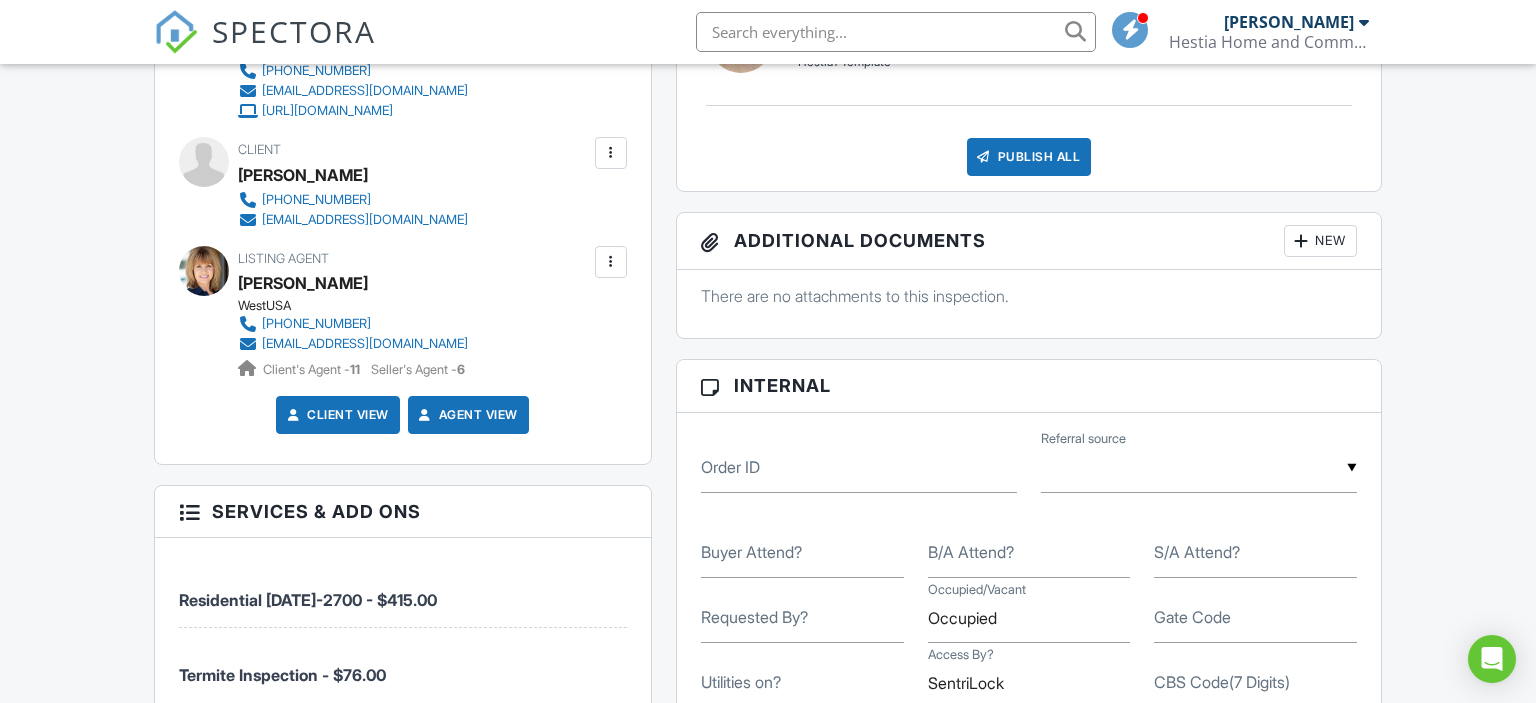 type on "-Buyer is also an agent." 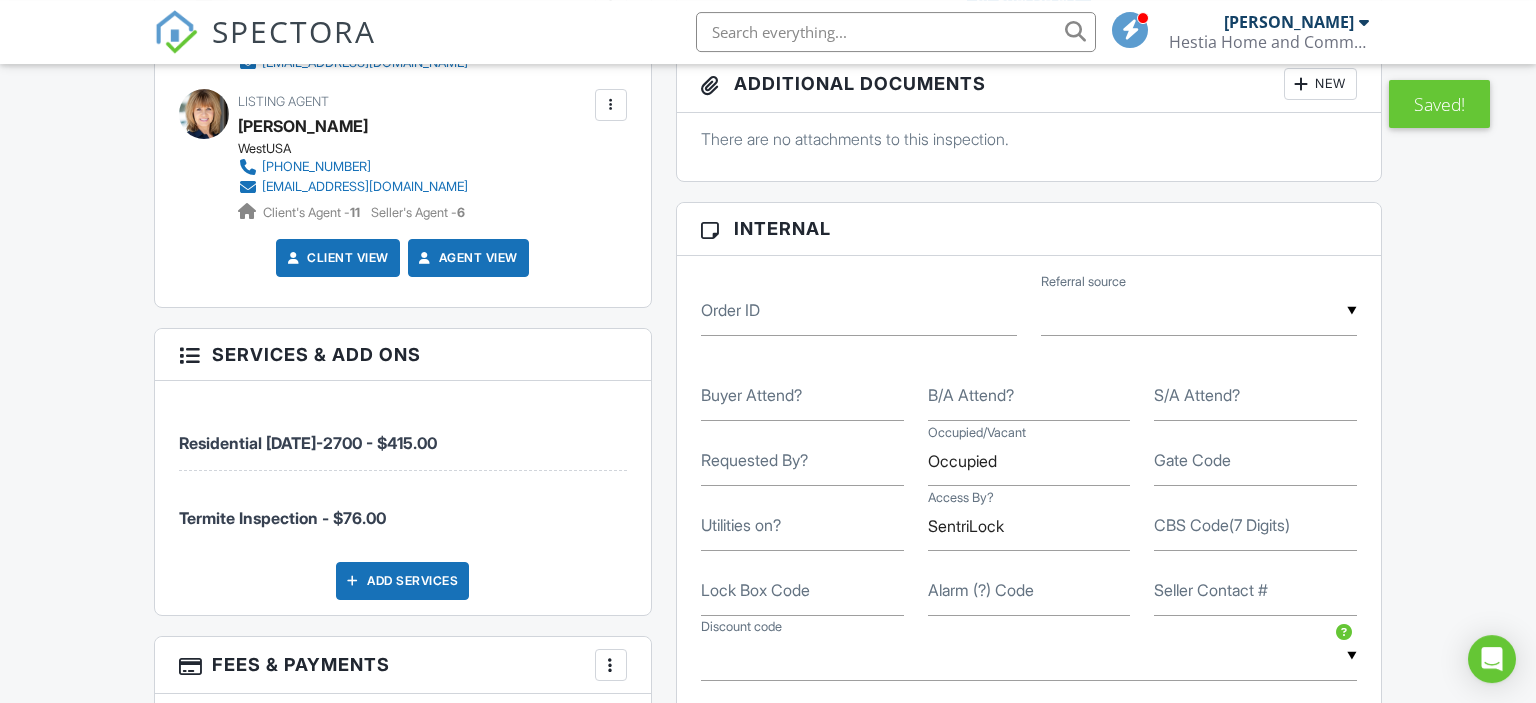 scroll, scrollTop: 1161, scrollLeft: 0, axis: vertical 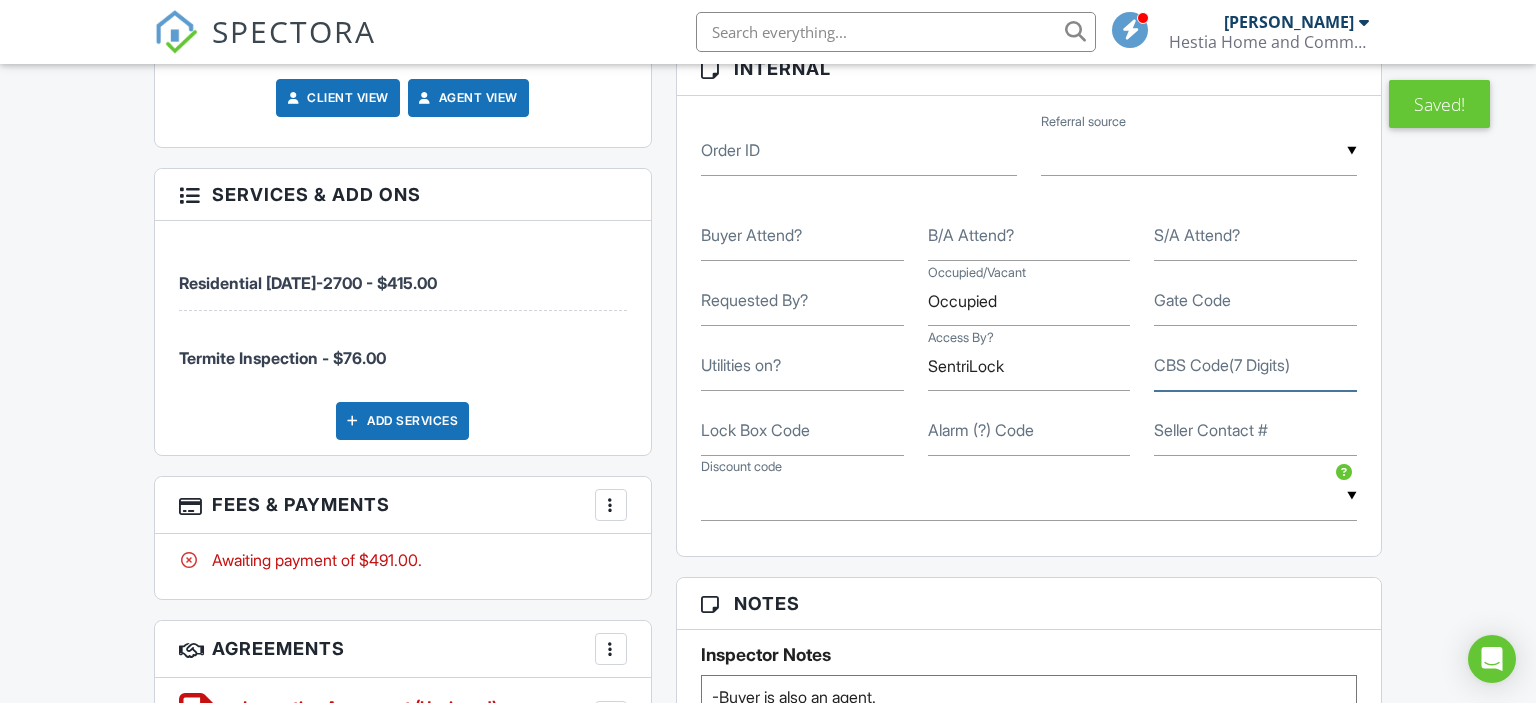 click on "CBS Code(7 Digits)" at bounding box center (1255, 366) 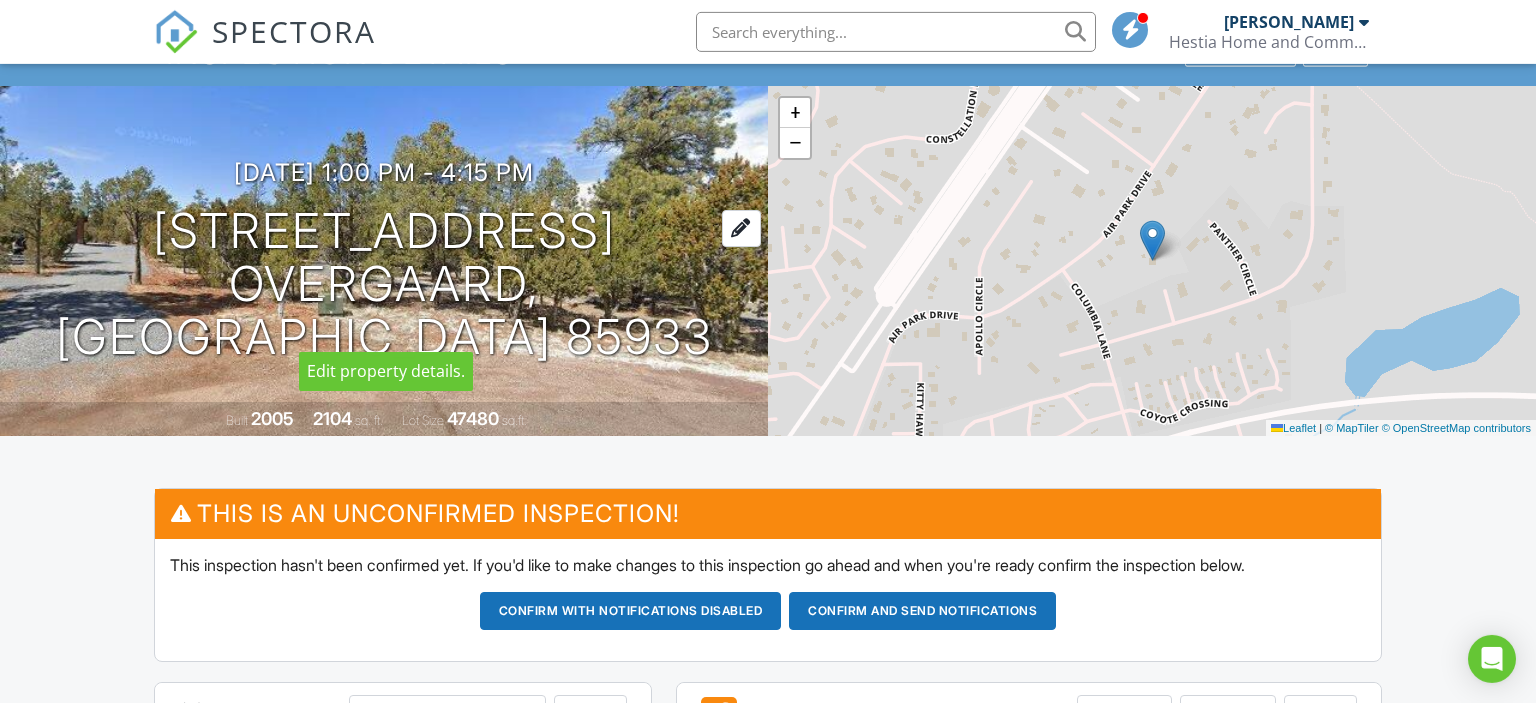 scroll, scrollTop: 0, scrollLeft: 0, axis: both 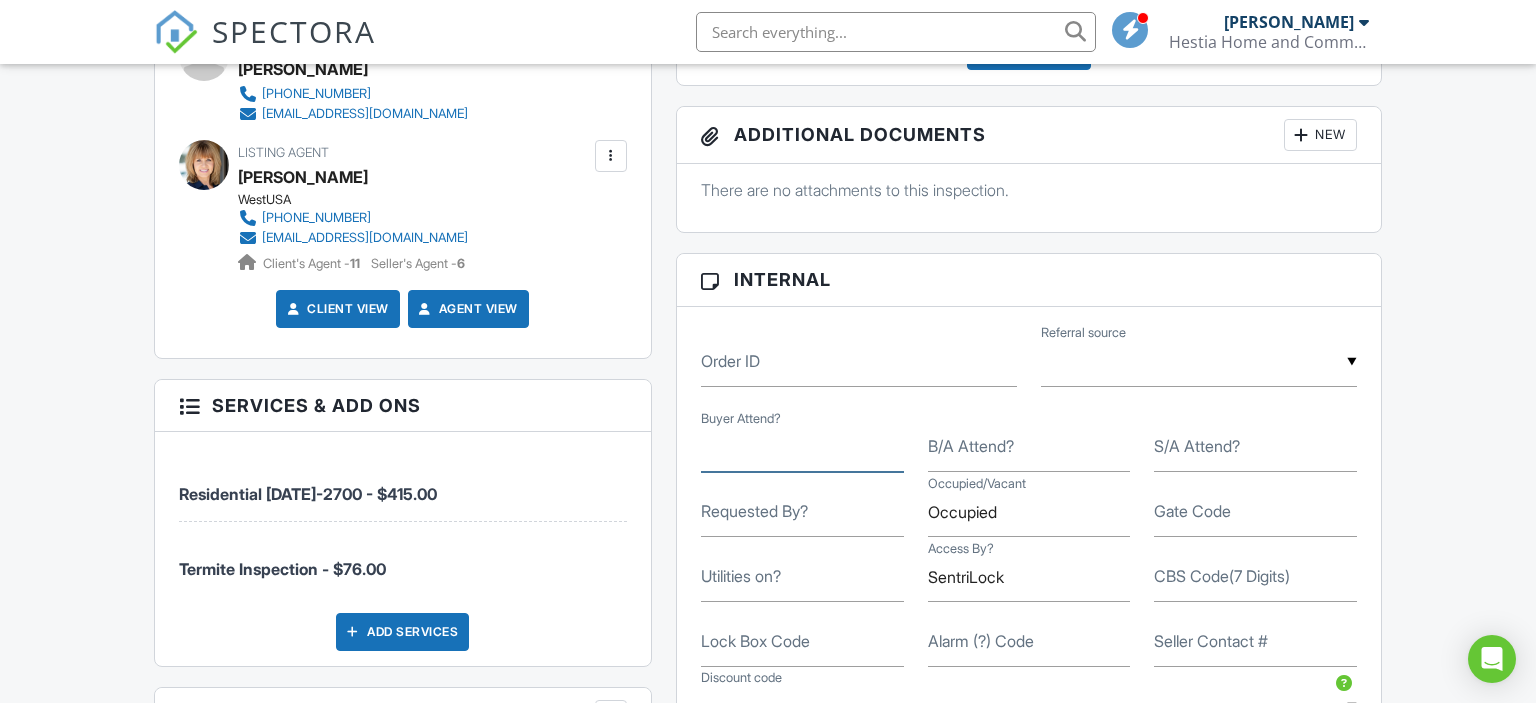 click on "Buyer Attend?" at bounding box center [802, 447] 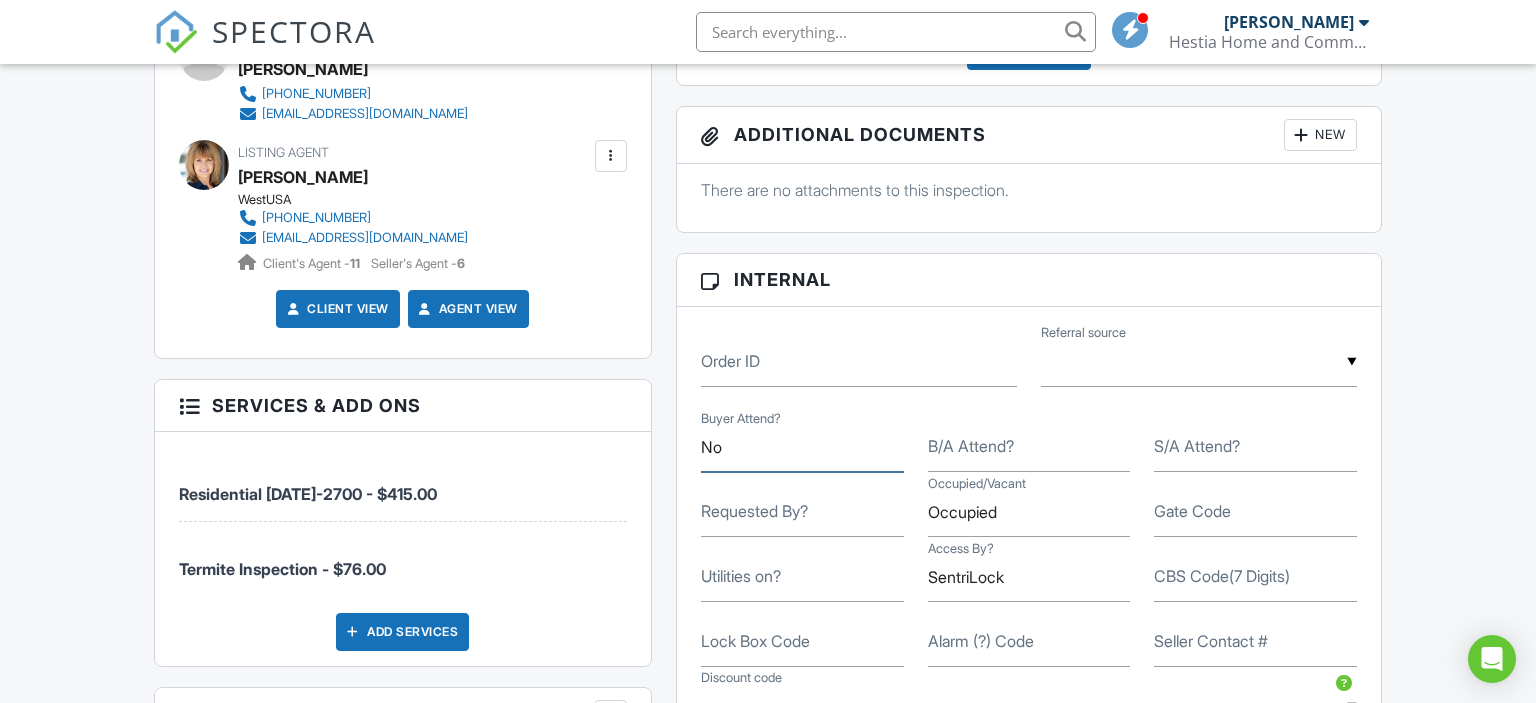 type on "No" 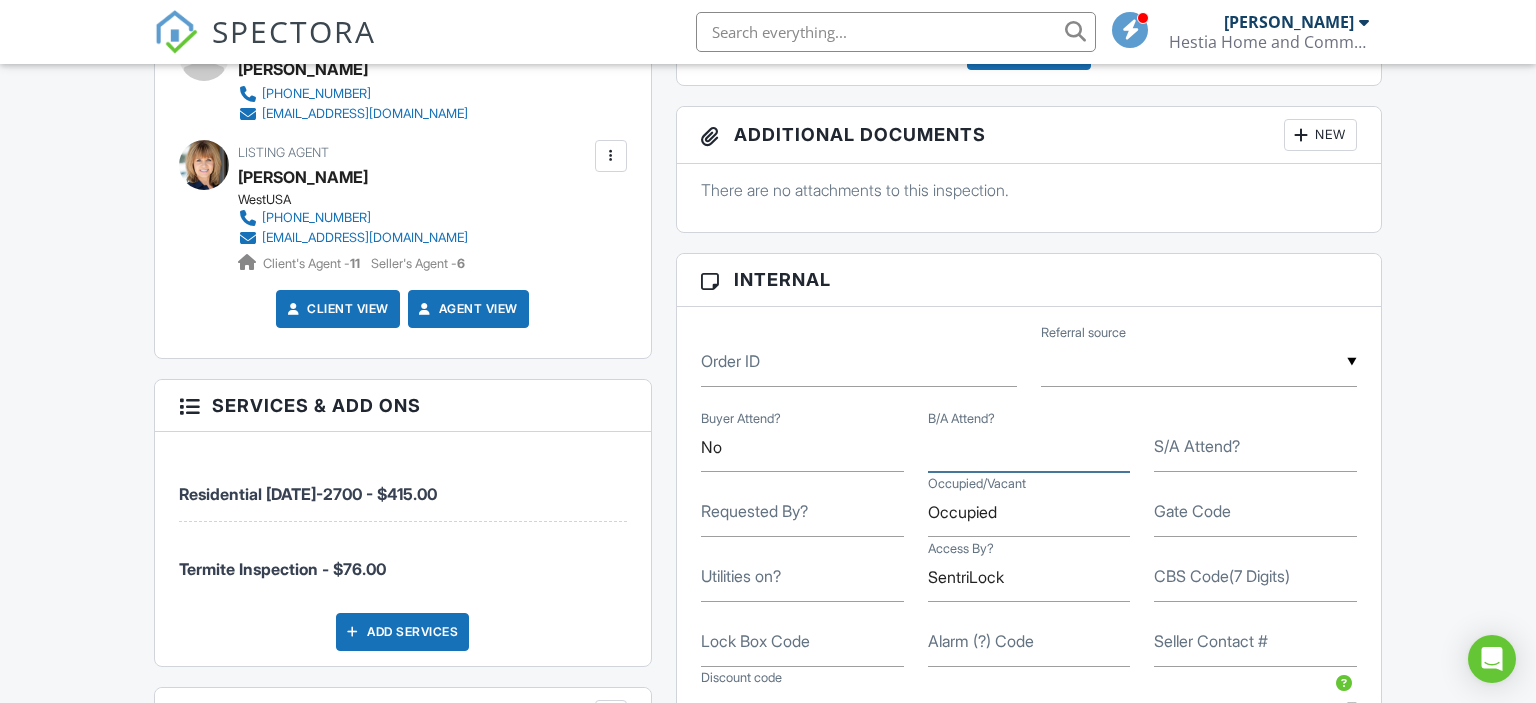 click on "B/A Attend?" at bounding box center (1029, 447) 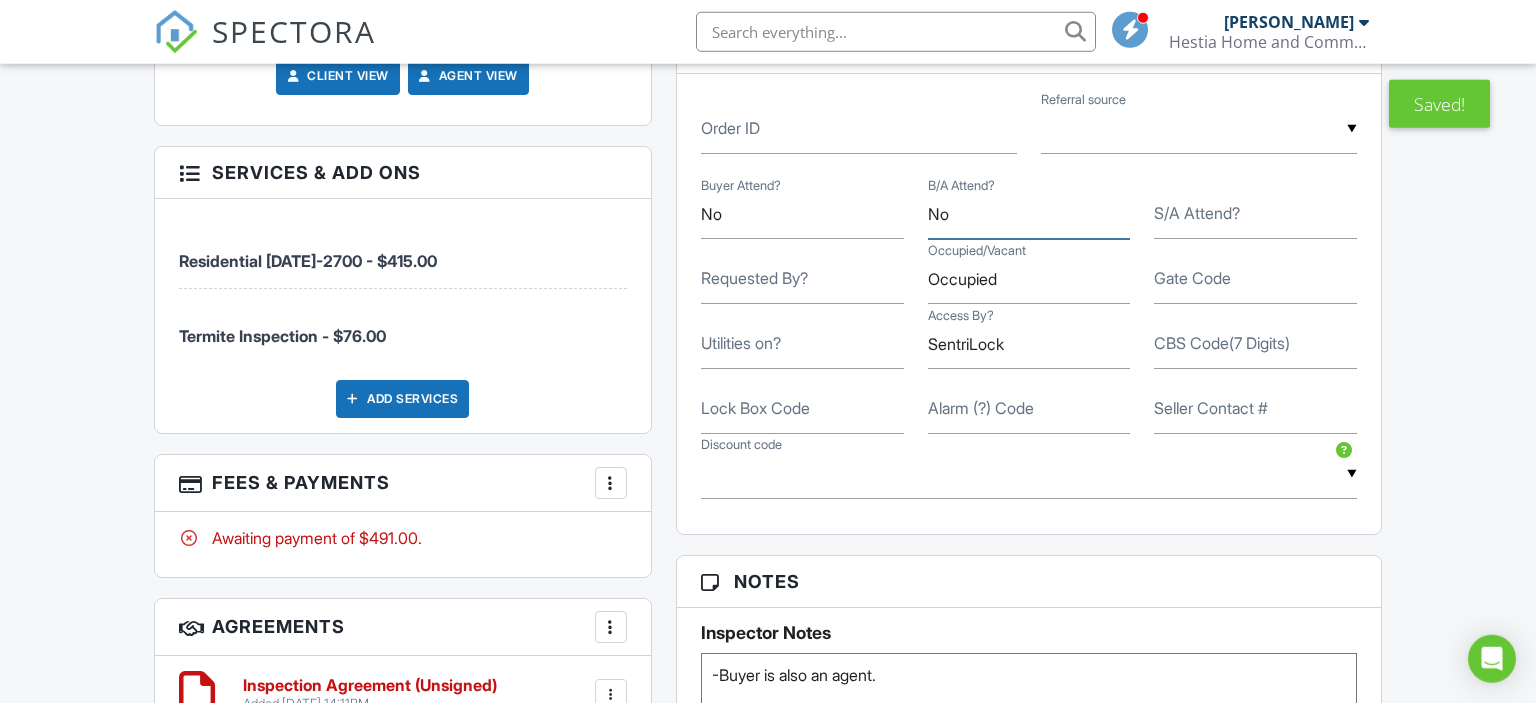 scroll, scrollTop: 1267, scrollLeft: 0, axis: vertical 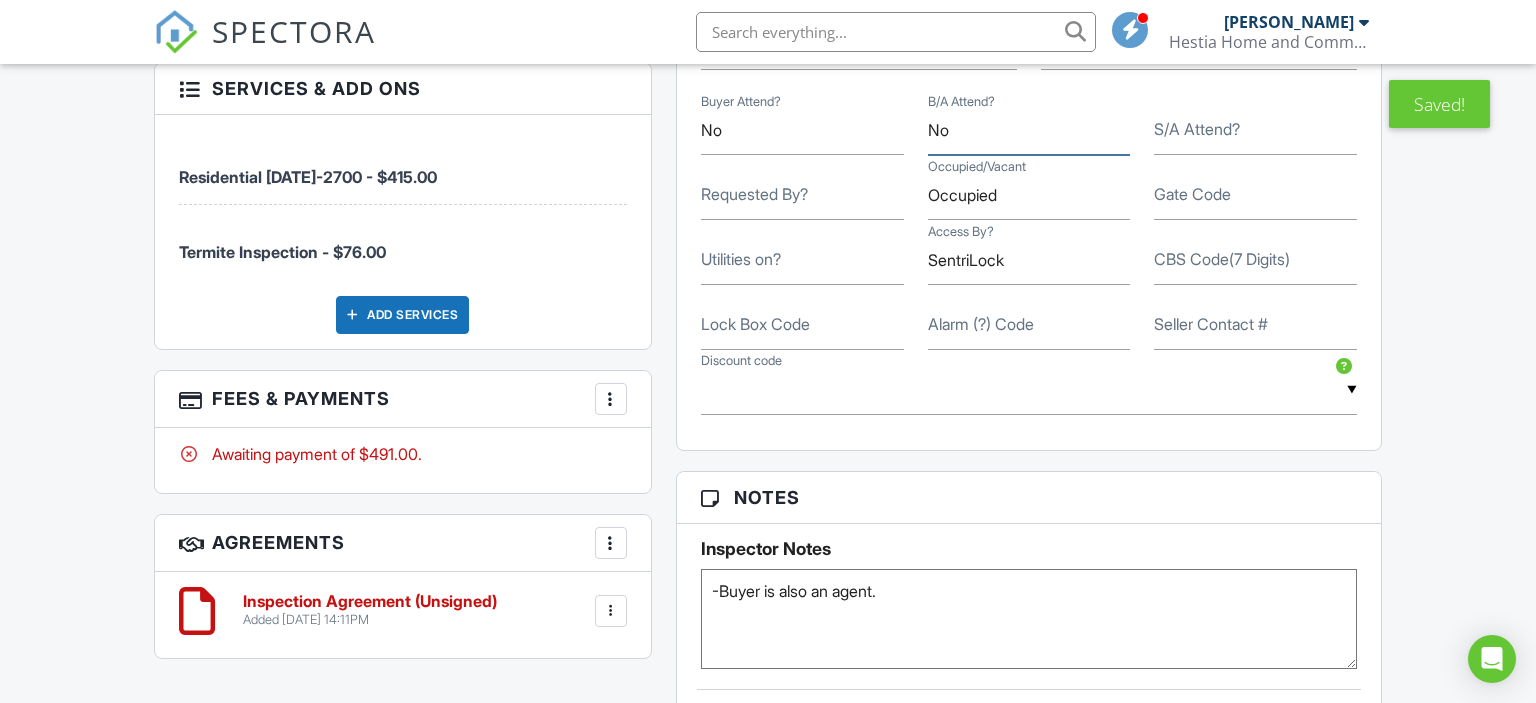 type on "No" 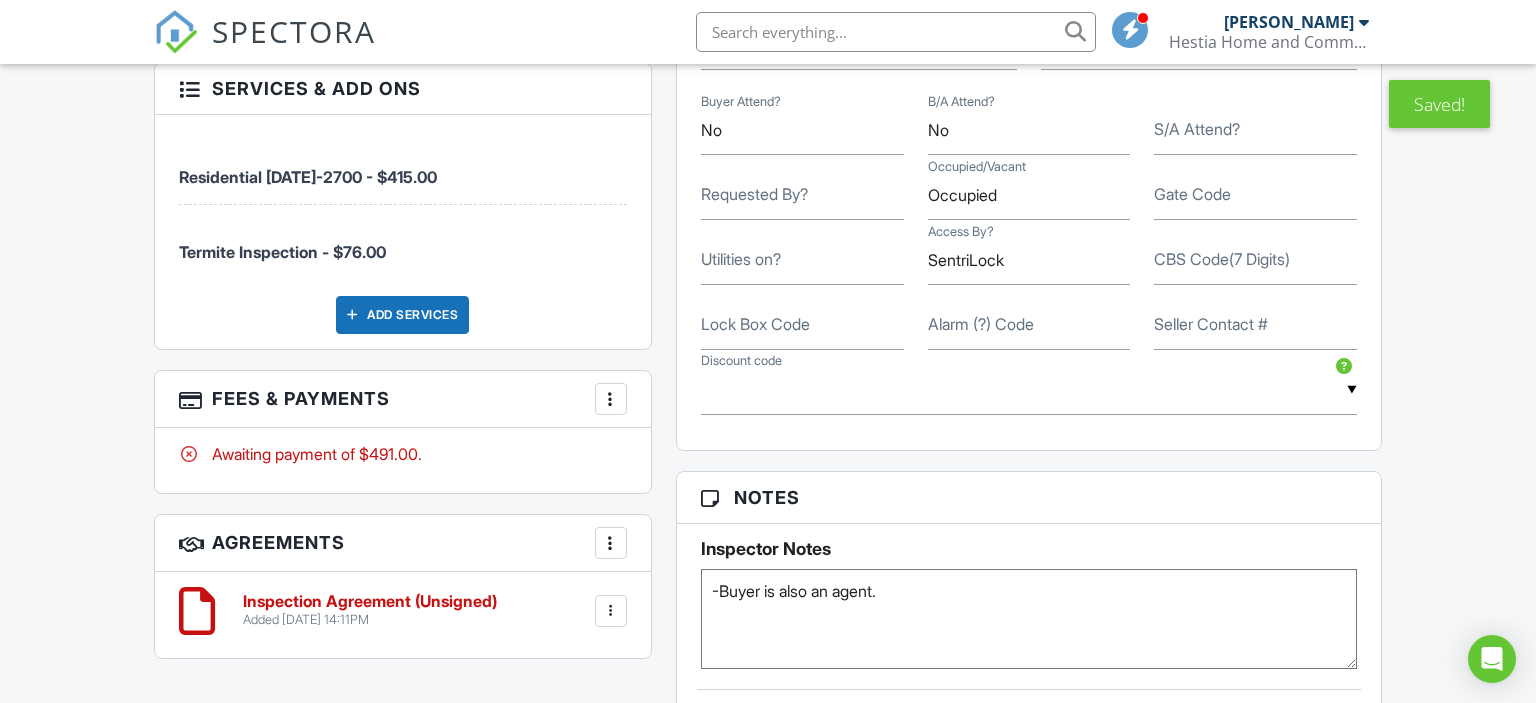 click on "Alarm (?) Code" at bounding box center (981, 324) 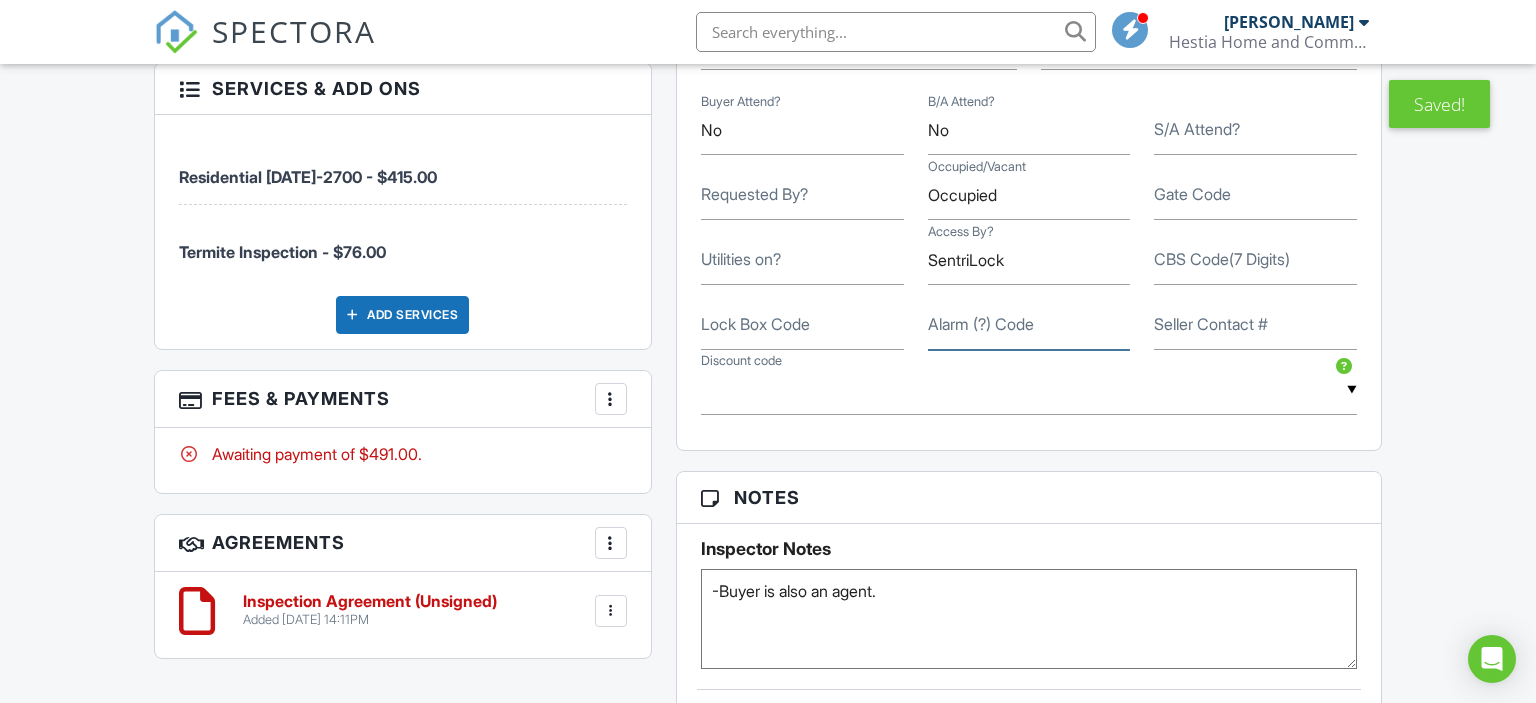 click on "Alarm (?) Code" at bounding box center (1029, 325) 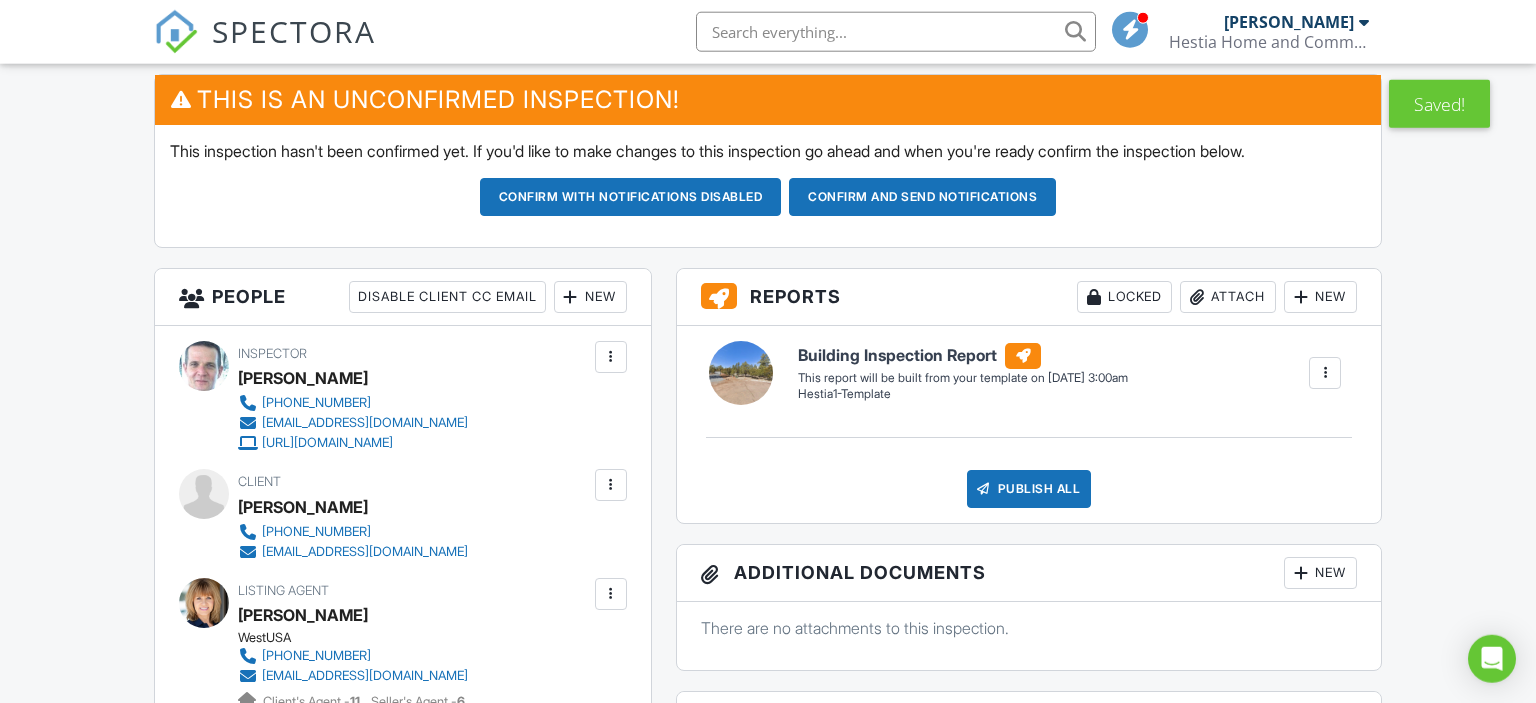 scroll, scrollTop: 422, scrollLeft: 0, axis: vertical 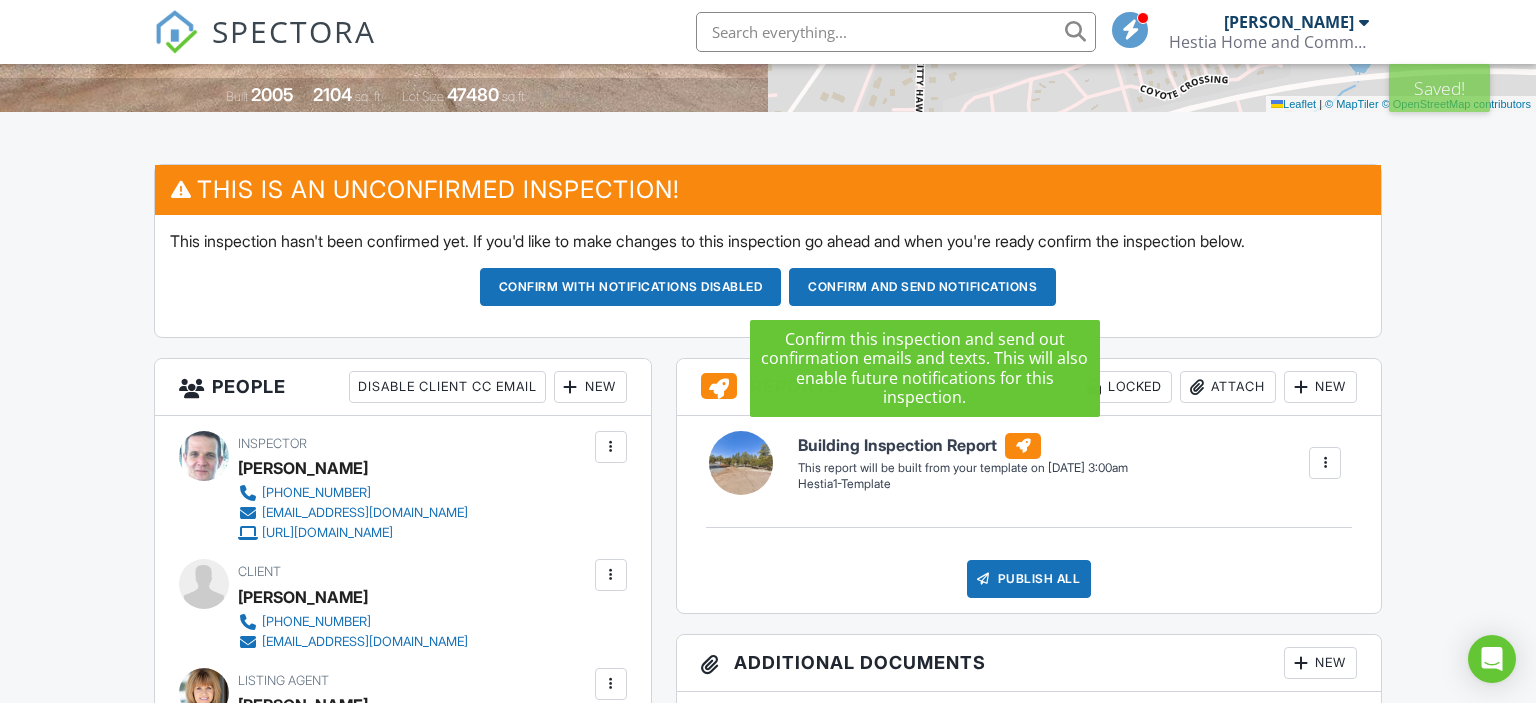 click on "Confirm and send notifications" at bounding box center (631, 287) 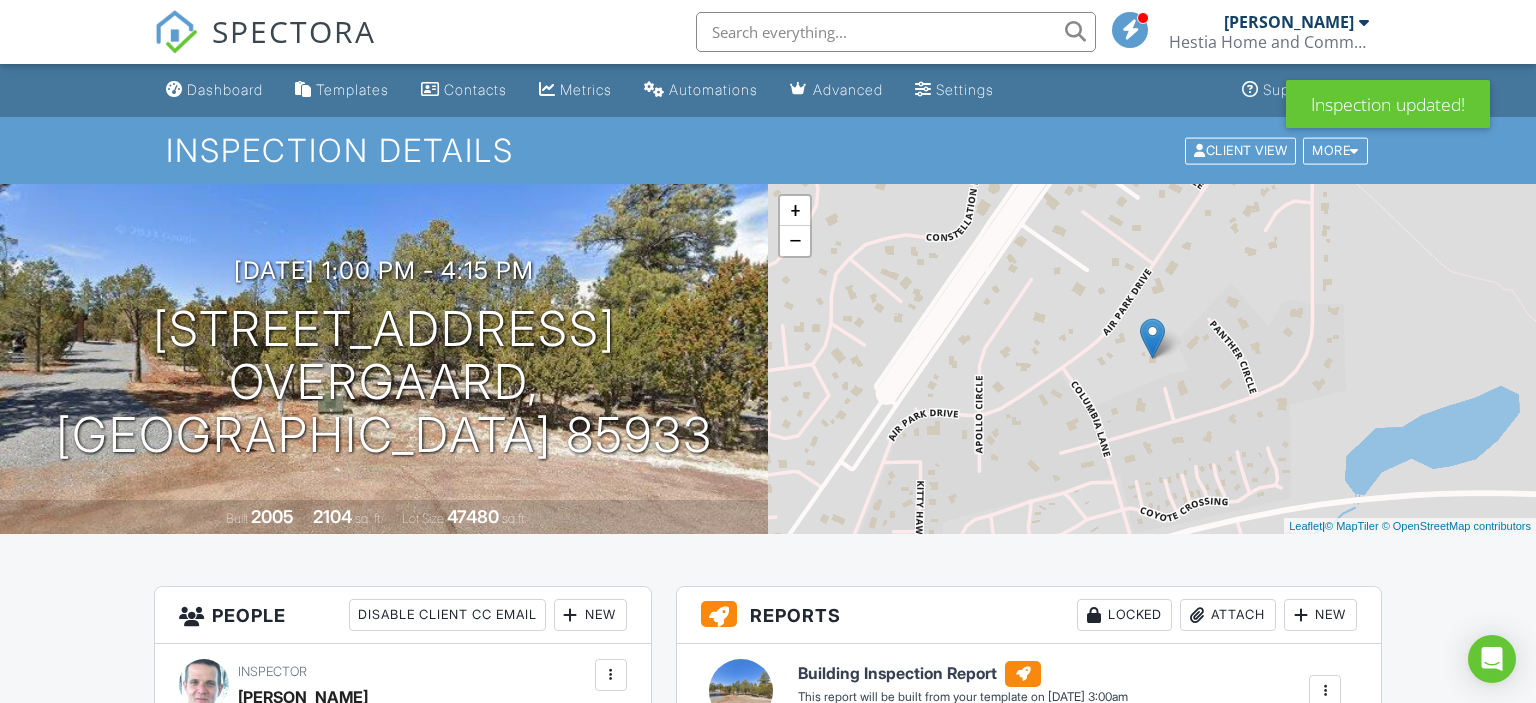 scroll, scrollTop: 0, scrollLeft: 0, axis: both 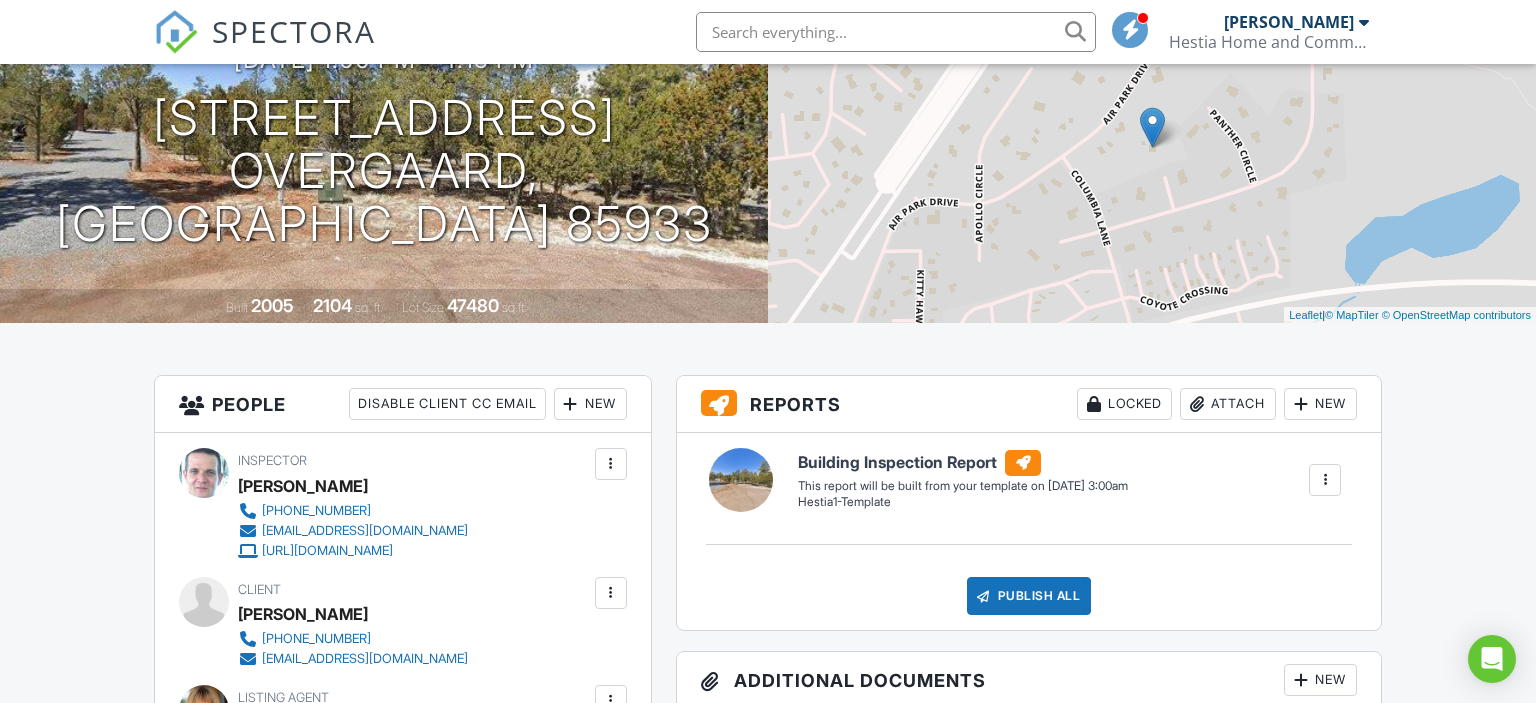 click at bounding box center (1325, 480) 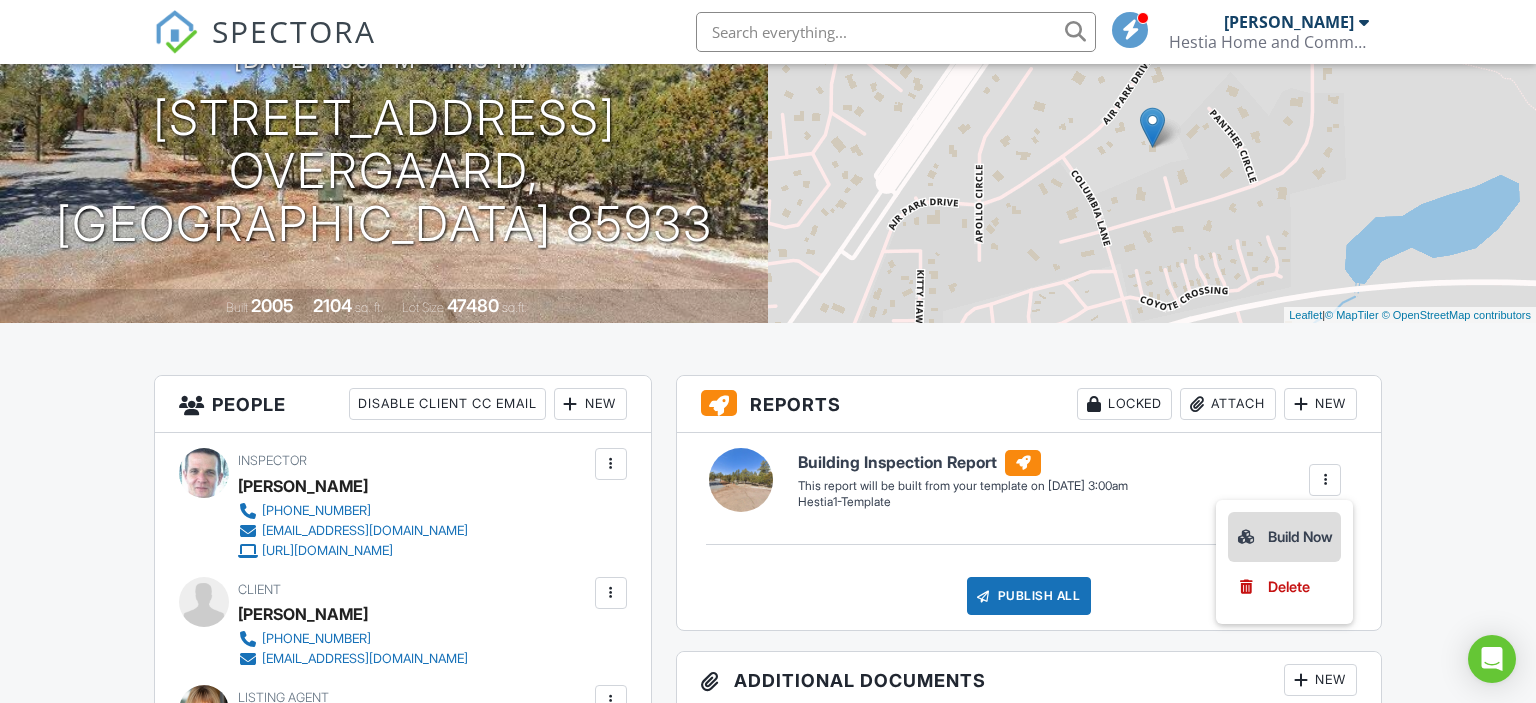 click on "Build Now" at bounding box center (1284, 537) 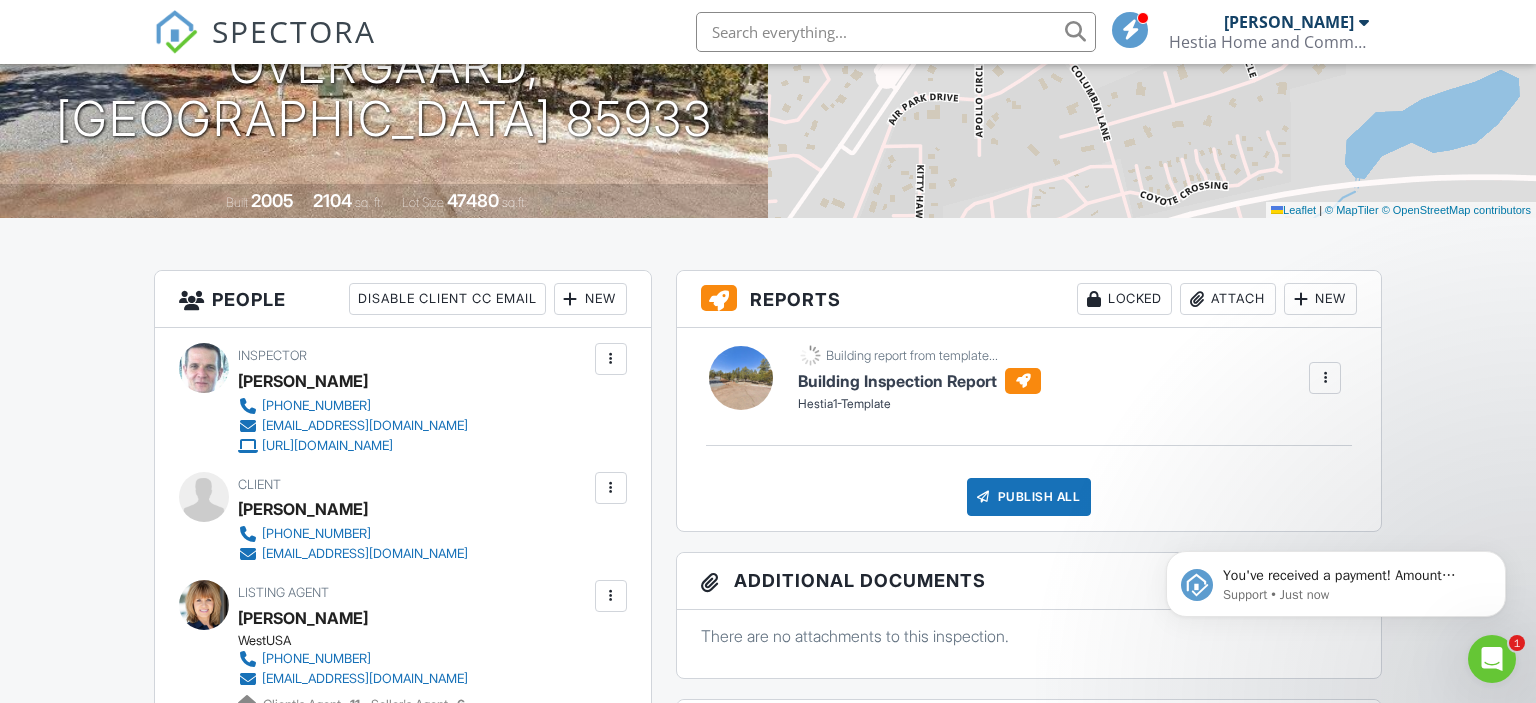 scroll, scrollTop: 0, scrollLeft: 0, axis: both 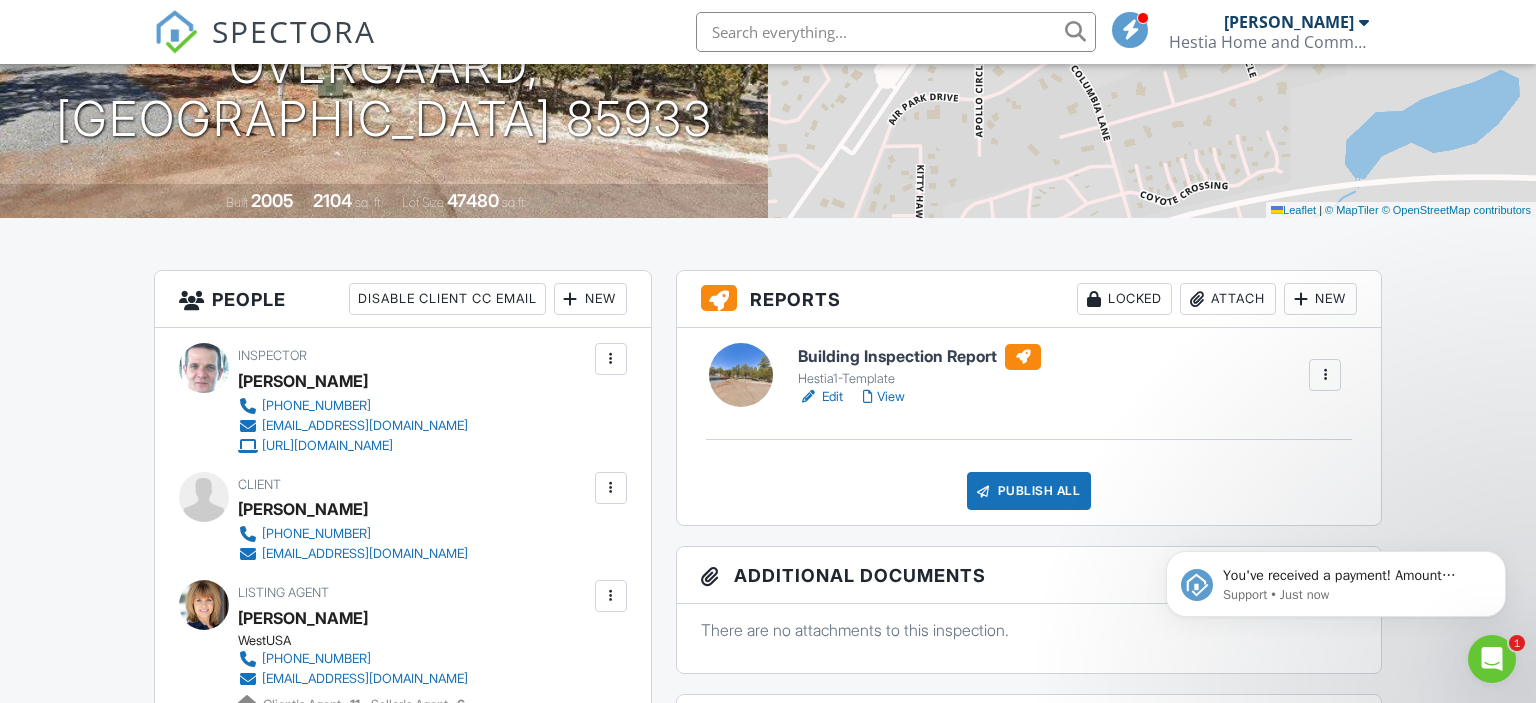 click on "Edit" at bounding box center (820, 397) 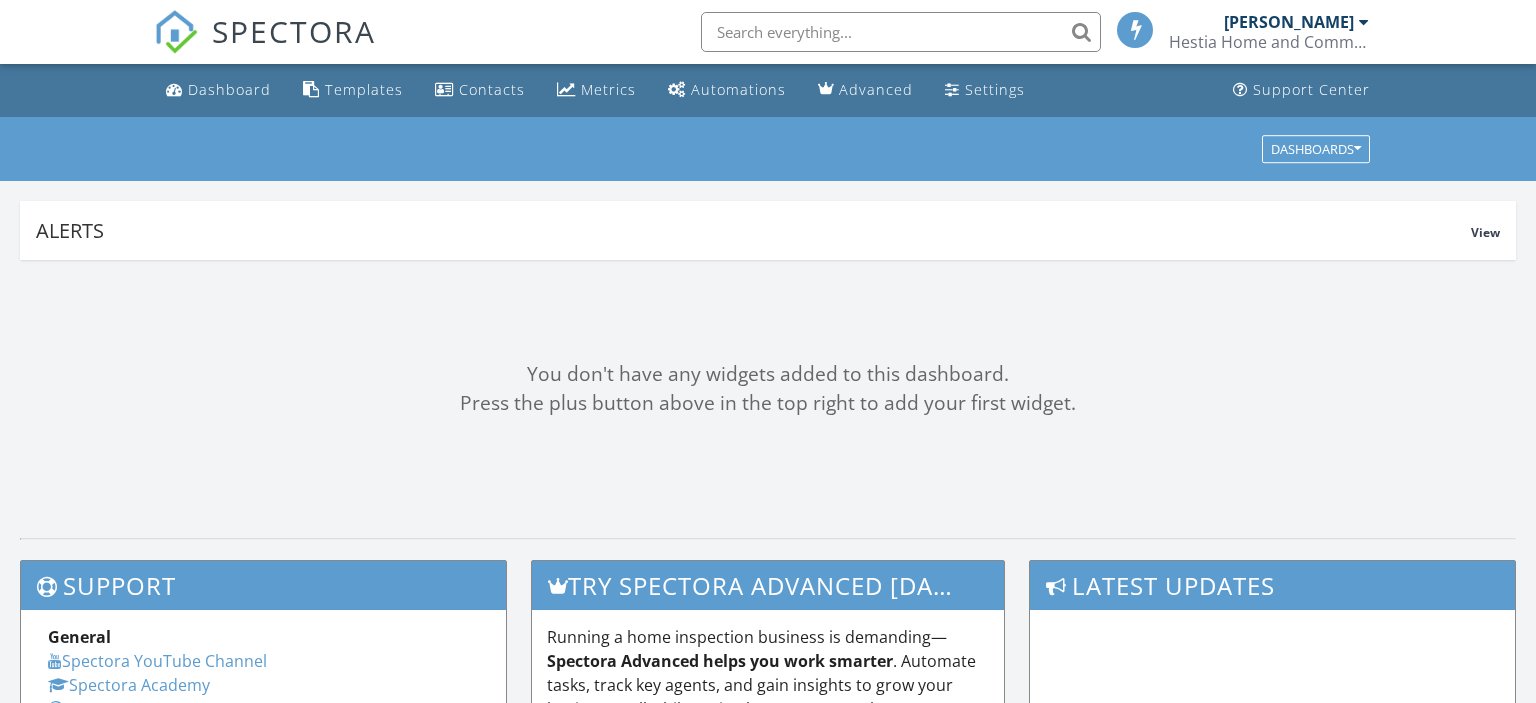 scroll, scrollTop: 0, scrollLeft: 0, axis: both 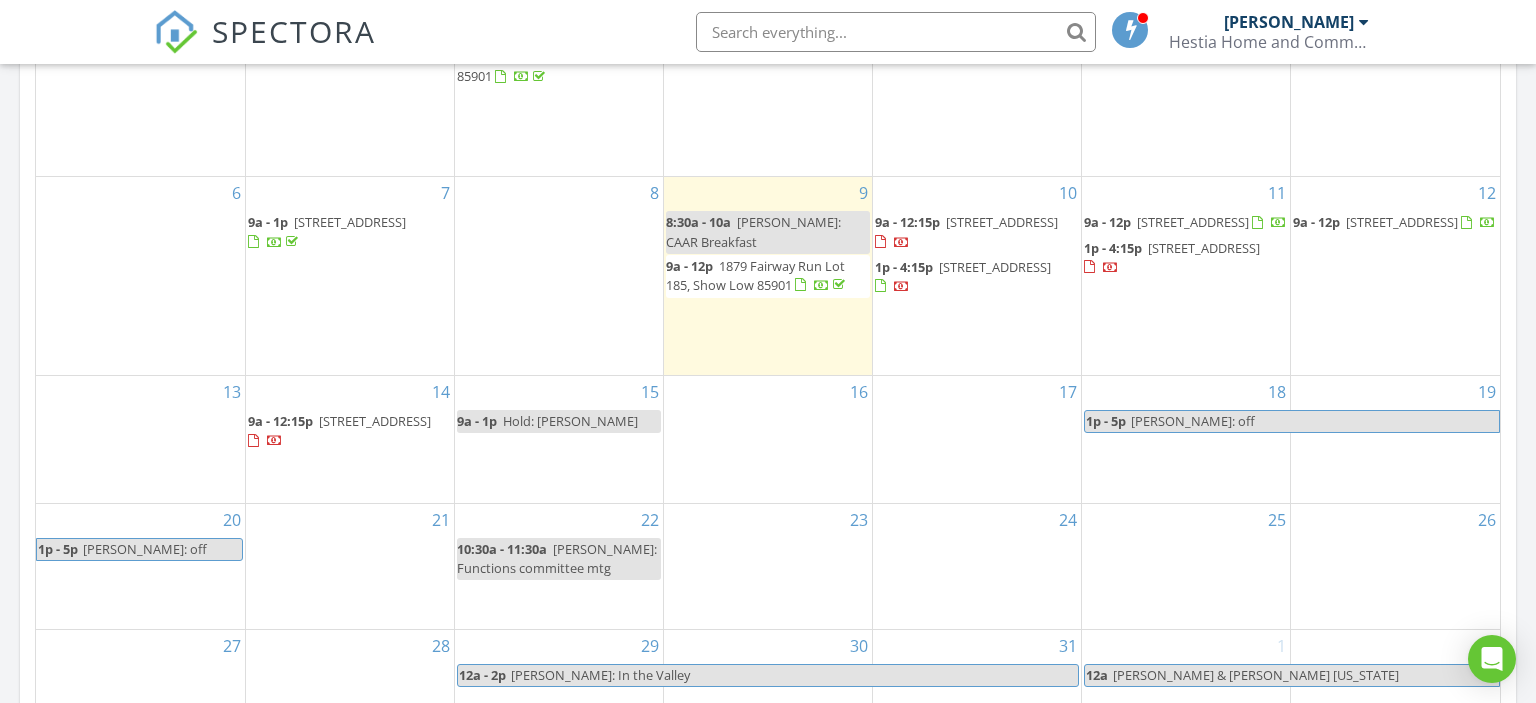 click on "Hold: [PERSON_NAME]" at bounding box center [570, 421] 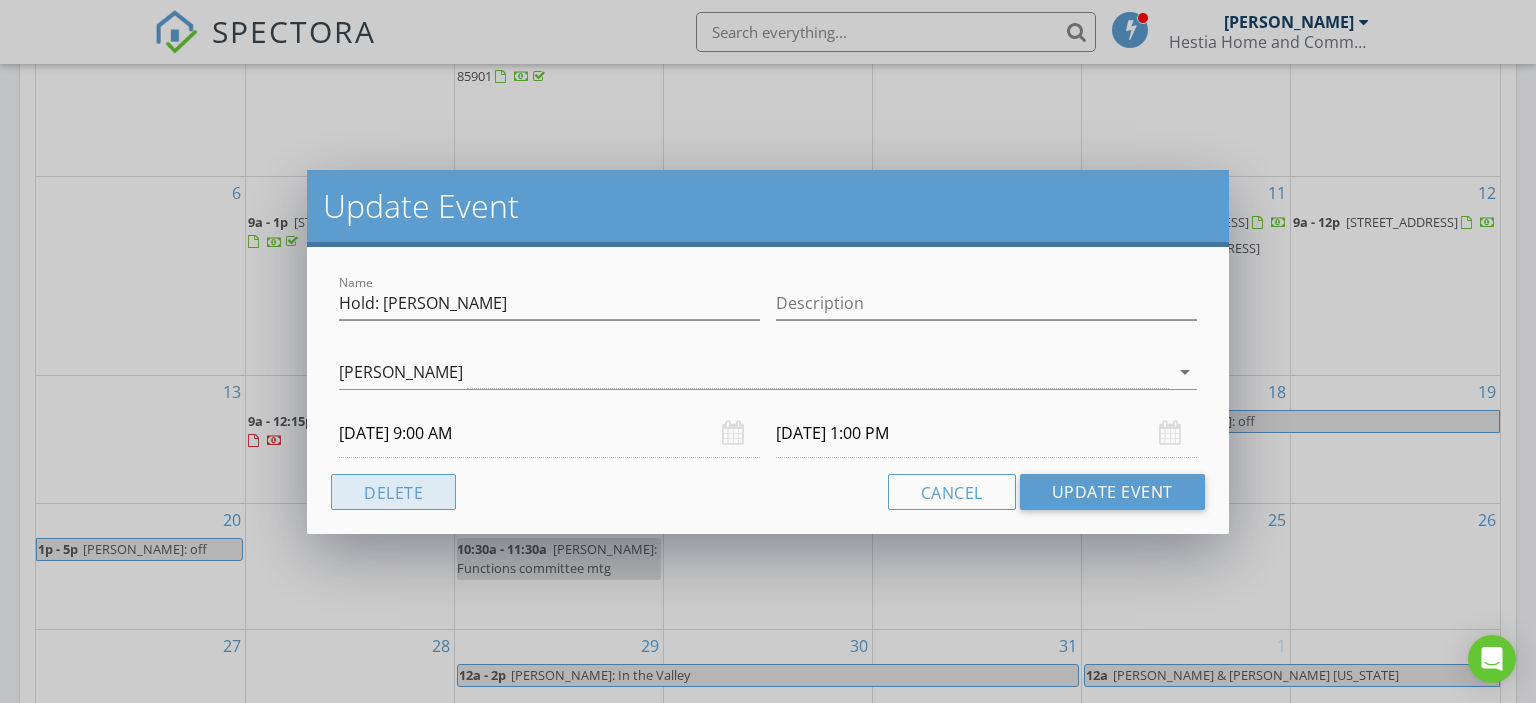 click on "Delete" at bounding box center [393, 492] 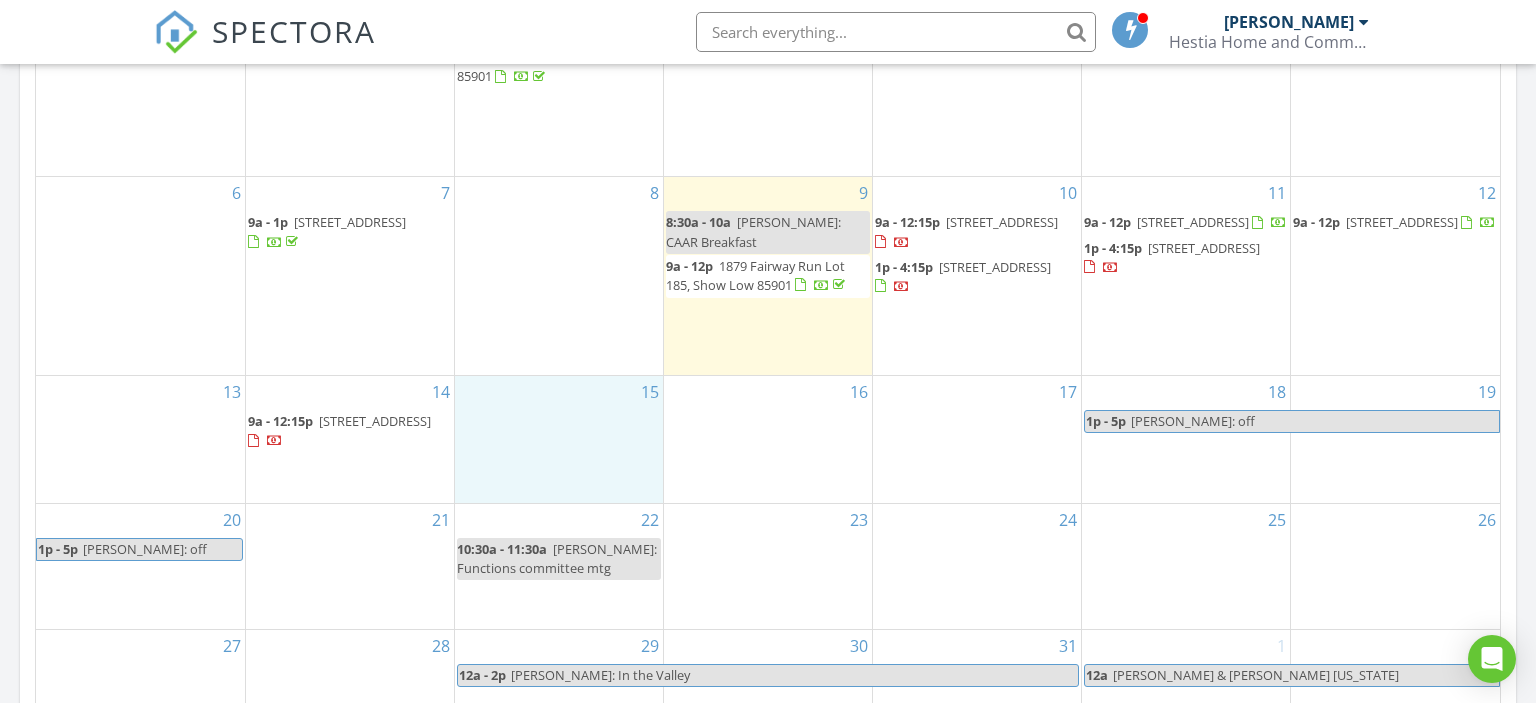 click on "15" at bounding box center [559, 439] 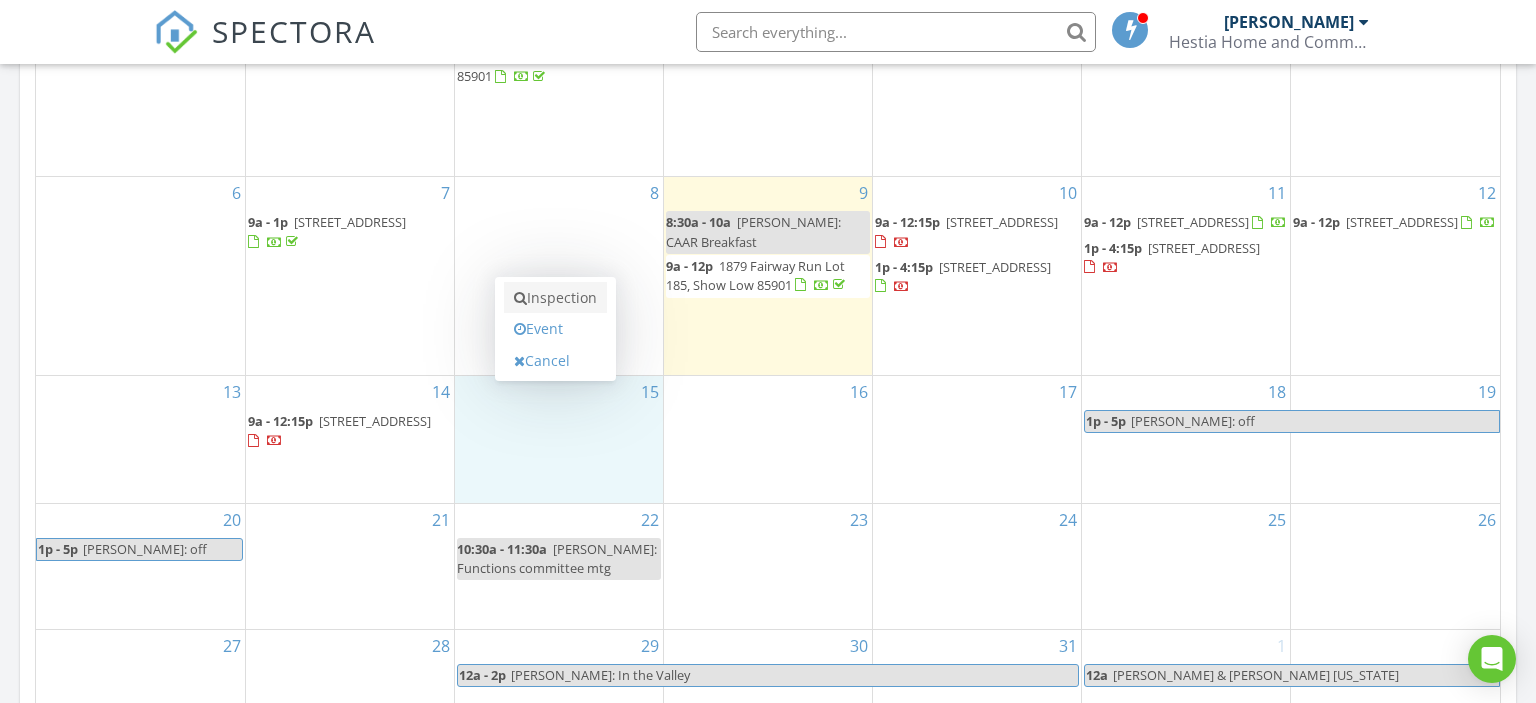 click on "Inspection" at bounding box center (555, 298) 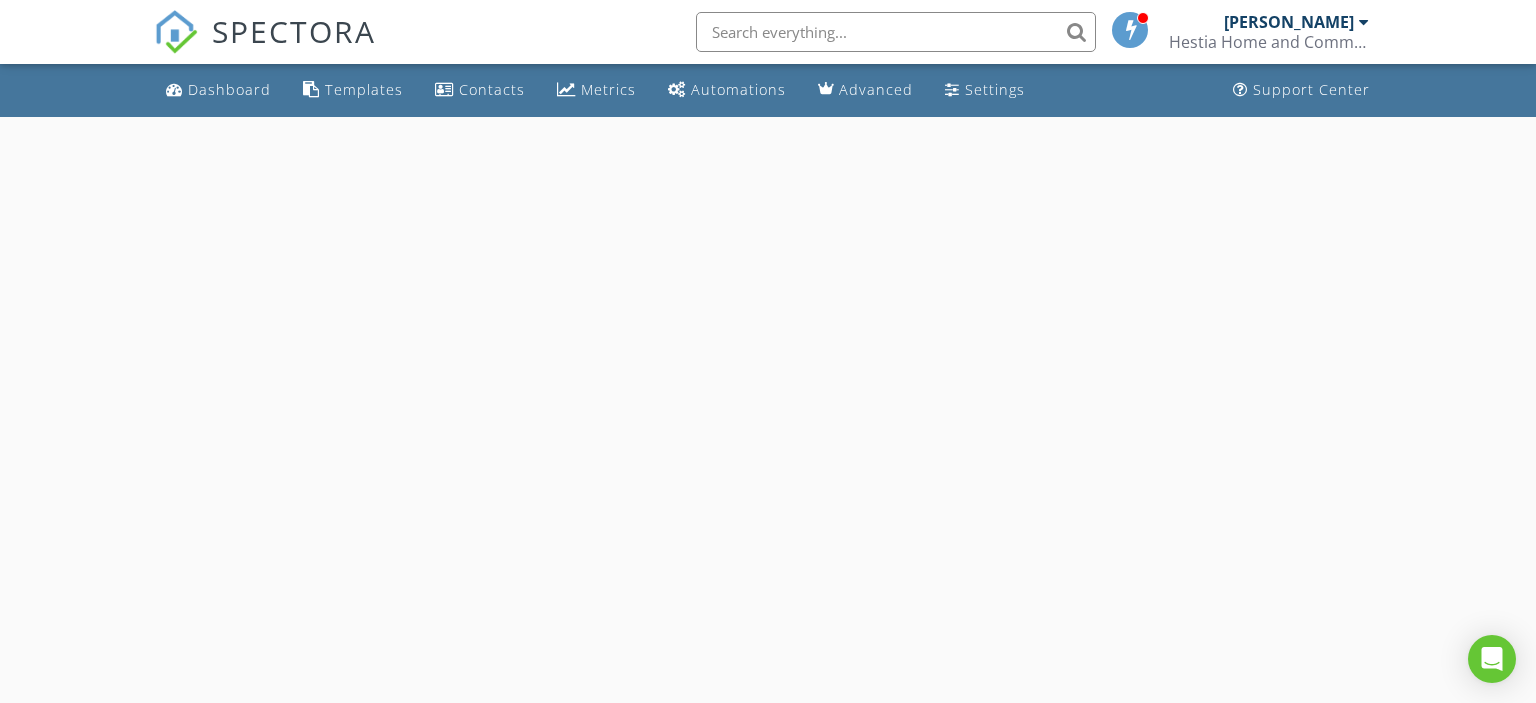 scroll, scrollTop: 0, scrollLeft: 0, axis: both 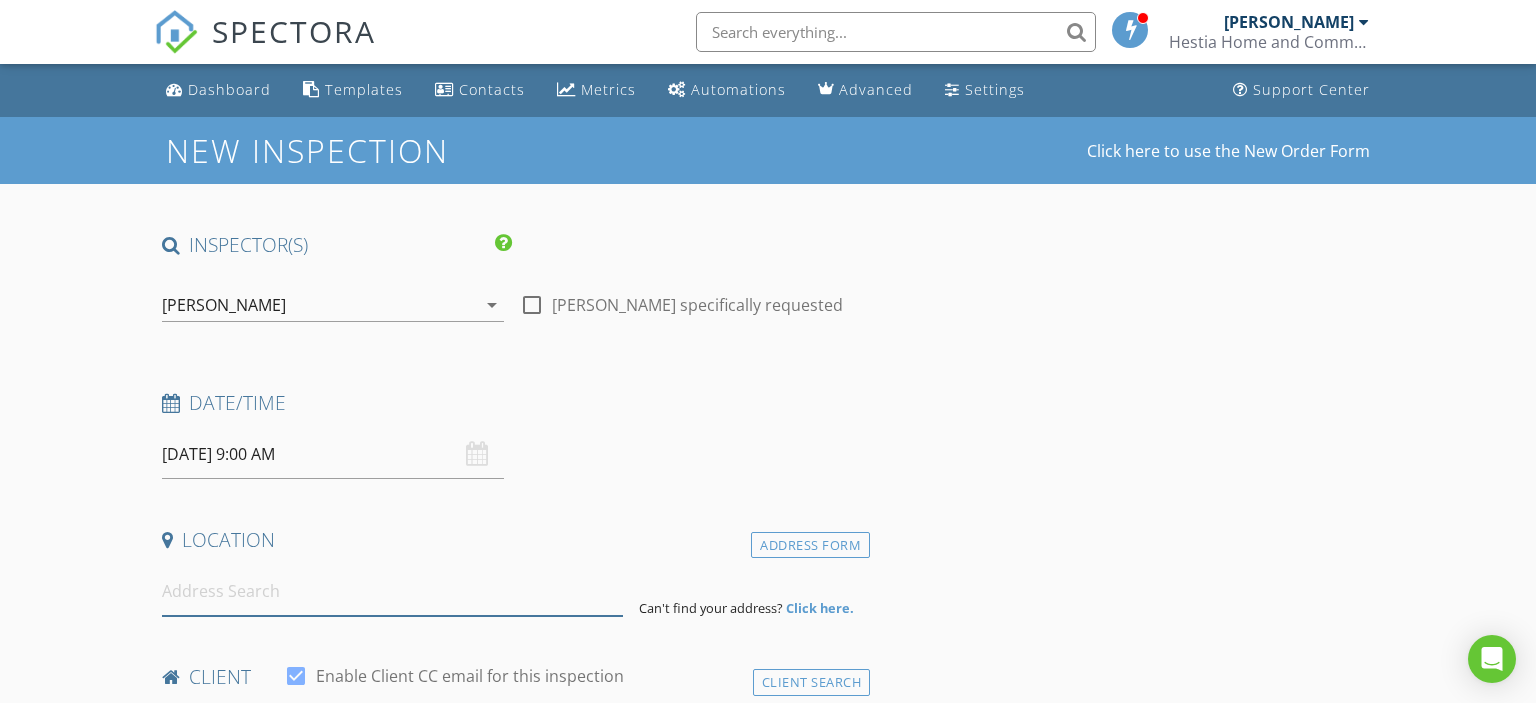 click at bounding box center (393, 591) 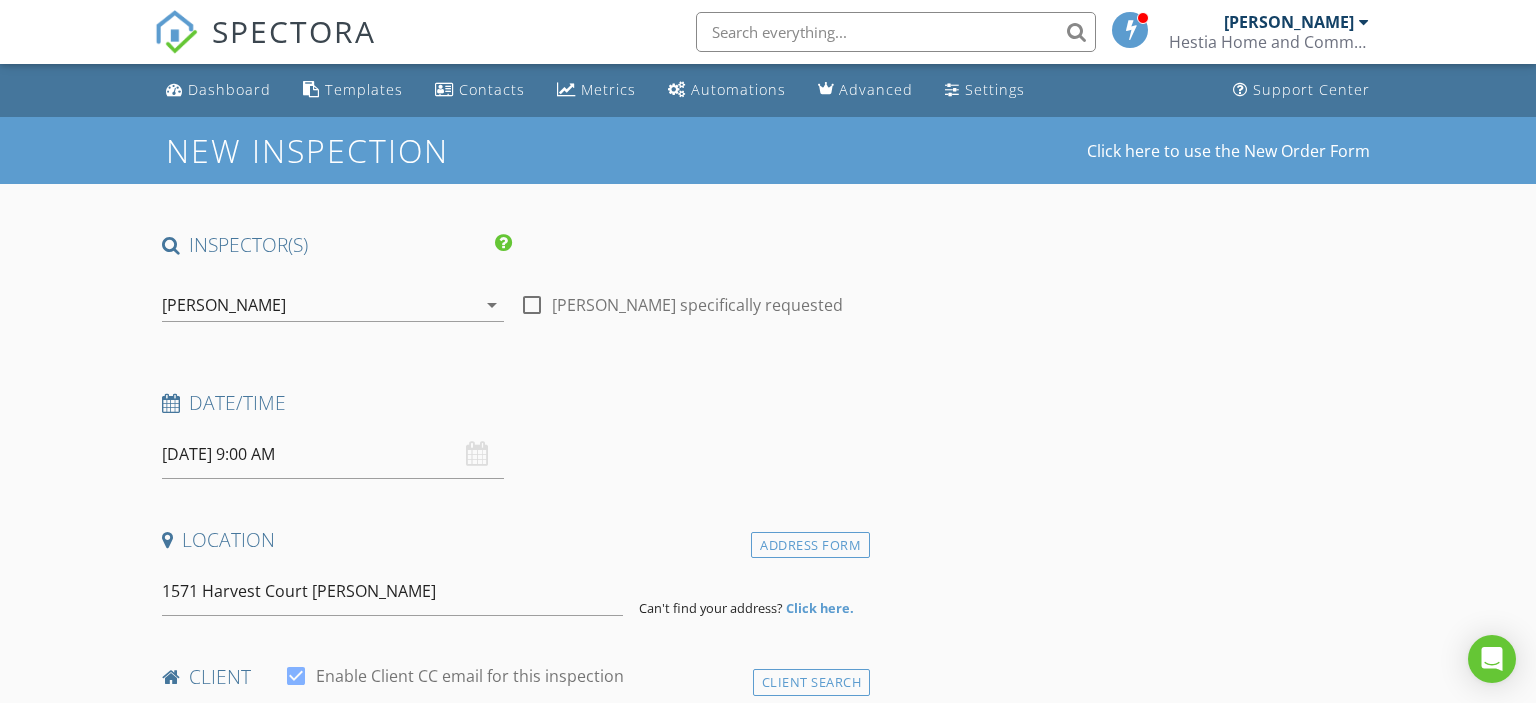 type on "1571 Harvest Court, Taylor, AZ, USA" 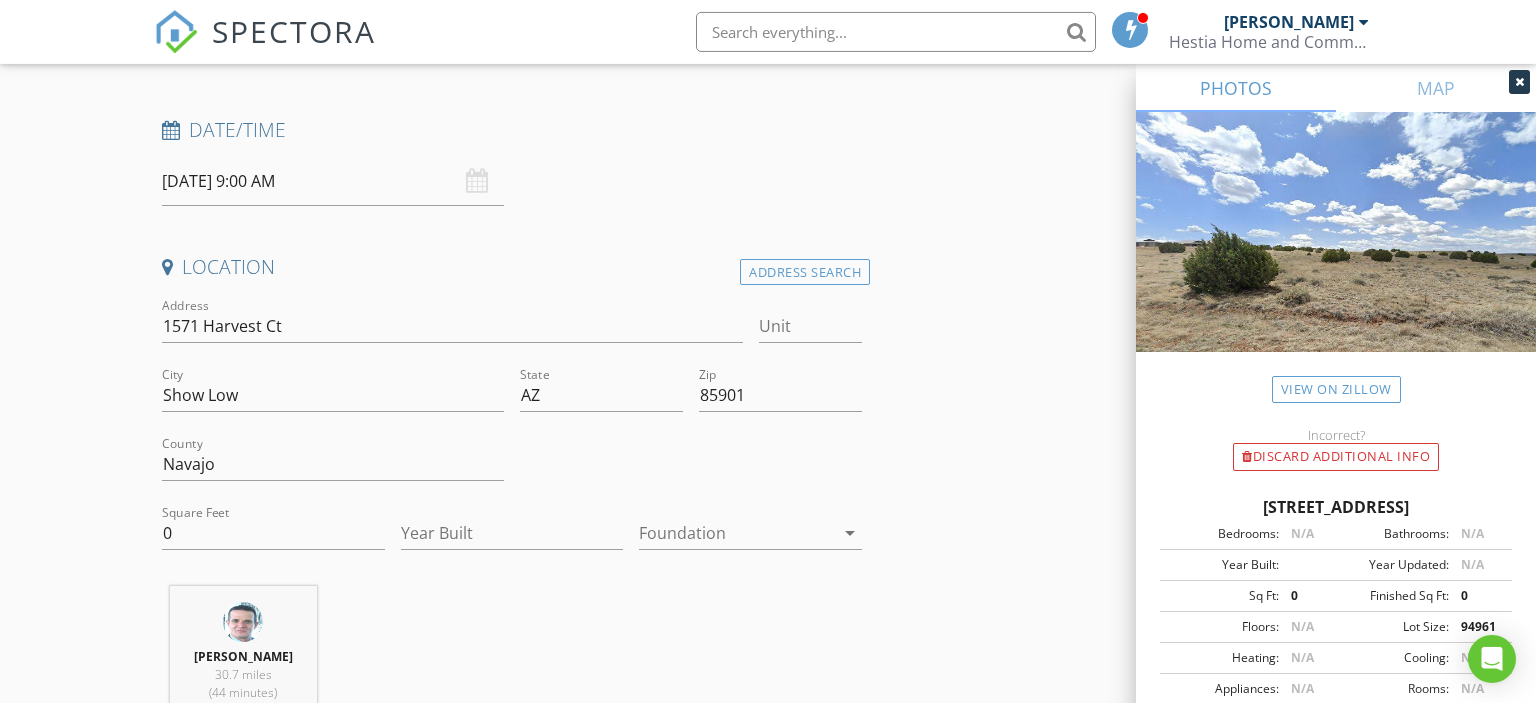 scroll, scrollTop: 316, scrollLeft: 0, axis: vertical 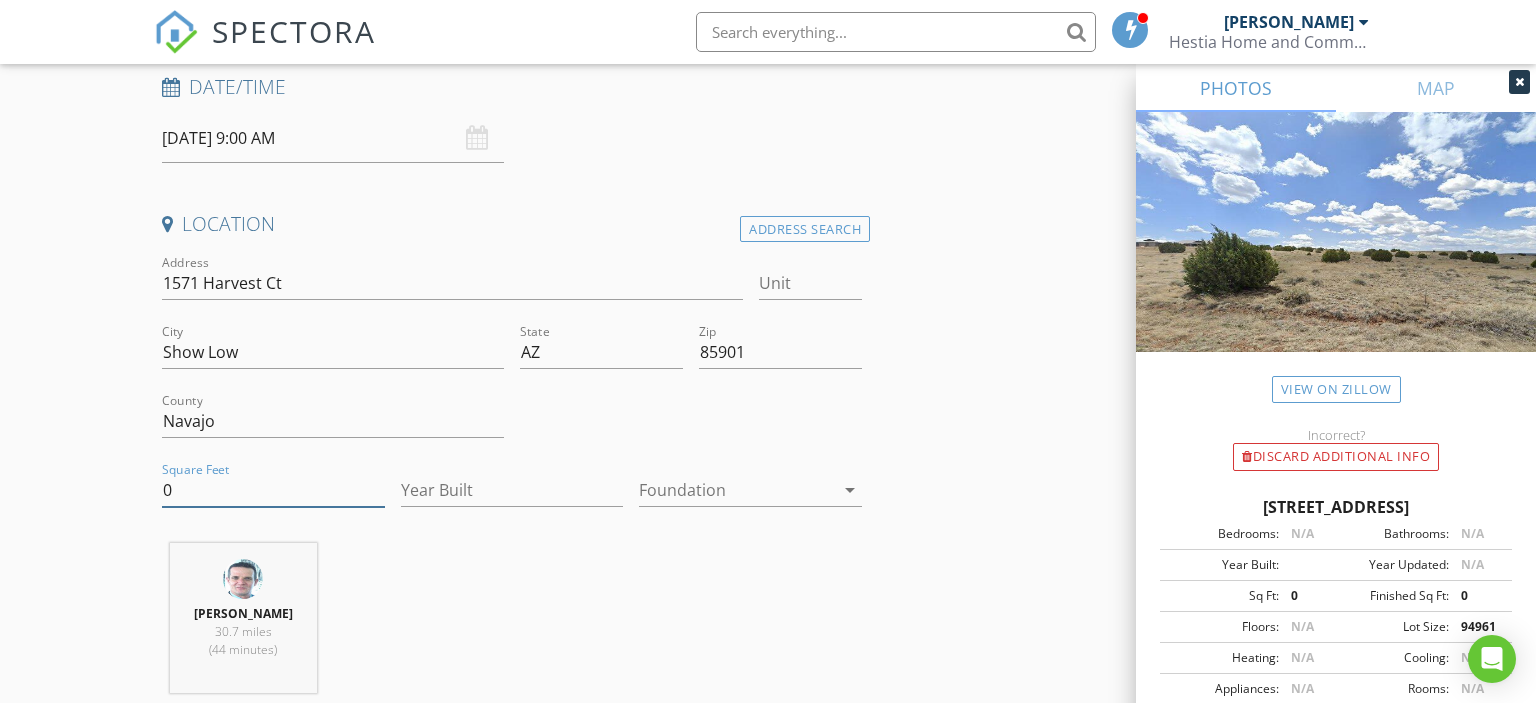 drag, startPoint x: 202, startPoint y: 492, endPoint x: 154, endPoint y: 476, distance: 50.596443 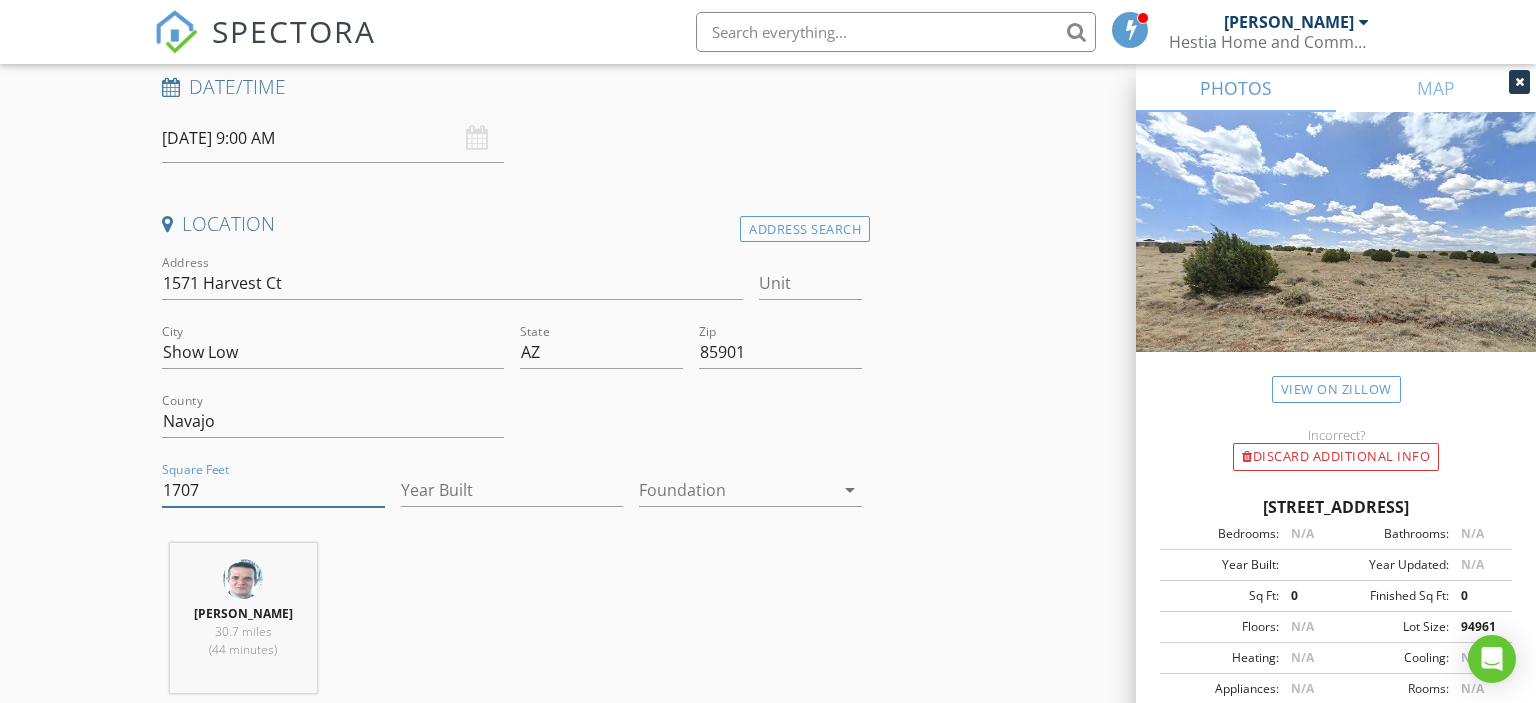 type on "1707" 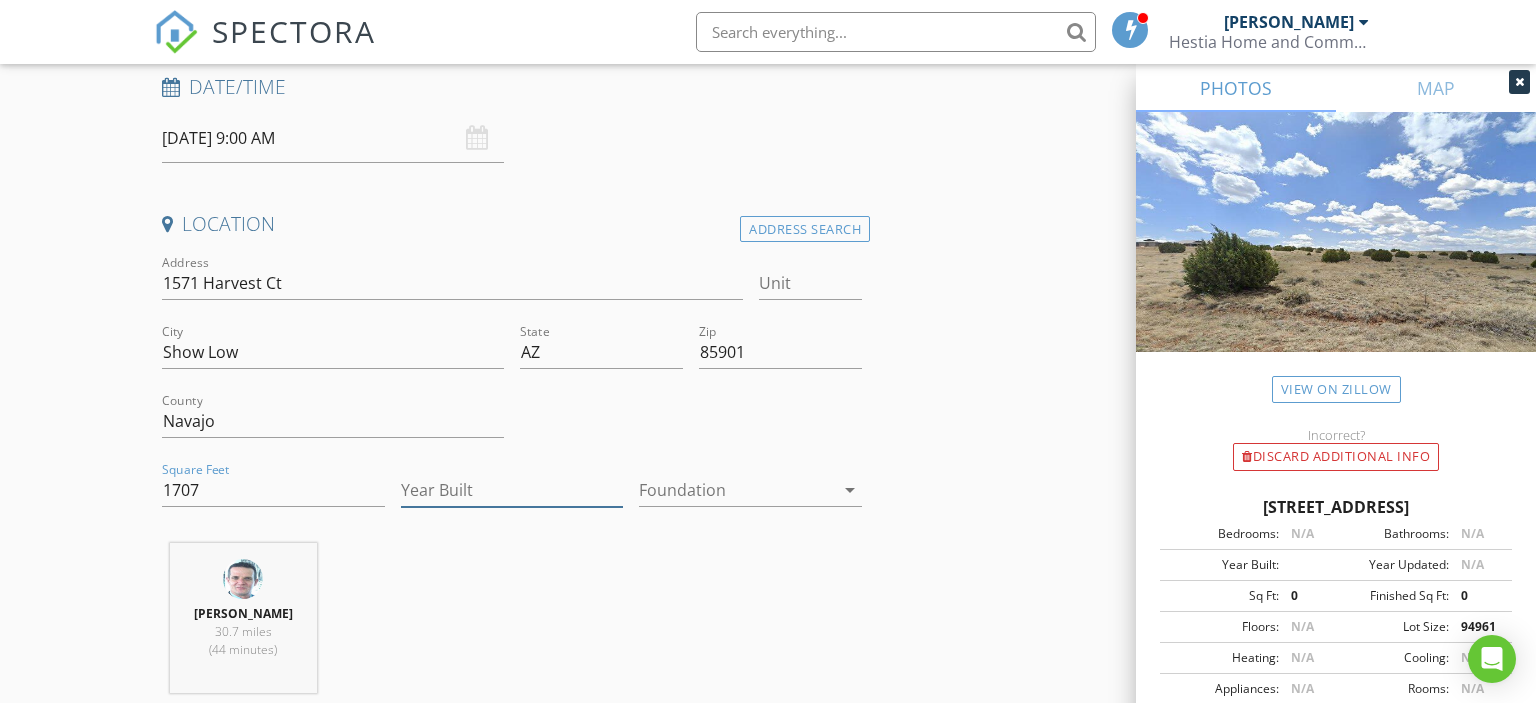 click on "Year Built" at bounding box center (512, 490) 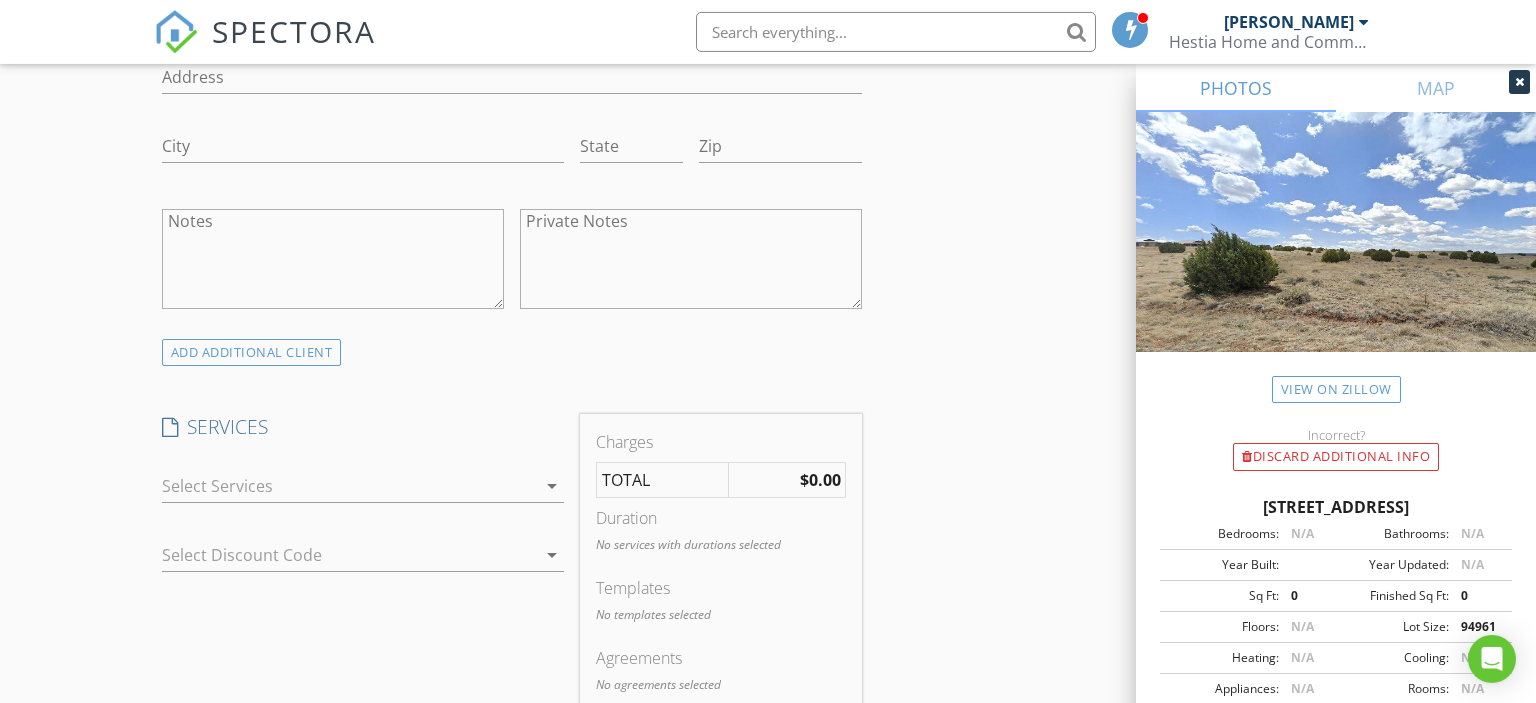 scroll, scrollTop: 1372, scrollLeft: 0, axis: vertical 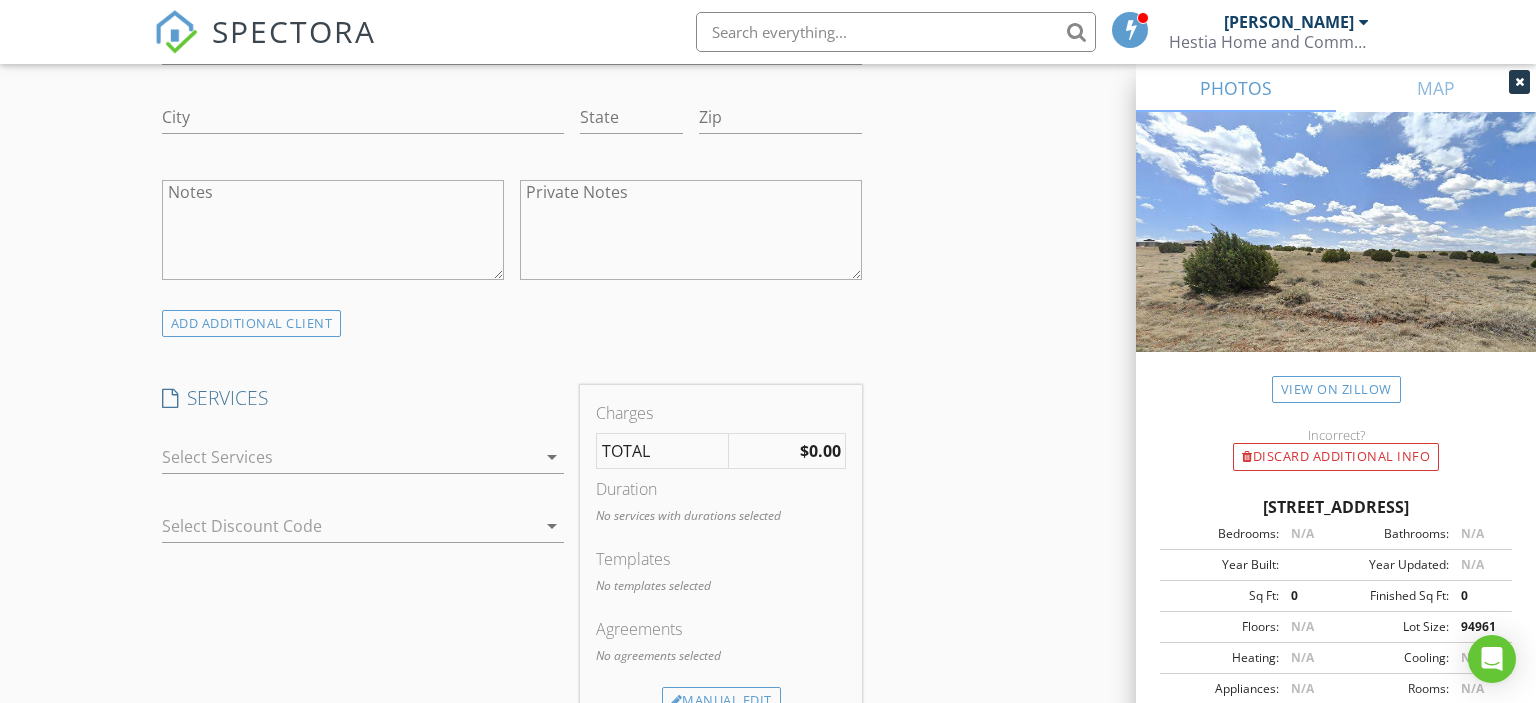 type on "2025" 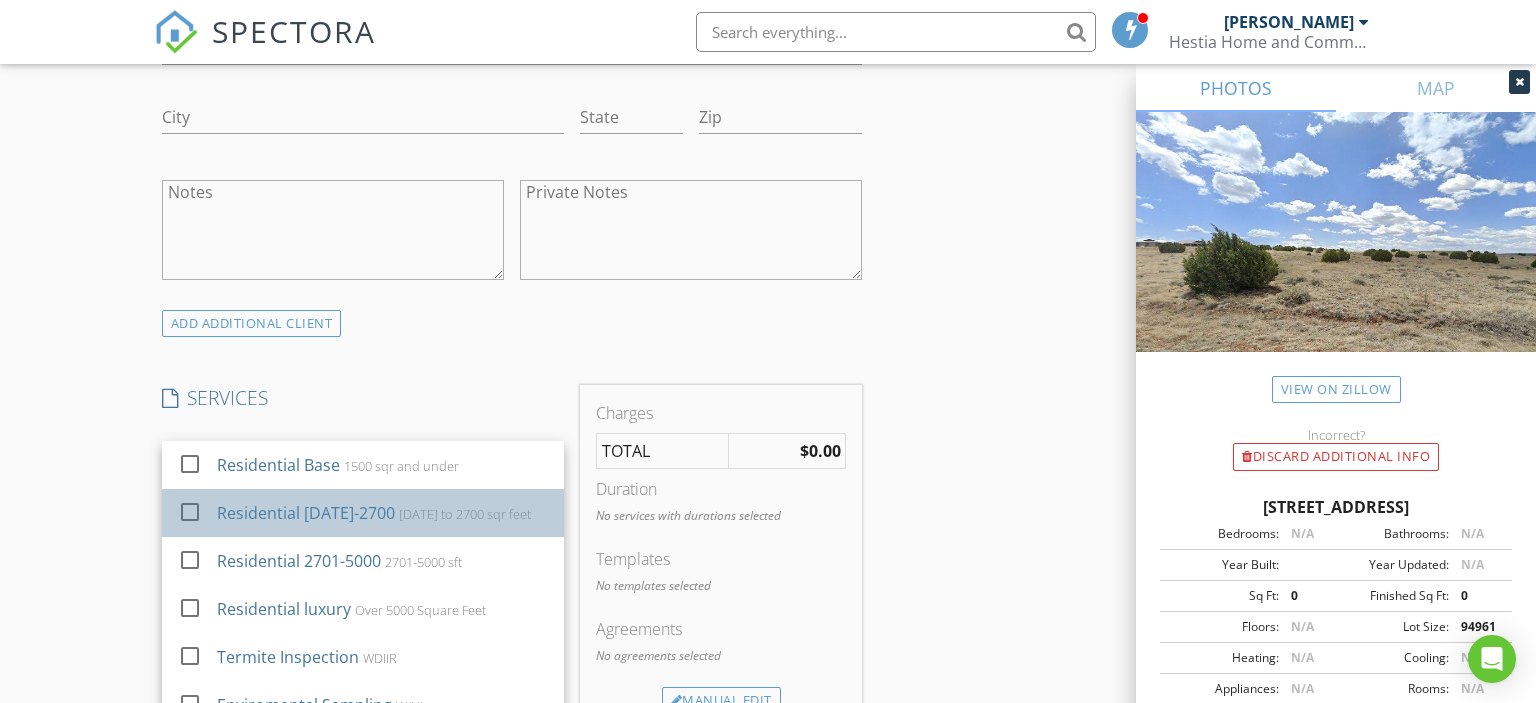 click on "1501 to 2700 sqr feet" at bounding box center [464, 514] 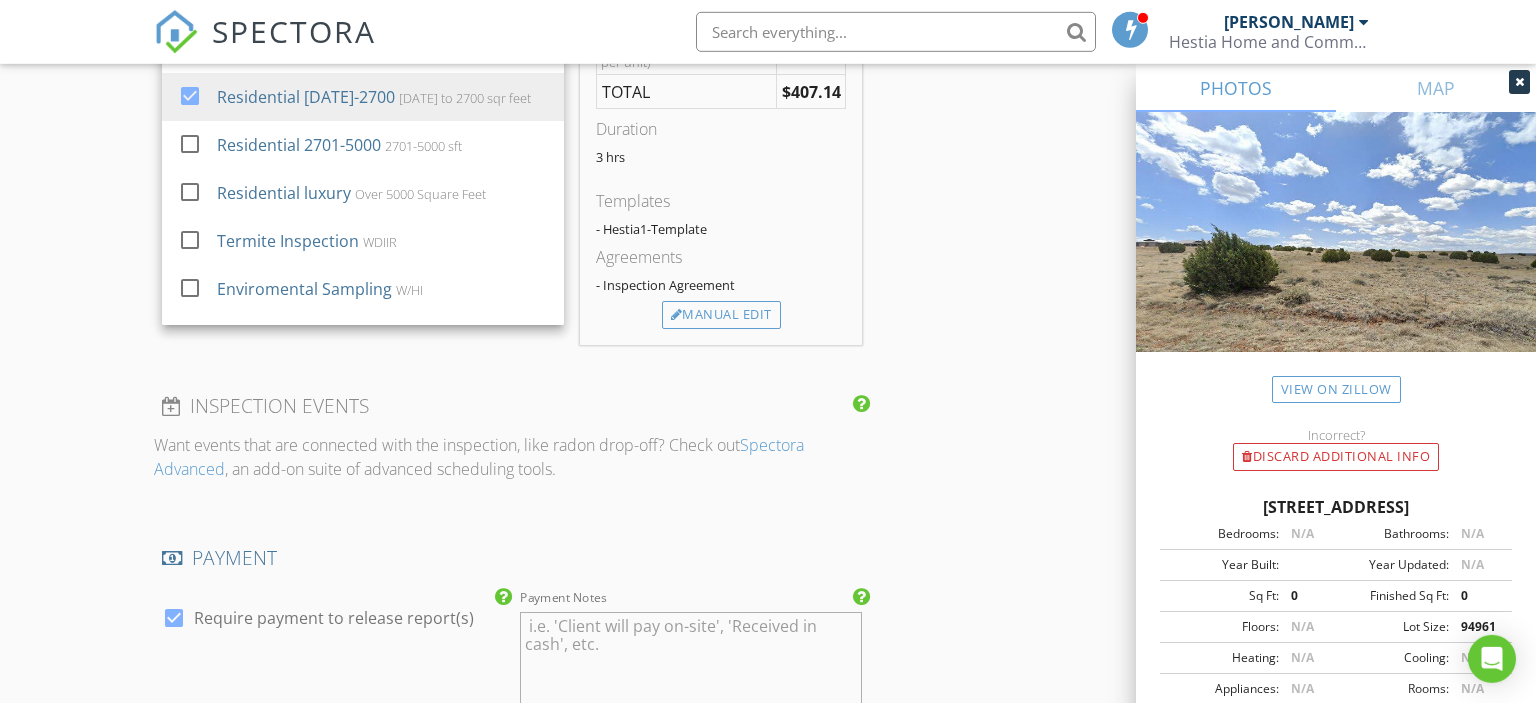 scroll, scrollTop: 1795, scrollLeft: 0, axis: vertical 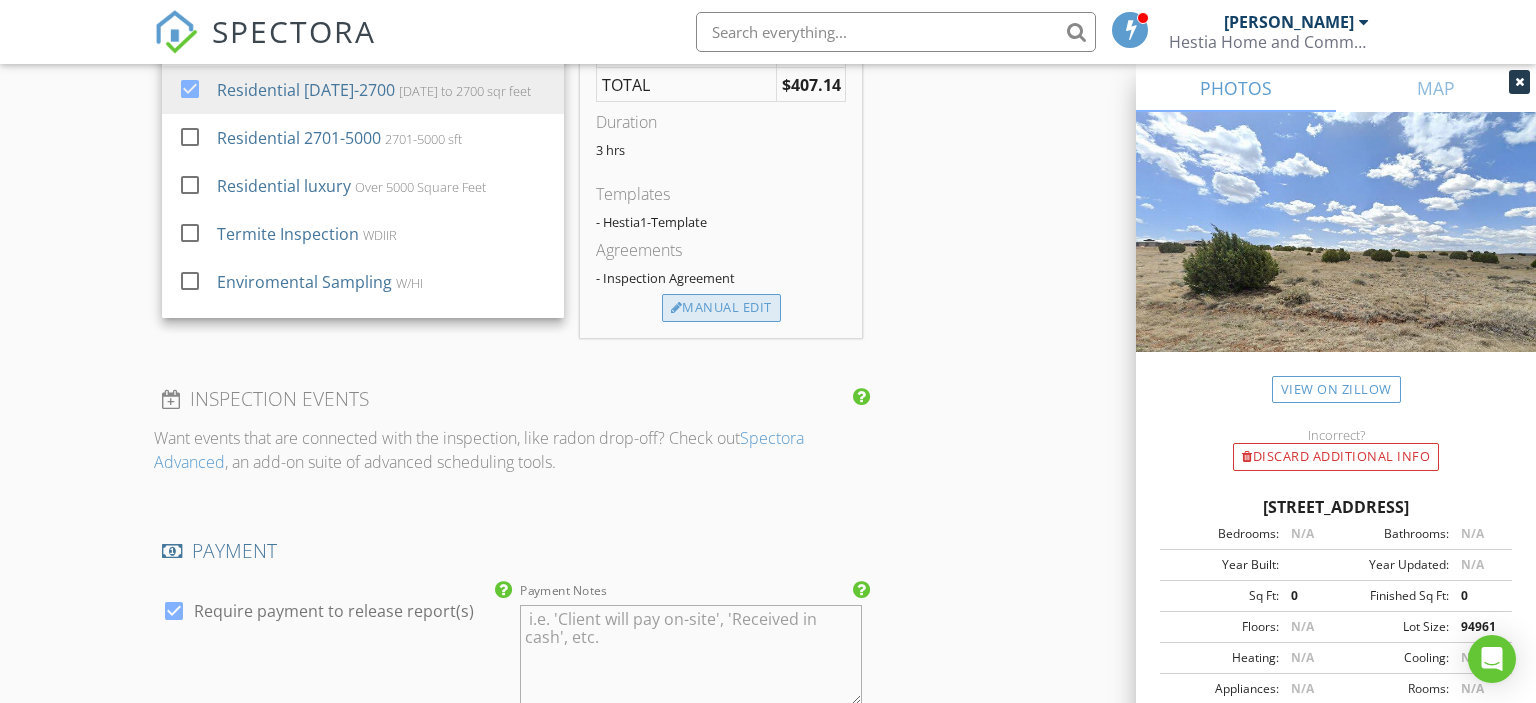 click on "Manual Edit" at bounding box center [721, 308] 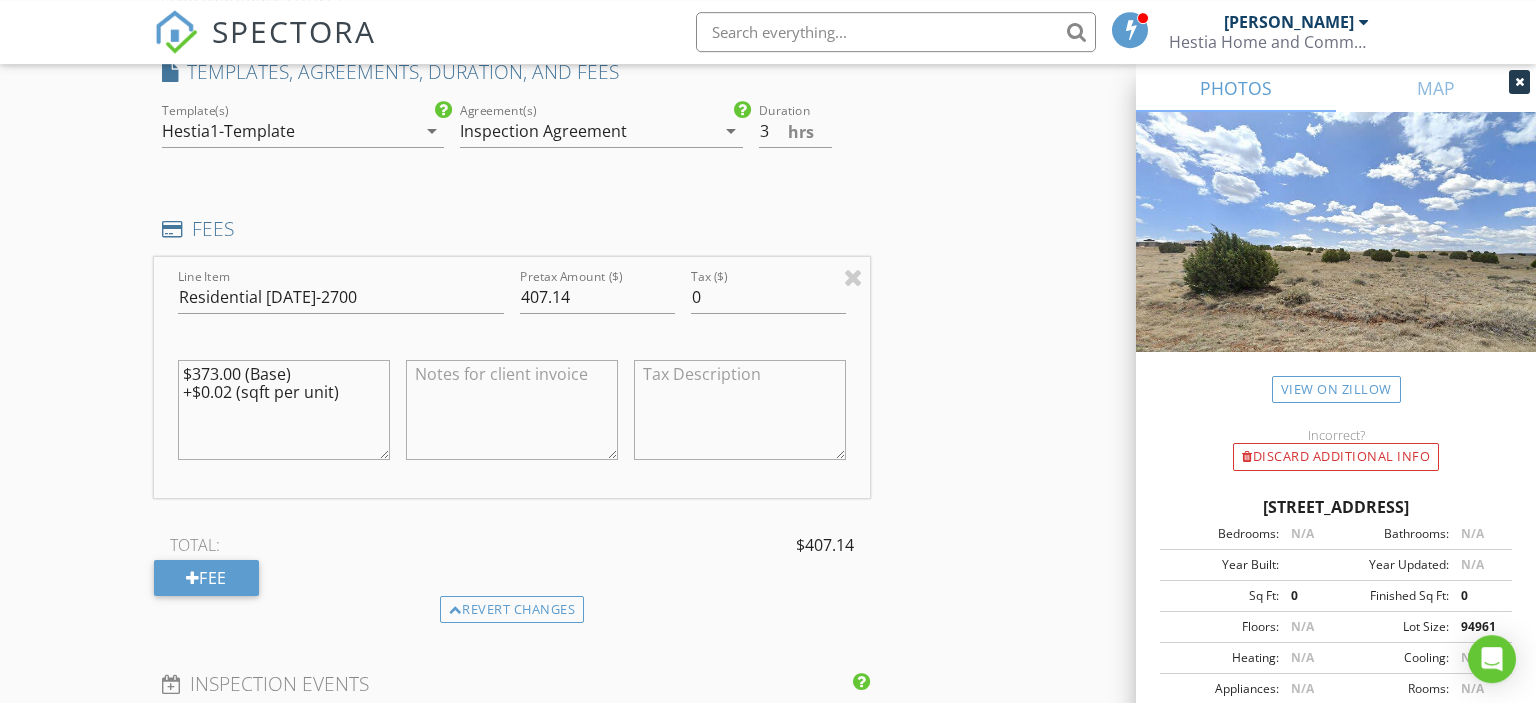 scroll, scrollTop: 1645, scrollLeft: 0, axis: vertical 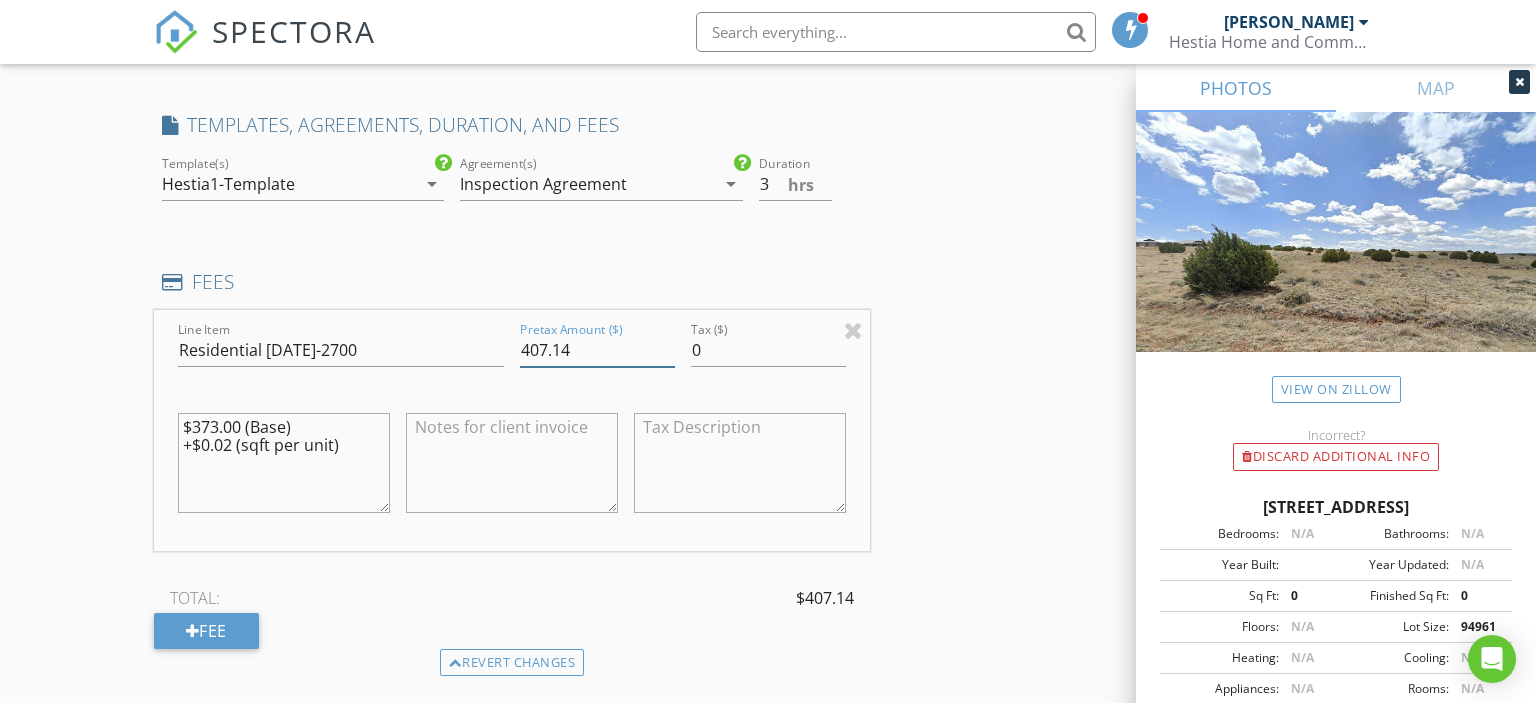 drag, startPoint x: 586, startPoint y: 346, endPoint x: 553, endPoint y: 349, distance: 33.13608 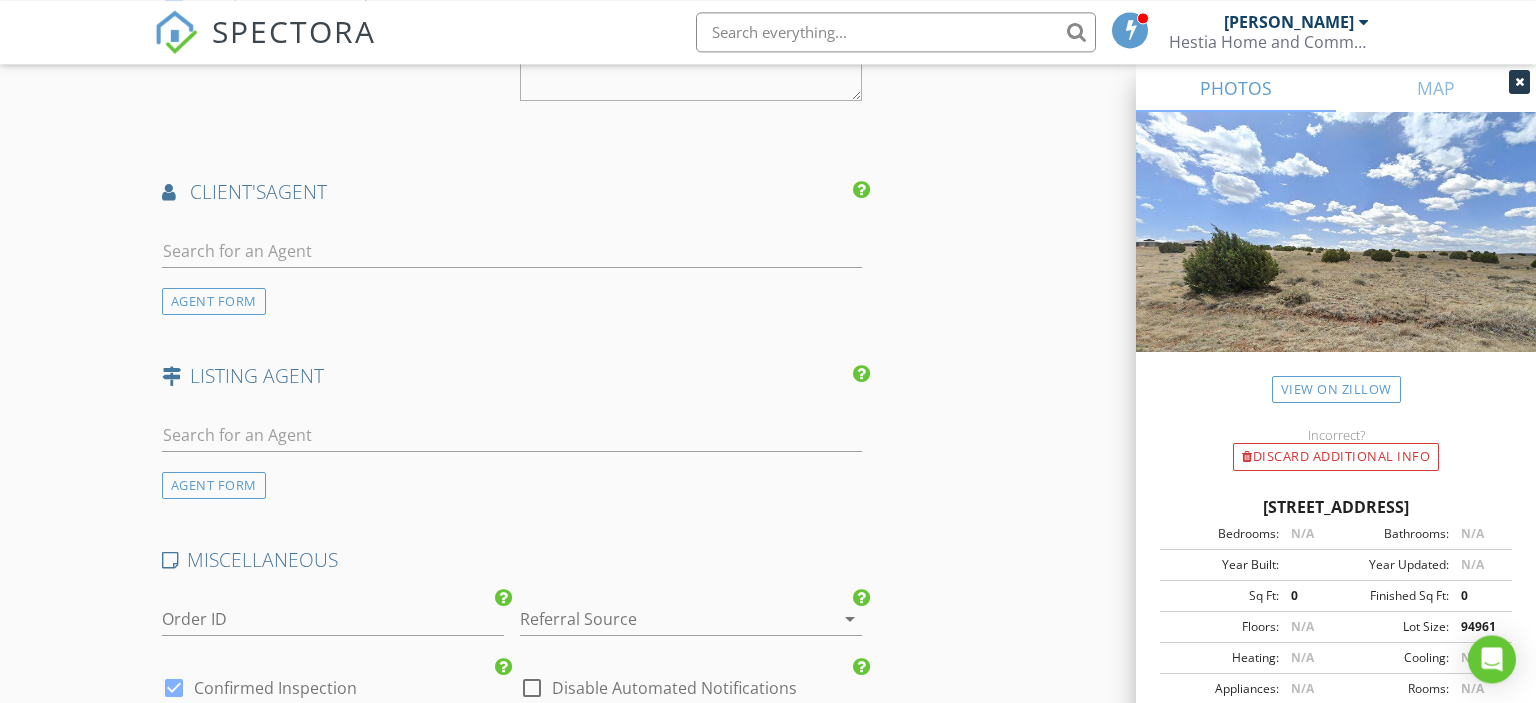 scroll, scrollTop: 2596, scrollLeft: 0, axis: vertical 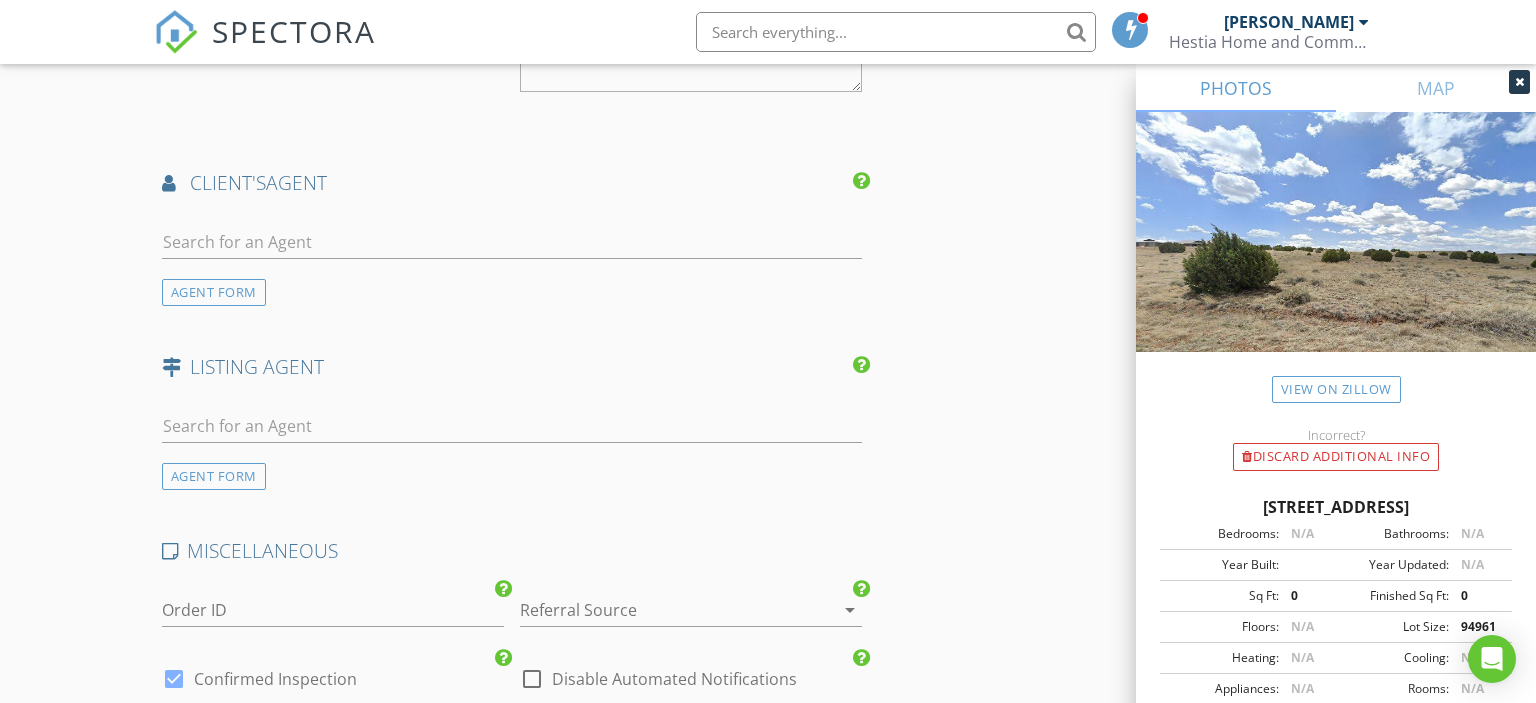 type on "407.00" 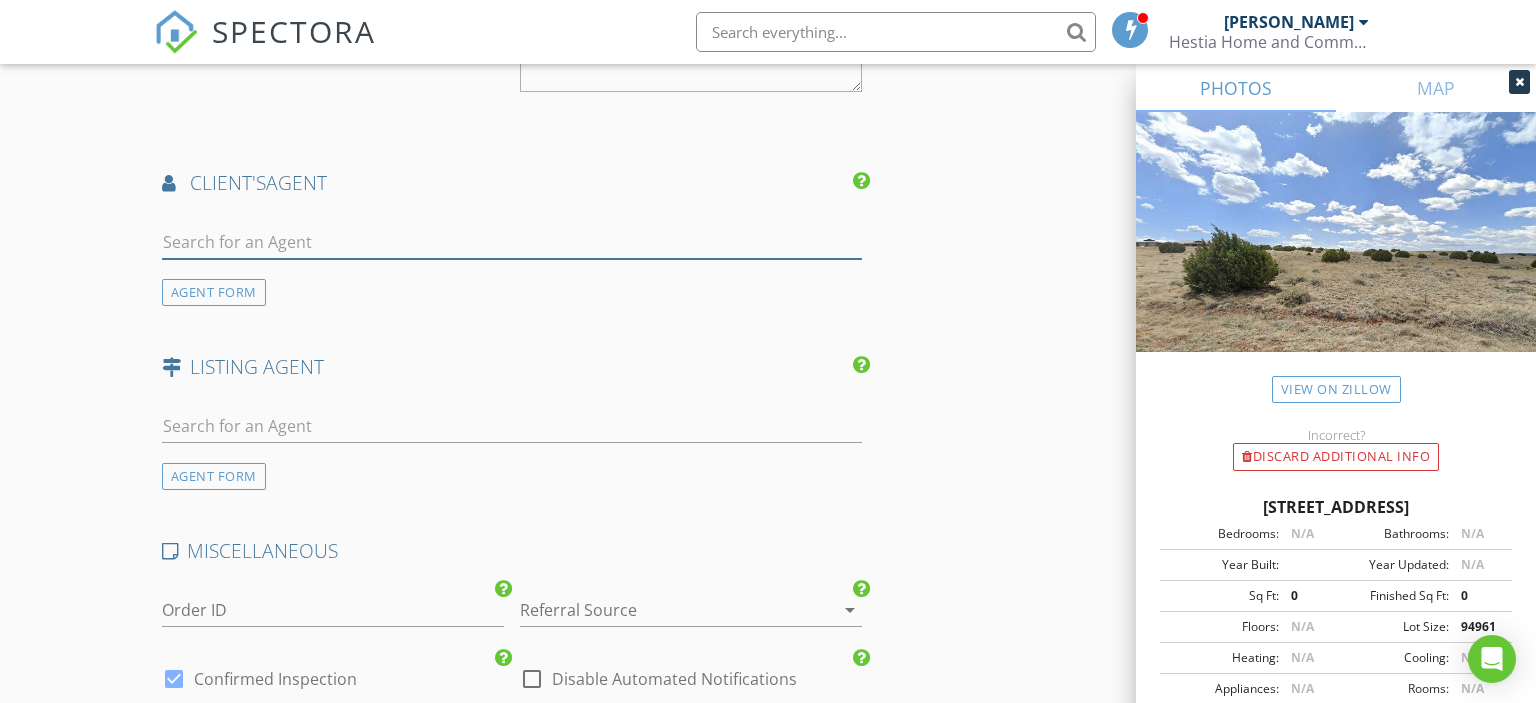 click at bounding box center [512, 242] 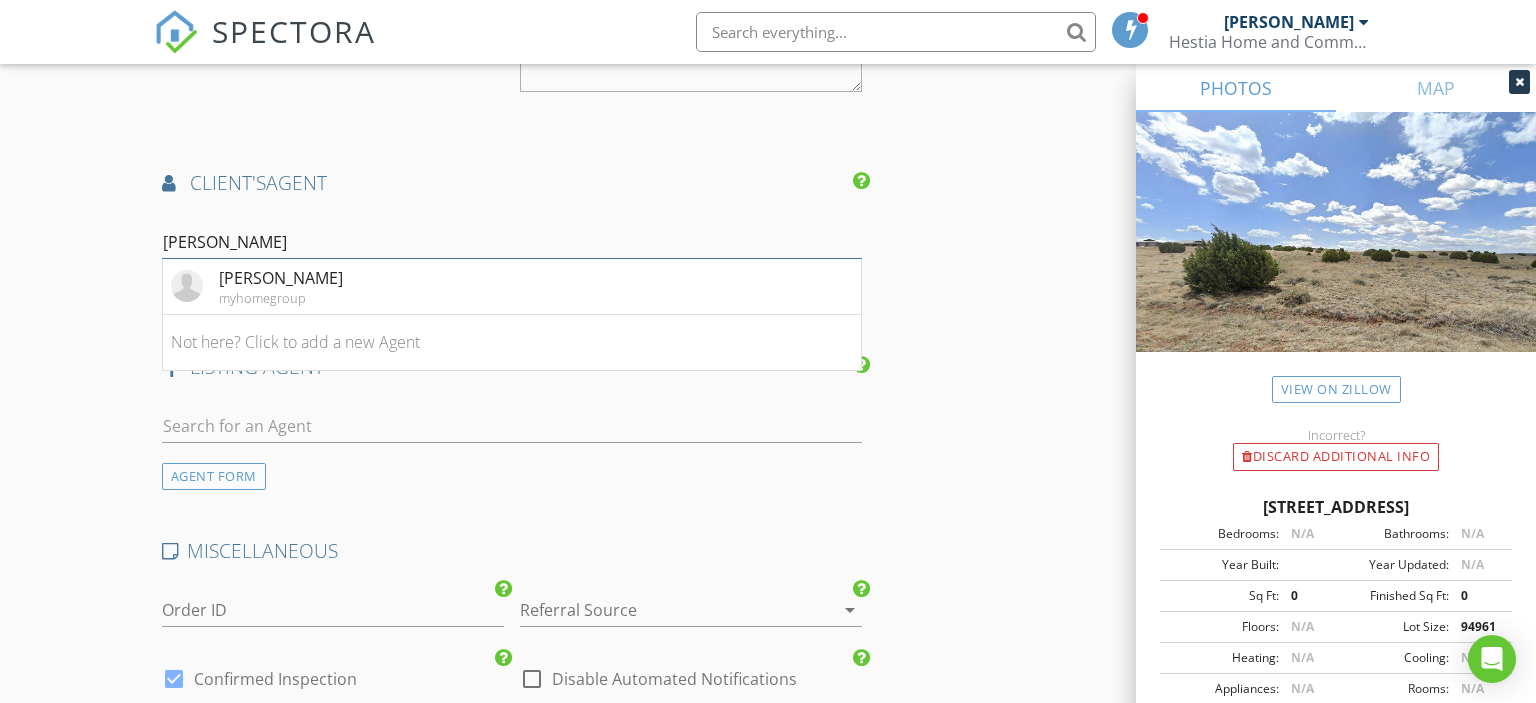 drag, startPoint x: 221, startPoint y: 246, endPoint x: 198, endPoint y: 239, distance: 24.04163 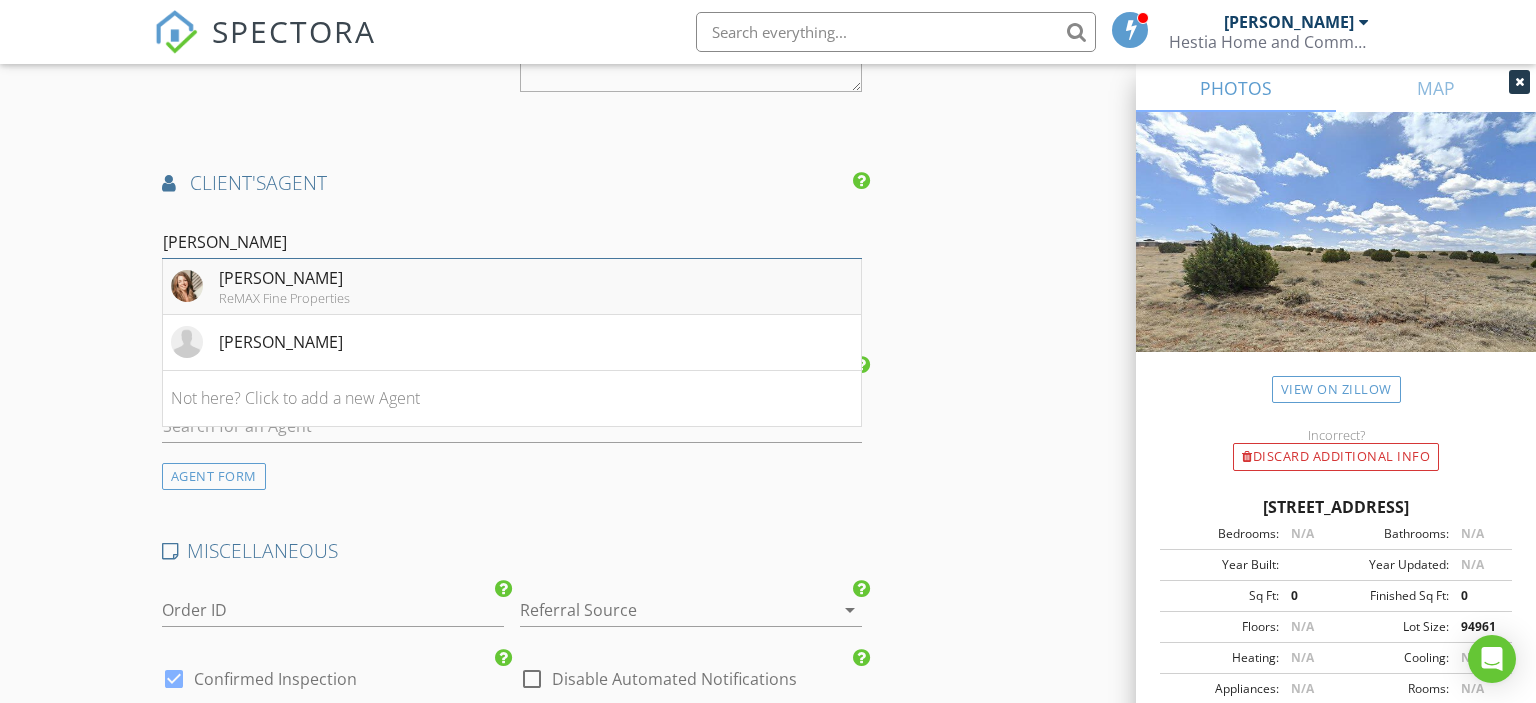 type on "tami" 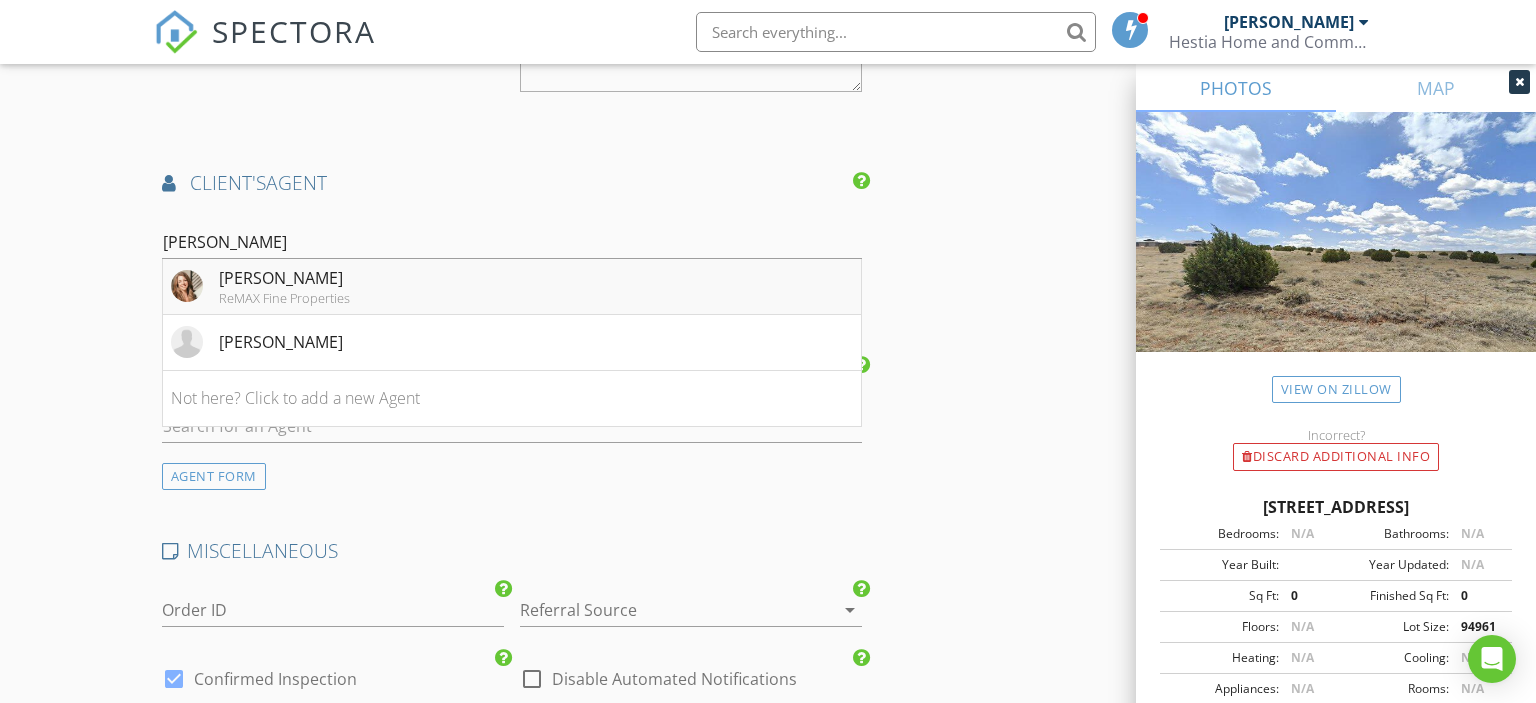 click on "Tamie Aguilera" at bounding box center (284, 278) 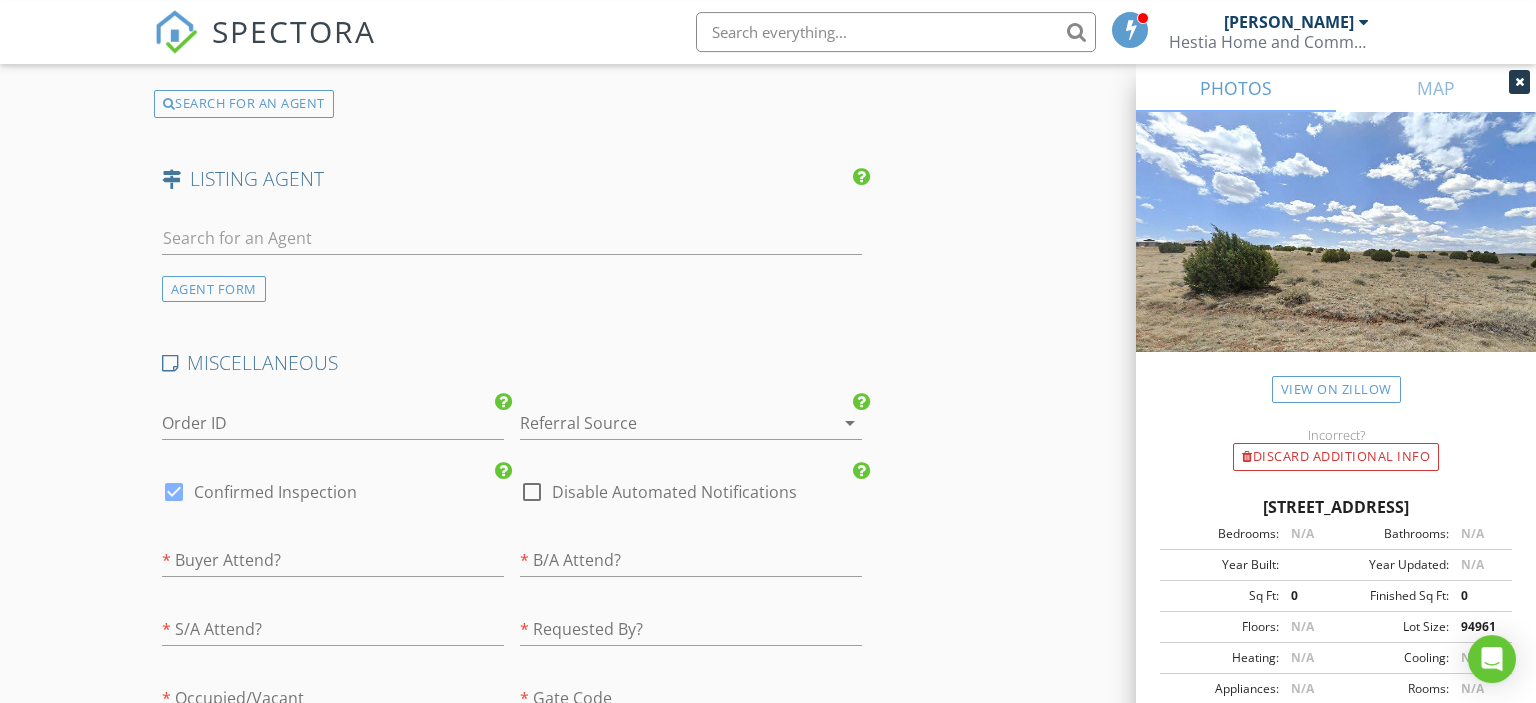 scroll, scrollTop: 3335, scrollLeft: 0, axis: vertical 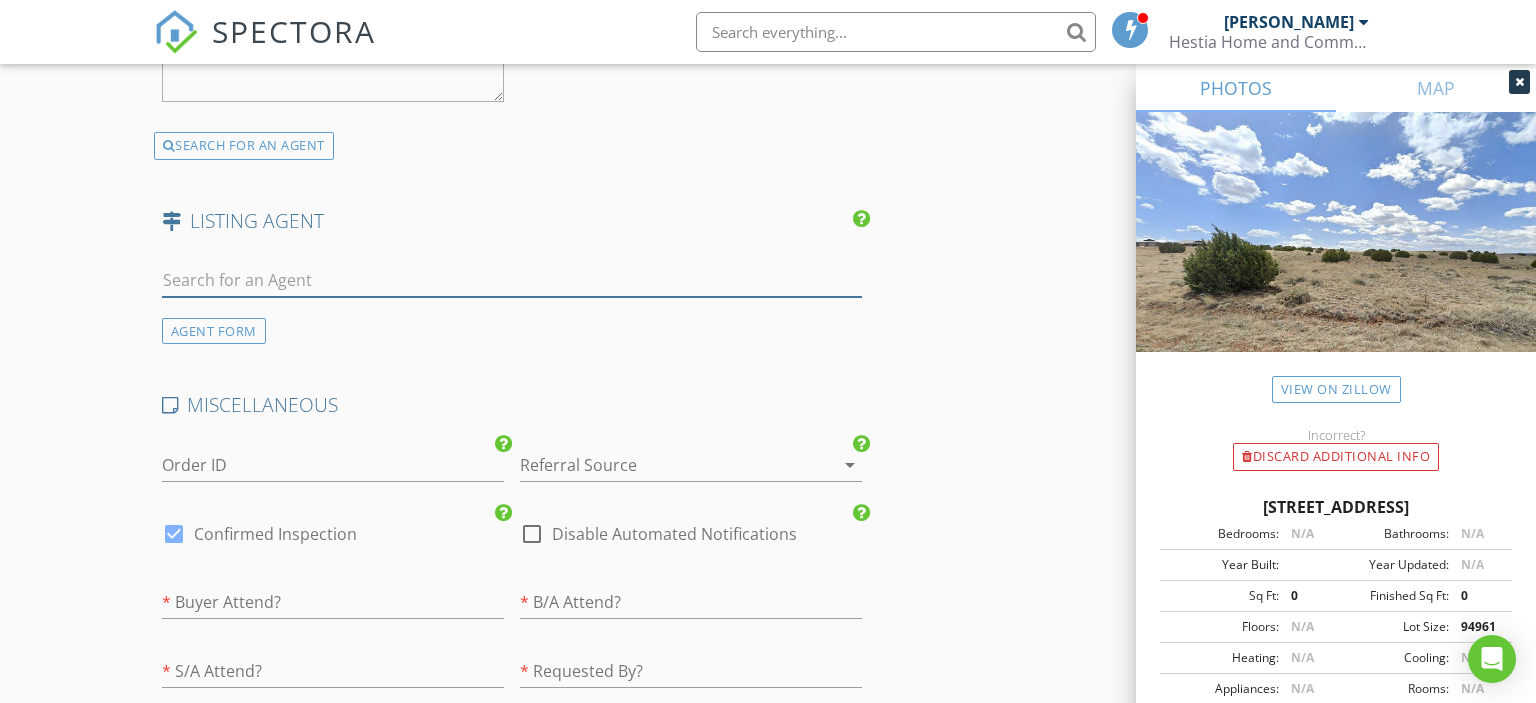 click at bounding box center (512, 280) 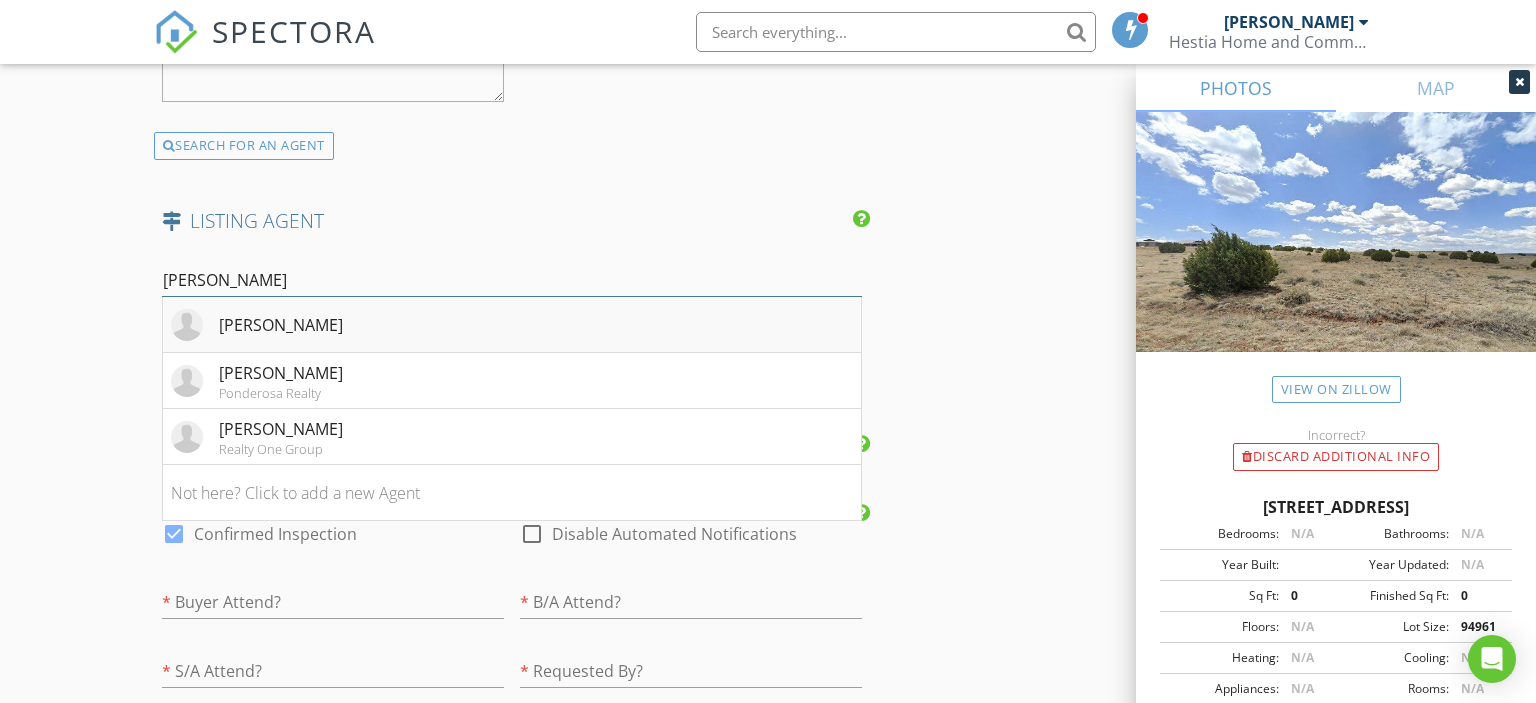 type on "erin" 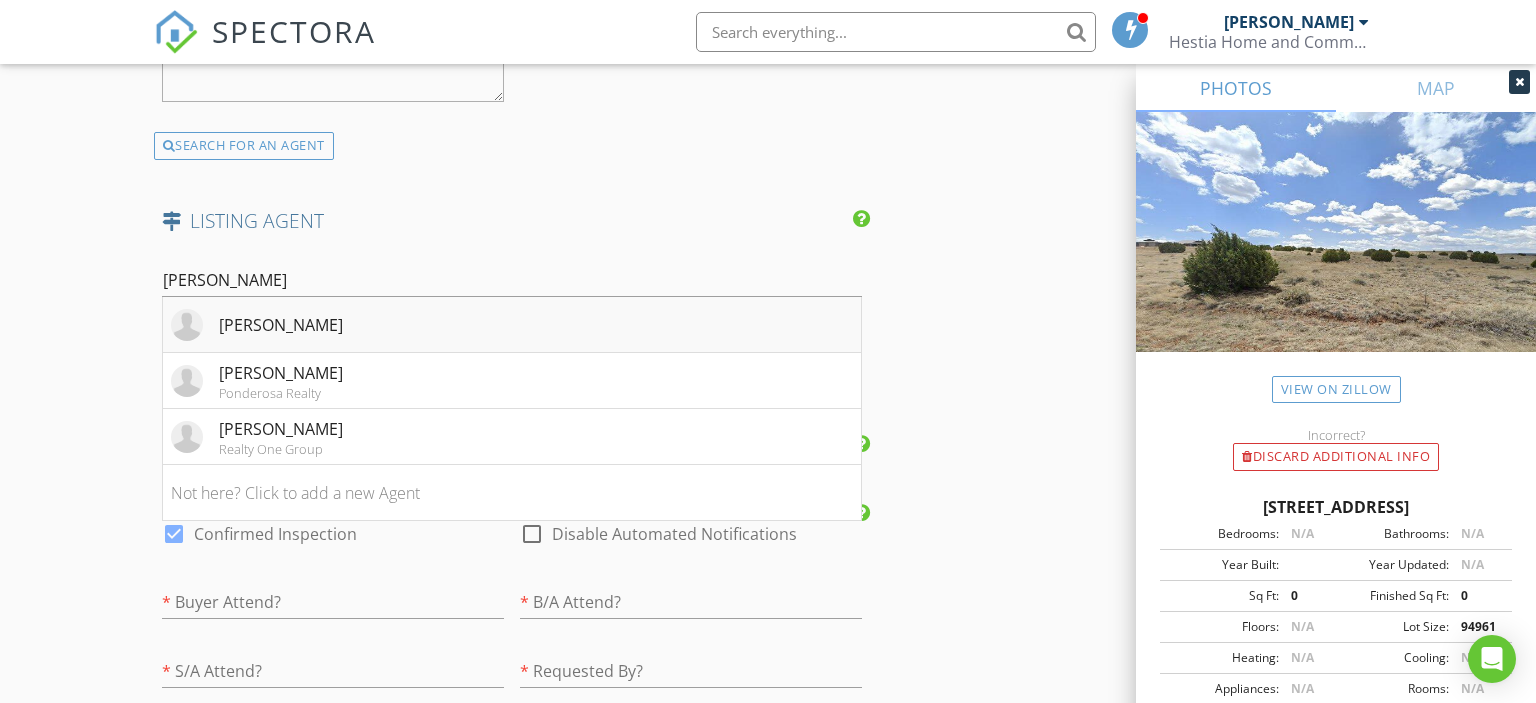 click on "Erin Amos" at bounding box center (512, 325) 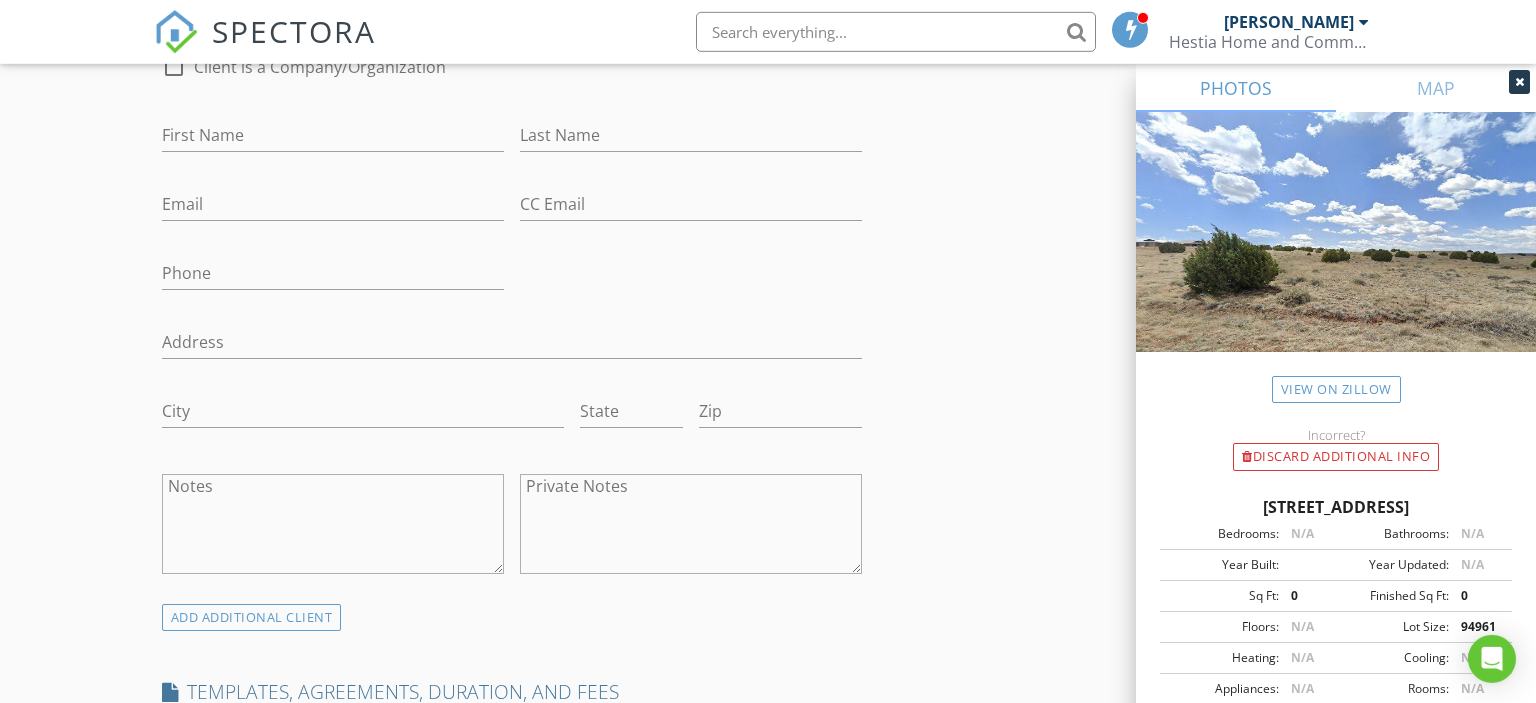 scroll, scrollTop: 1012, scrollLeft: 0, axis: vertical 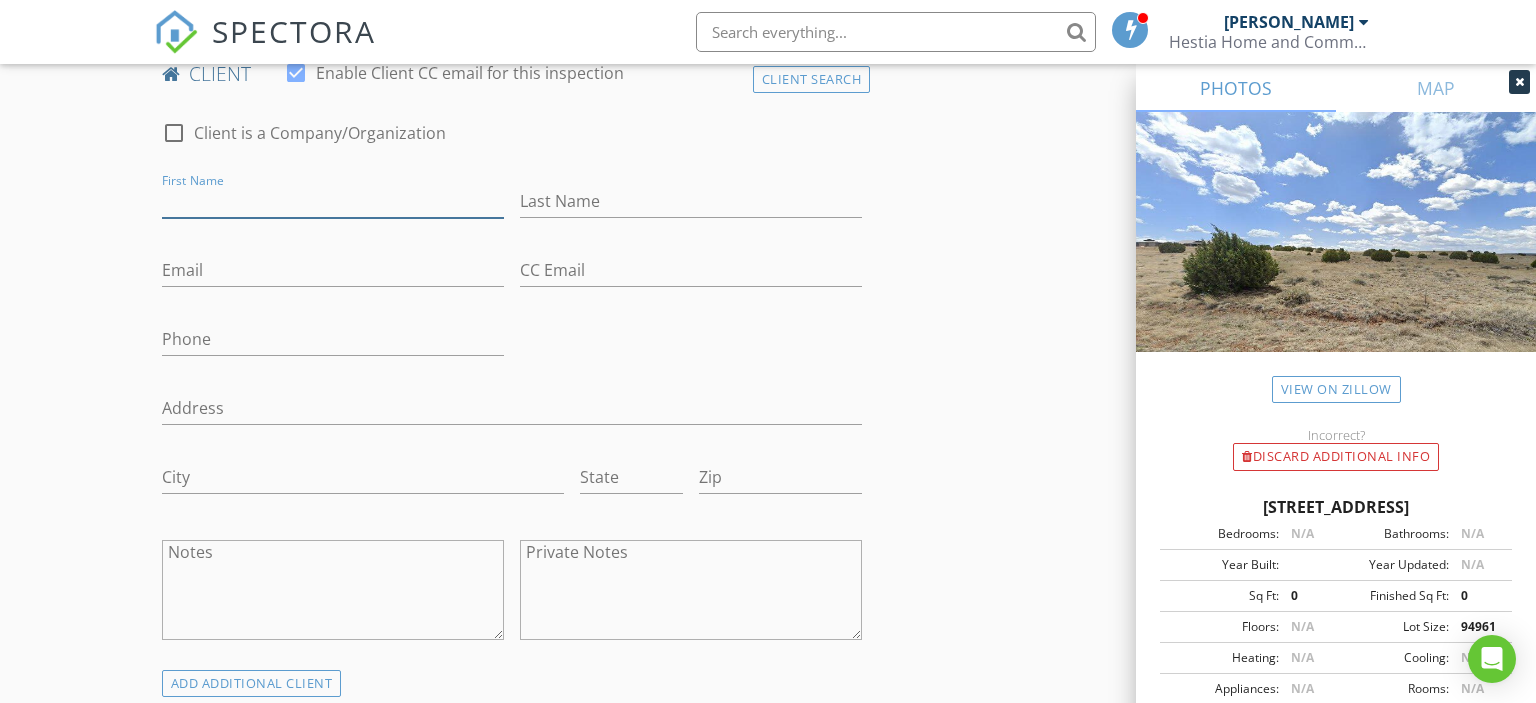 click on "First Name" at bounding box center (333, 201) 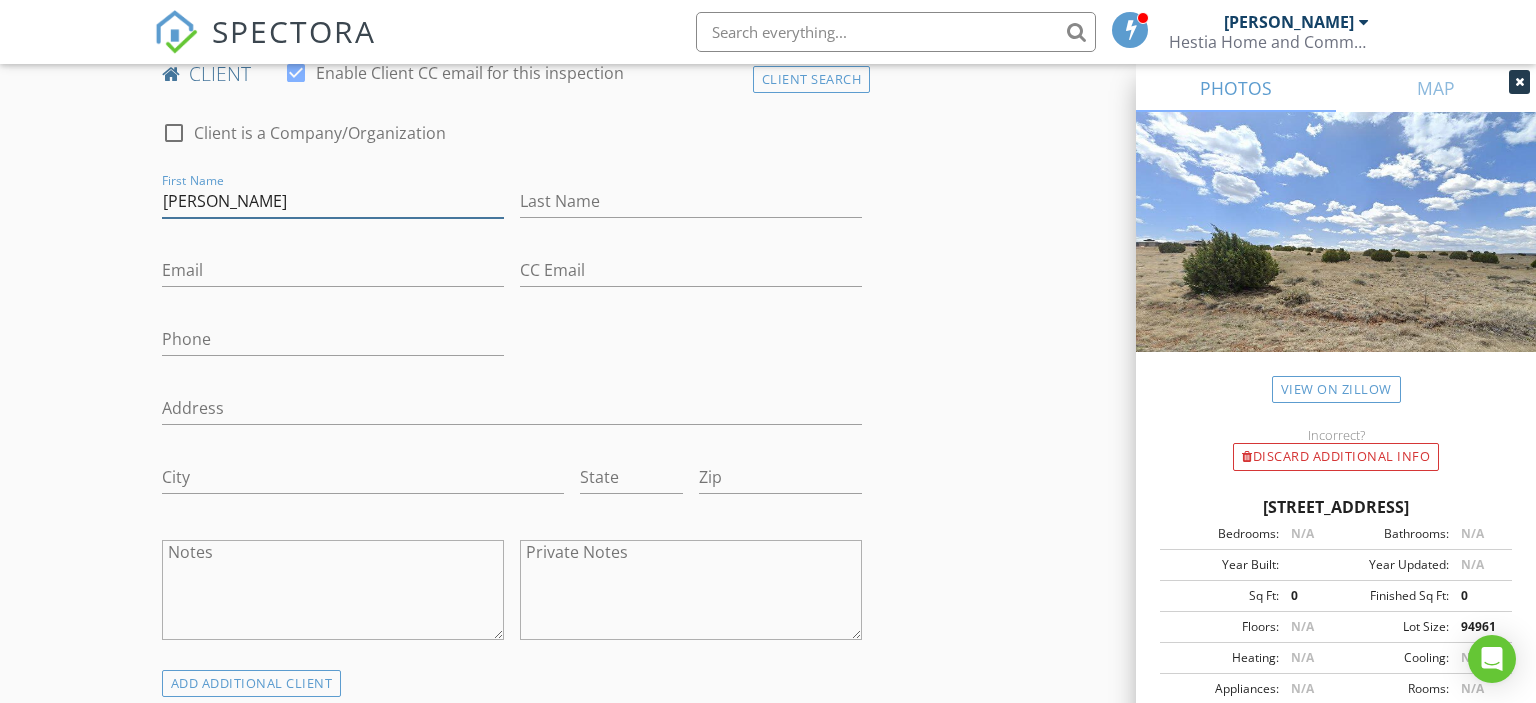 type on "[PERSON_NAME]" 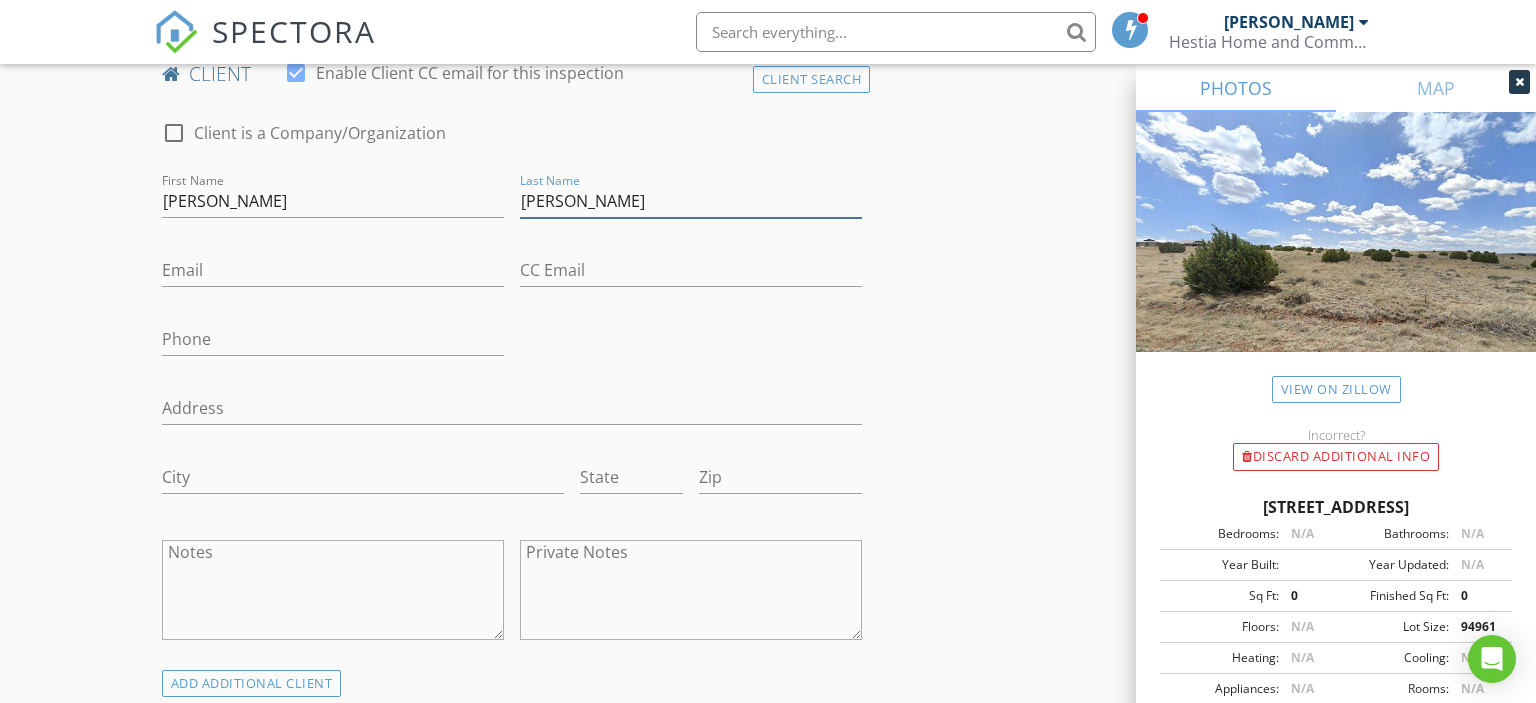 type on "[PERSON_NAME]" 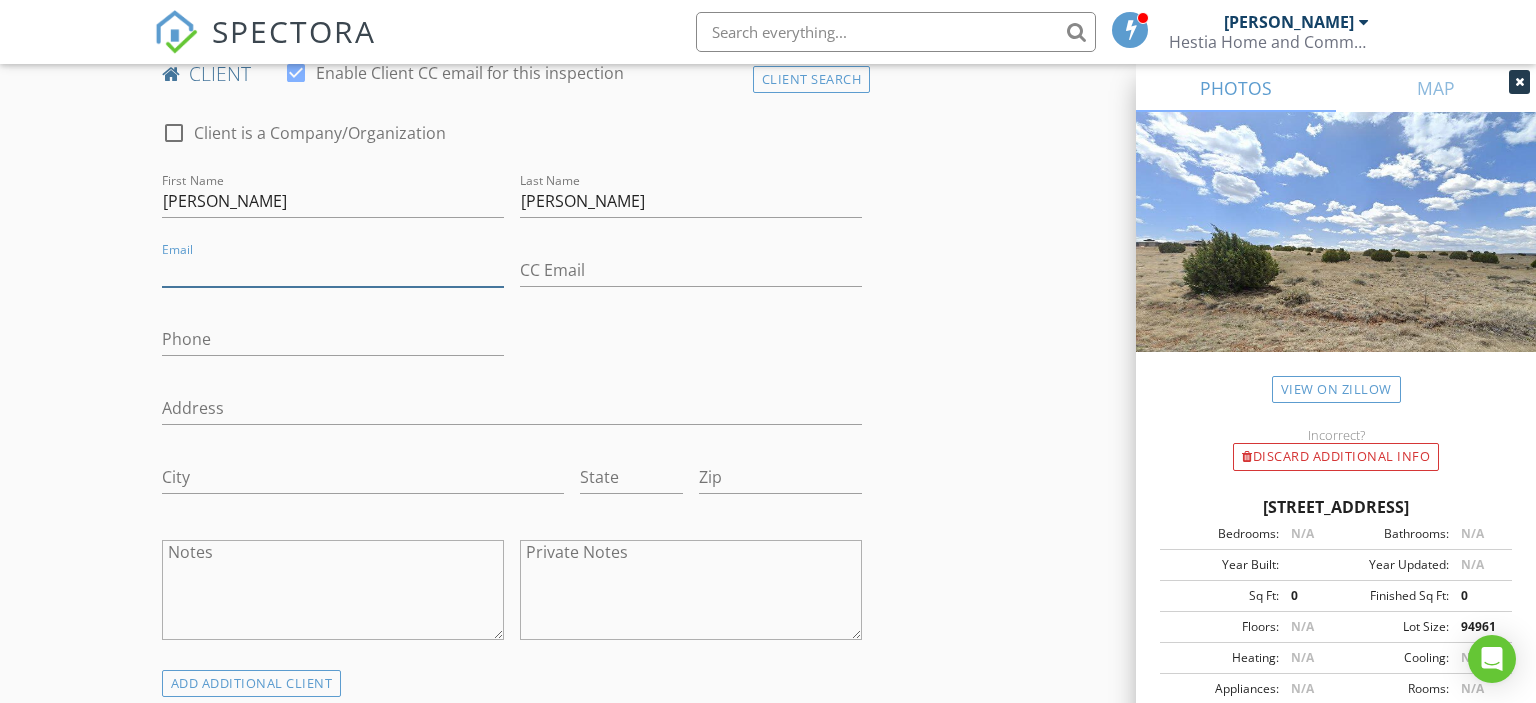 click on "Email" at bounding box center [333, 270] 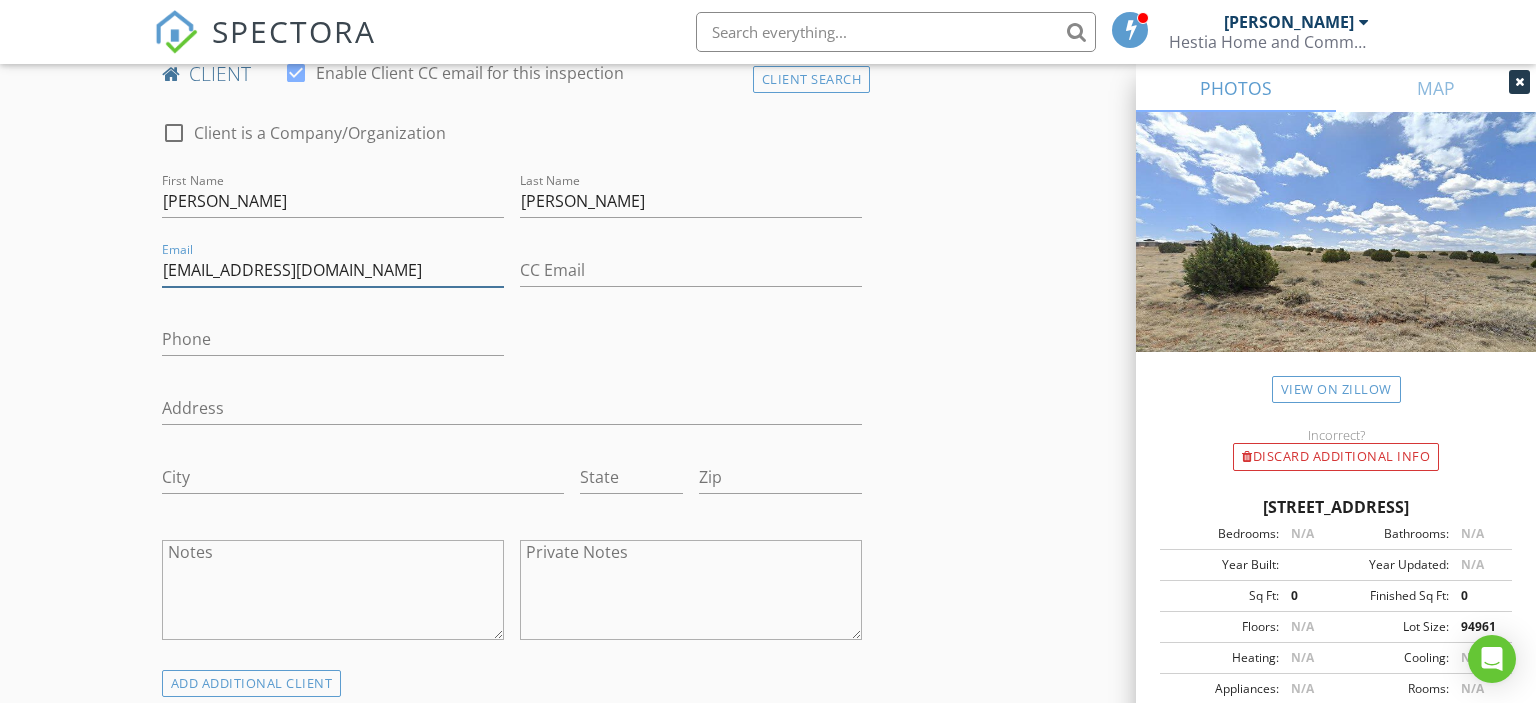 type on "[EMAIL_ADDRESS][DOMAIN_NAME]" 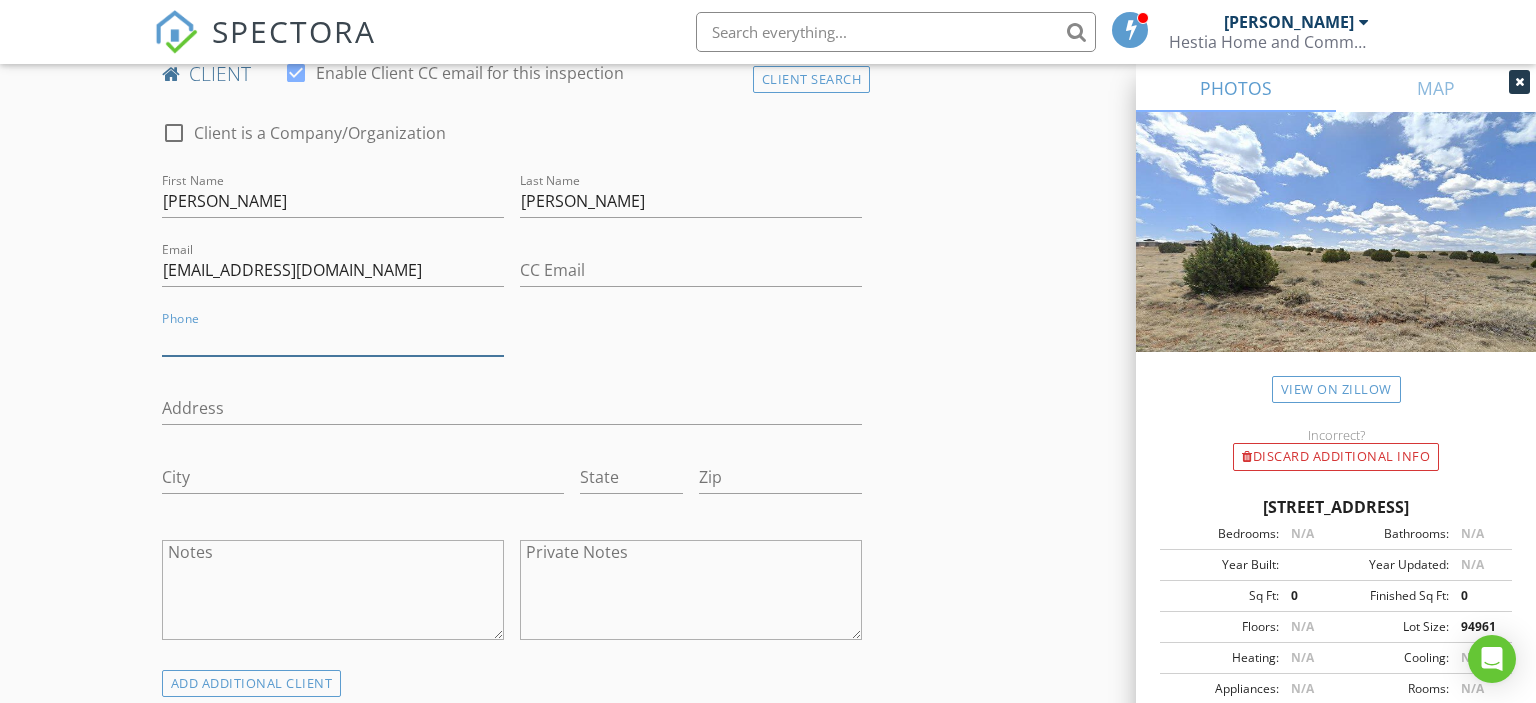 click on "Phone" at bounding box center (333, 339) 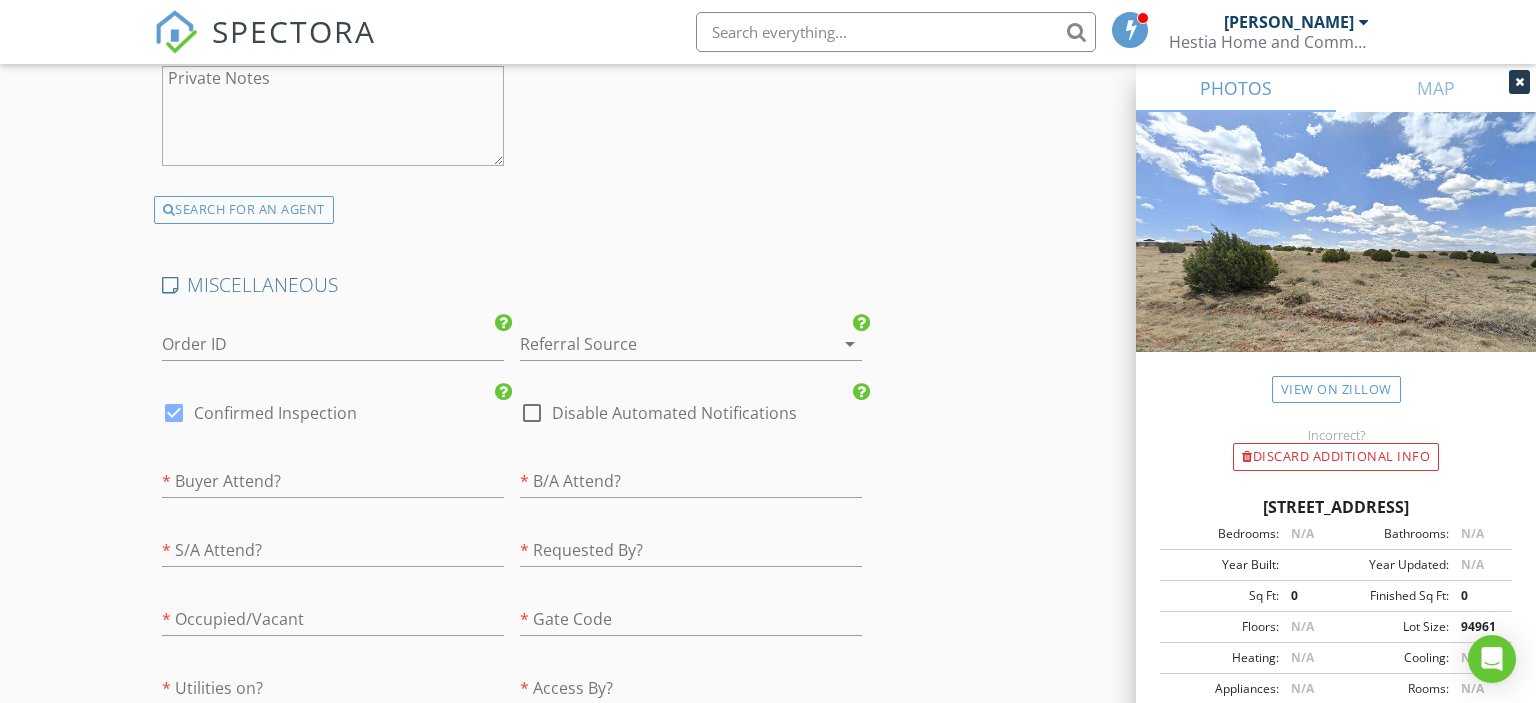 scroll, scrollTop: 4074, scrollLeft: 0, axis: vertical 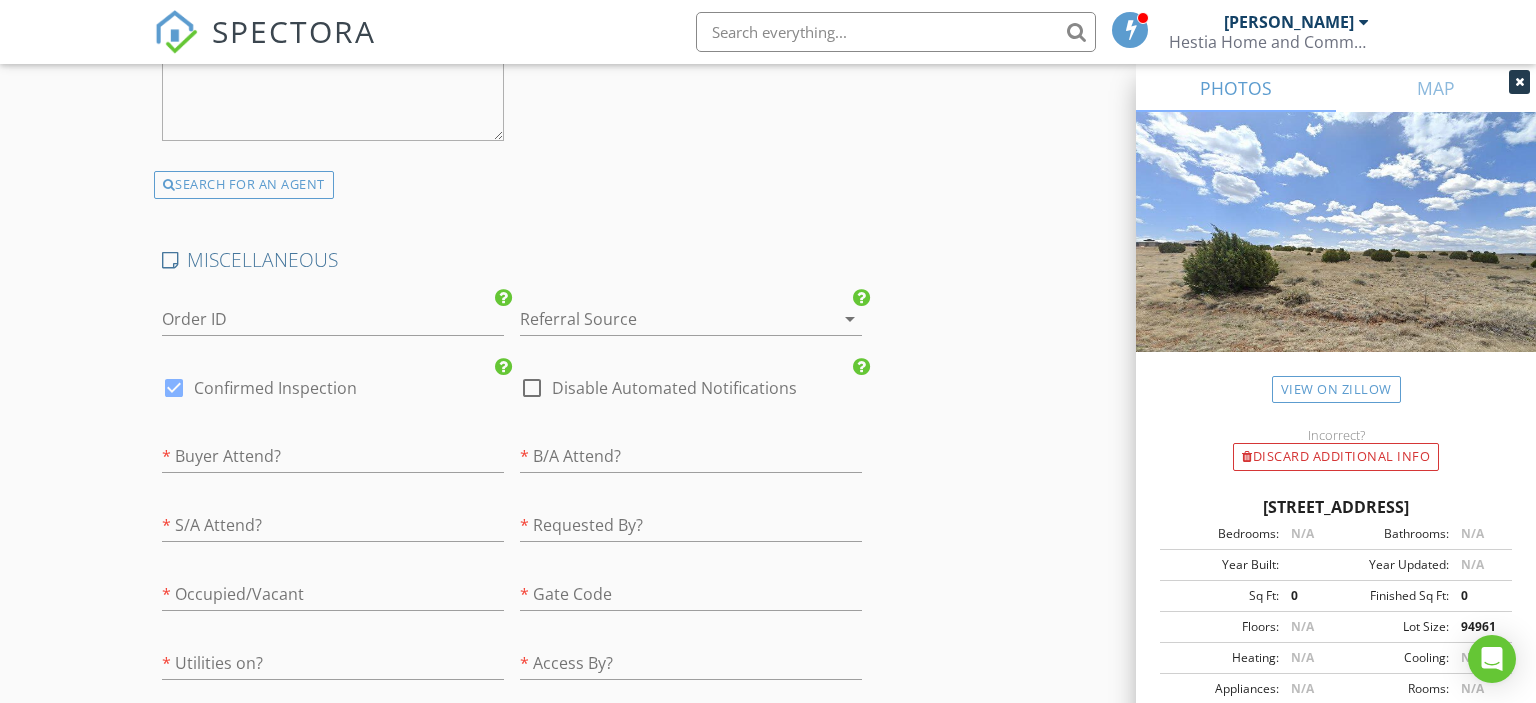 type on "[PHONE_NUMBER]" 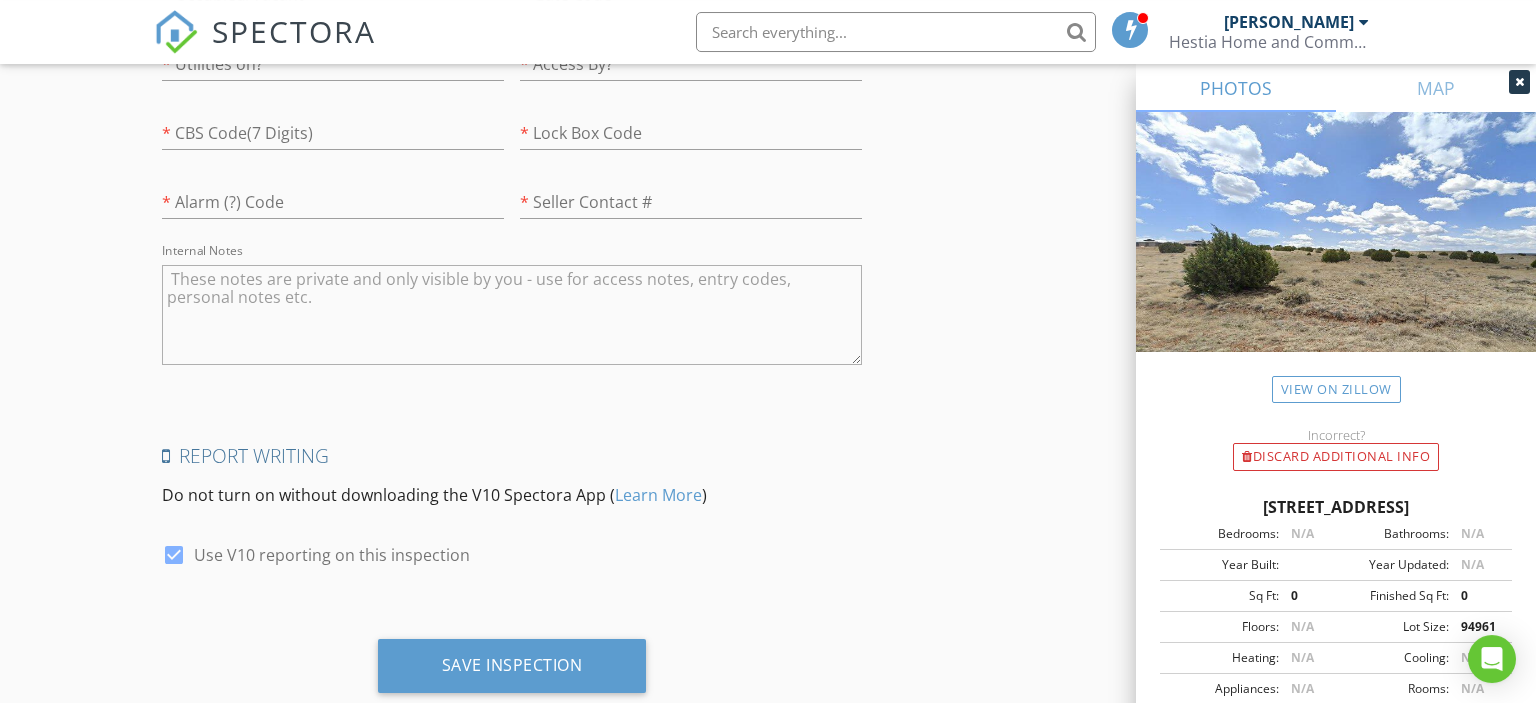 scroll, scrollTop: 4716, scrollLeft: 0, axis: vertical 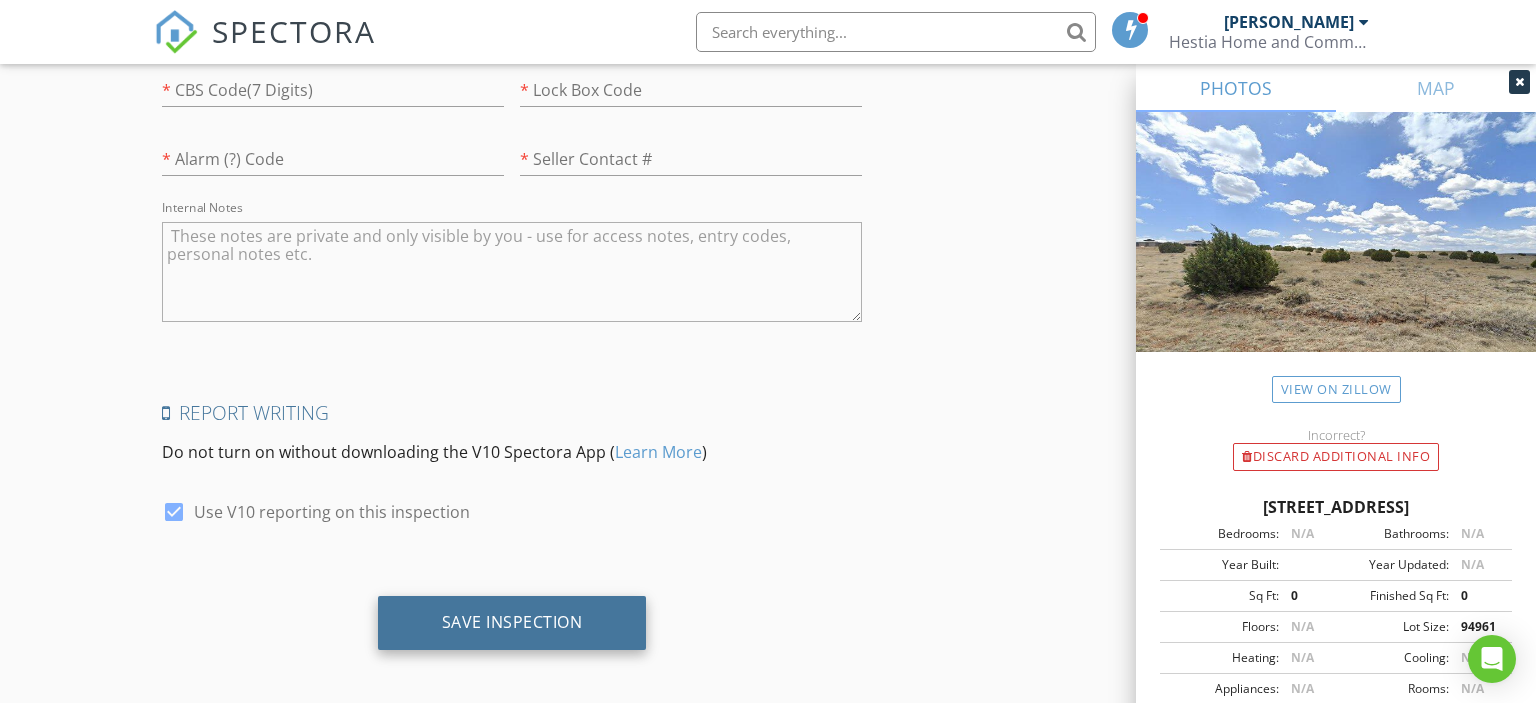 click on "Save Inspection" at bounding box center [512, 623] 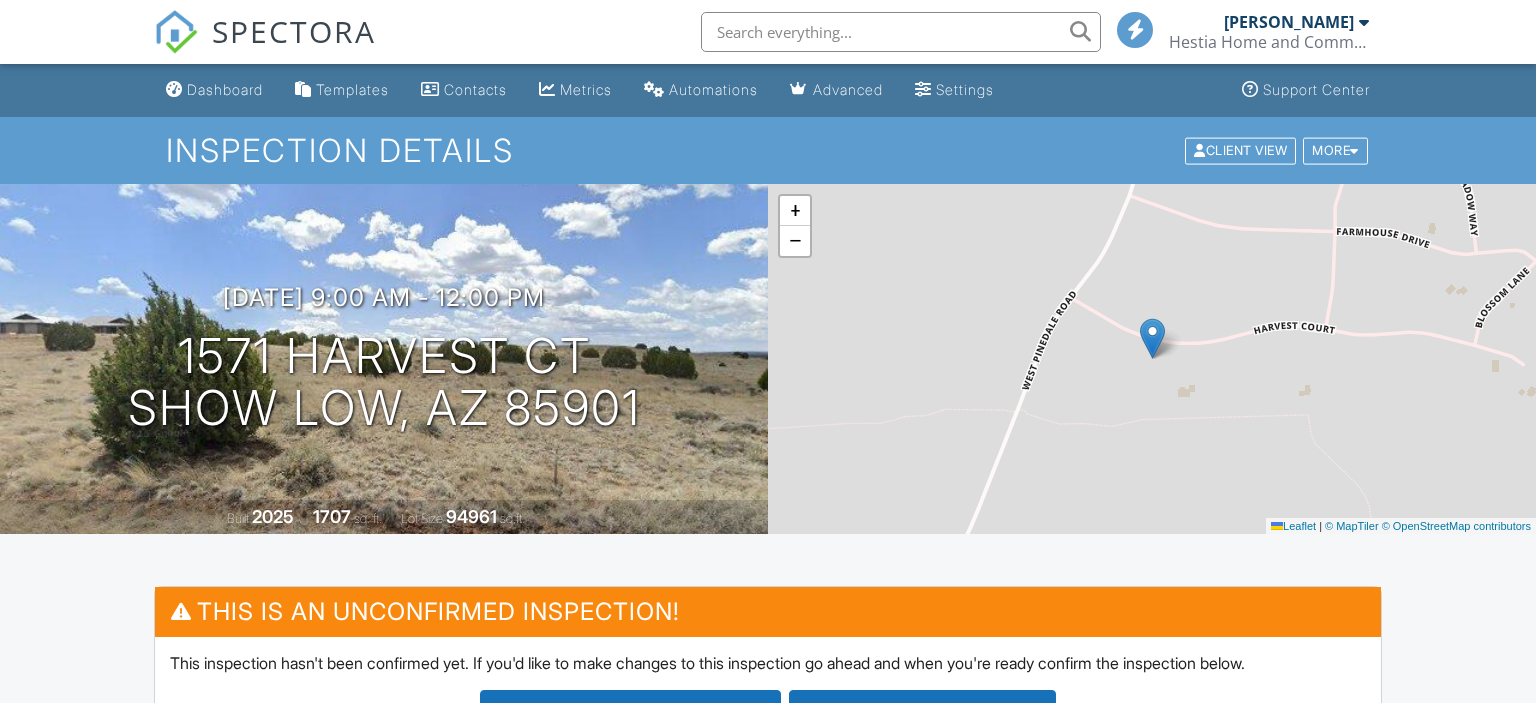 scroll, scrollTop: 0, scrollLeft: 0, axis: both 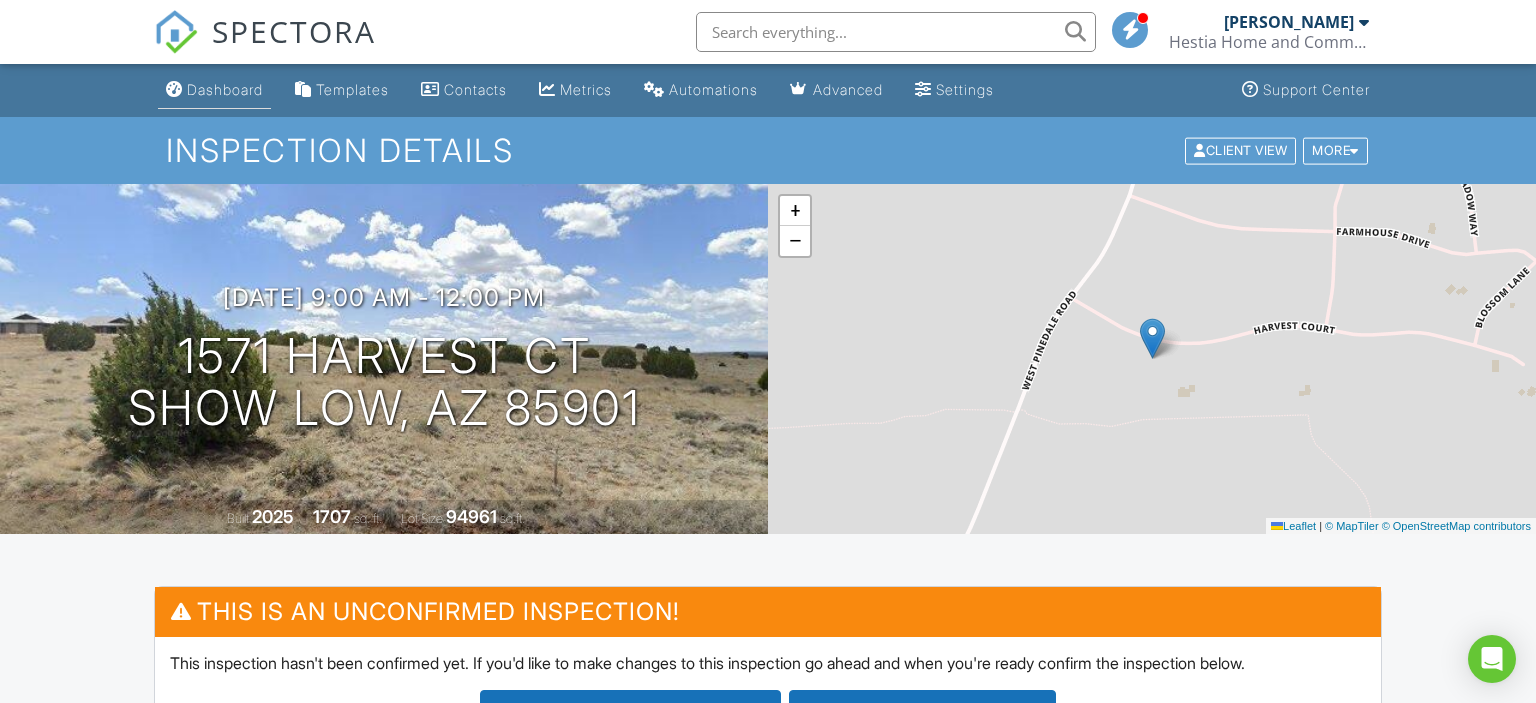 click on "Dashboard" at bounding box center (225, 89) 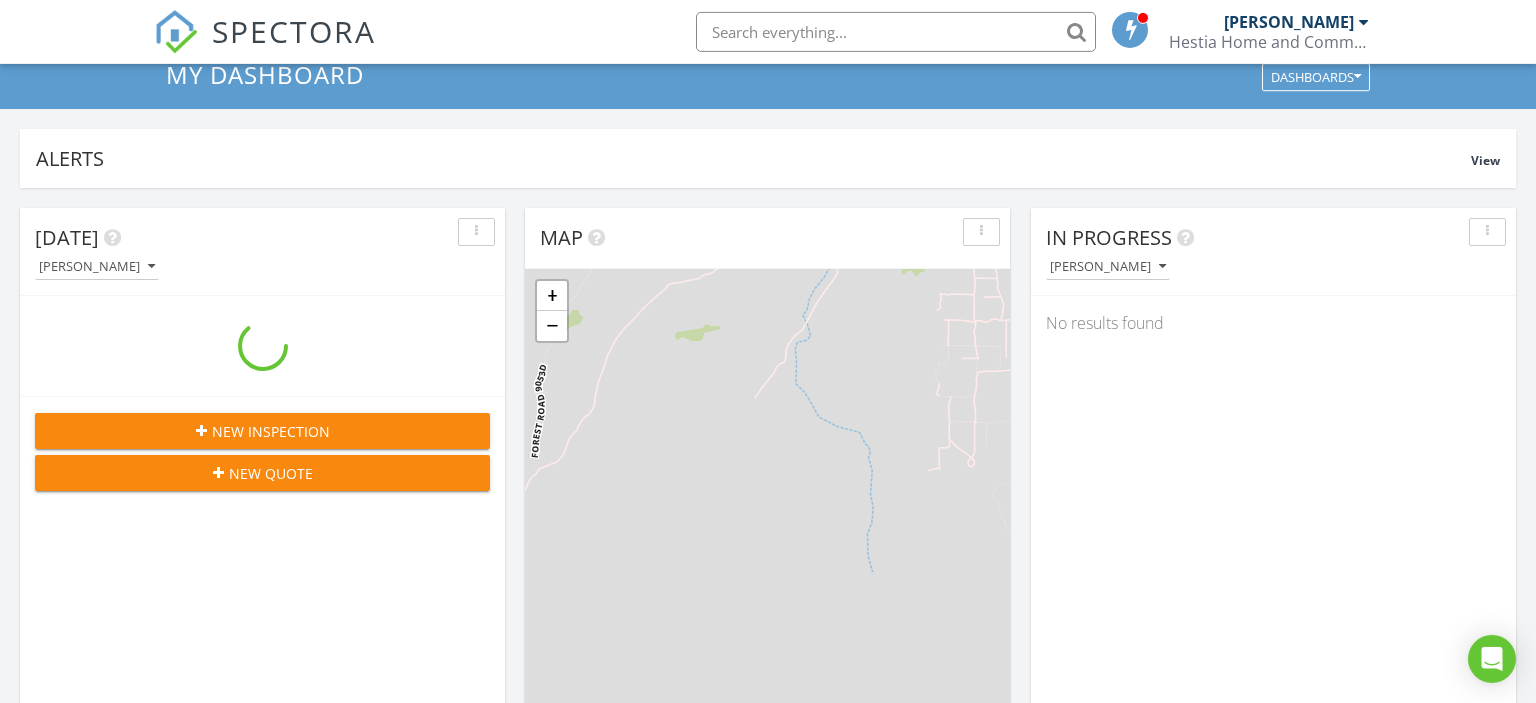 scroll, scrollTop: 264, scrollLeft: 0, axis: vertical 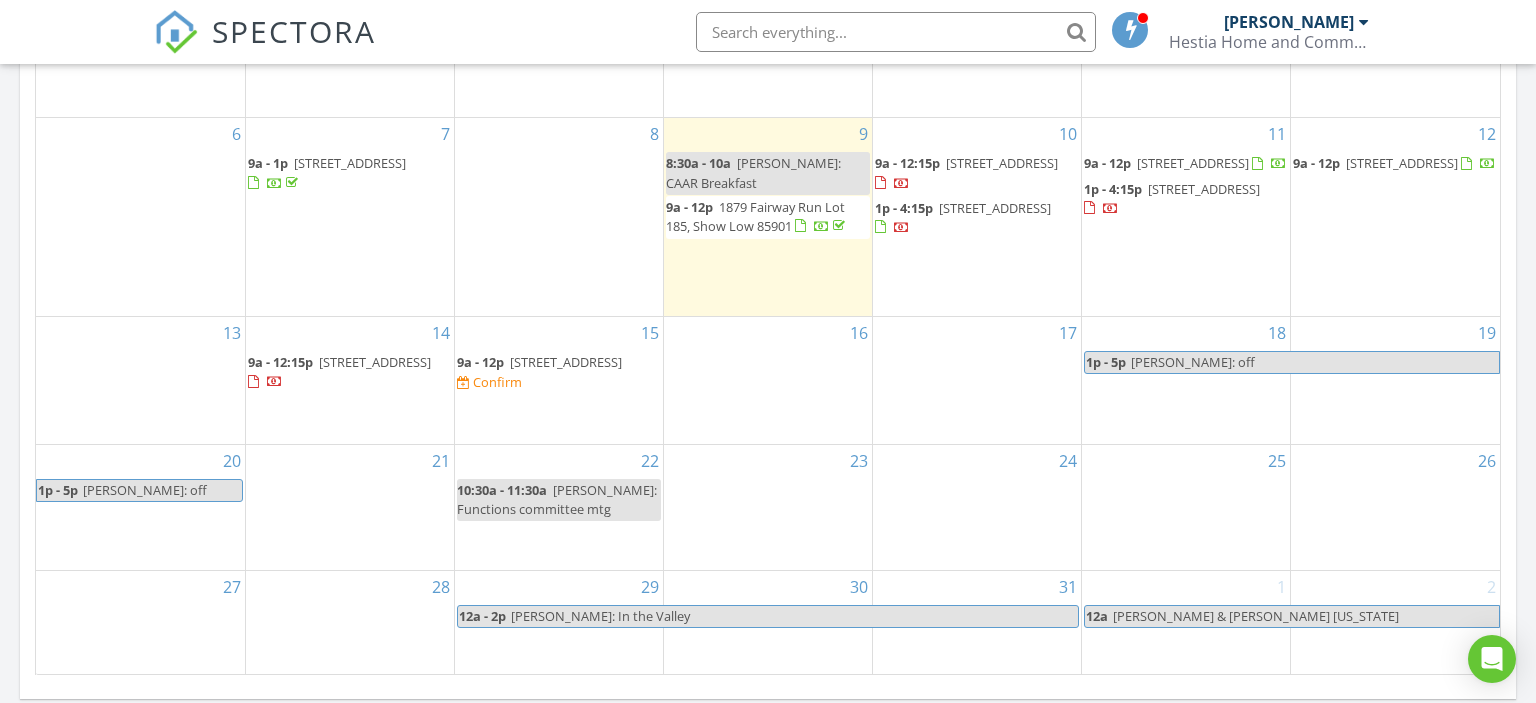 click on "[STREET_ADDRESS]" at bounding box center [566, 362] 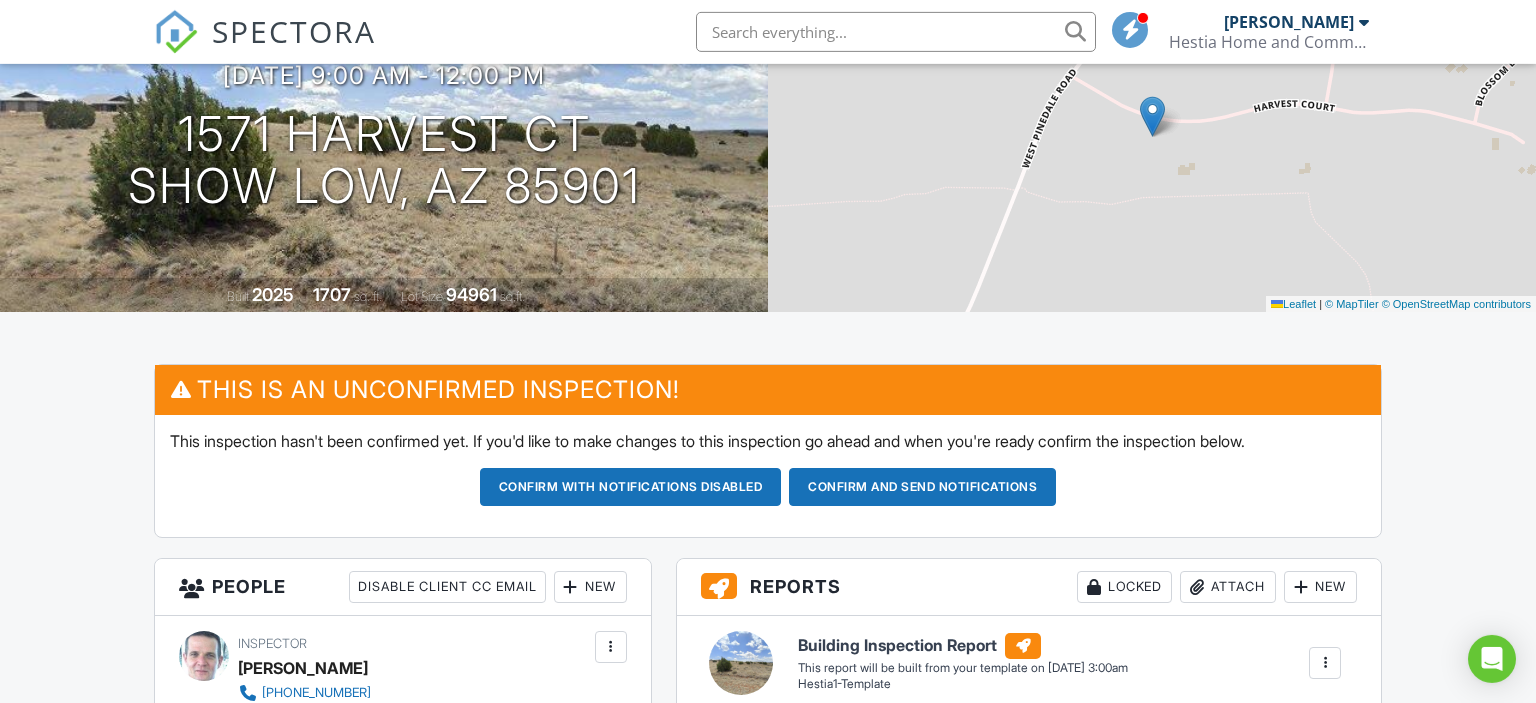 scroll, scrollTop: 105, scrollLeft: 0, axis: vertical 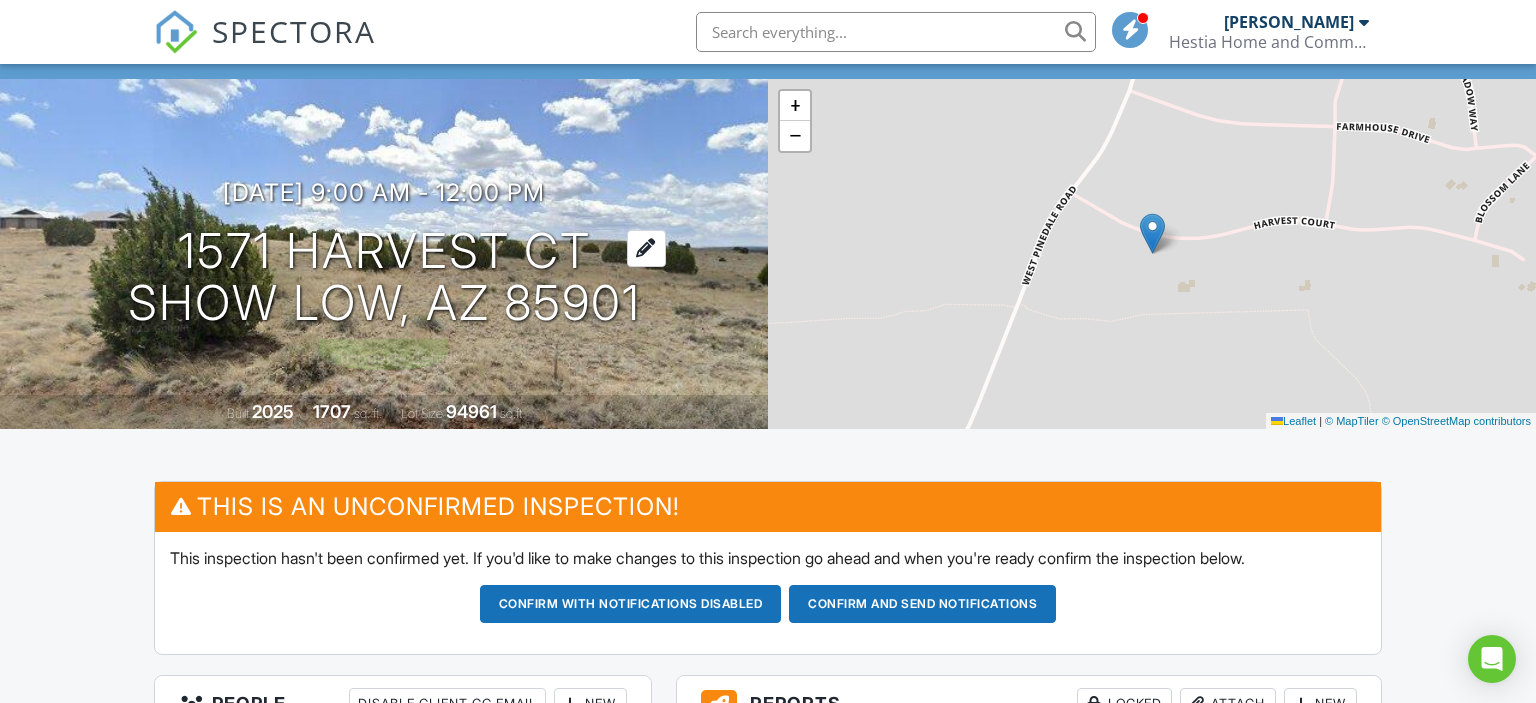 click on "1571 Harvest Ct
Show Low, AZ 85901" at bounding box center [384, 278] 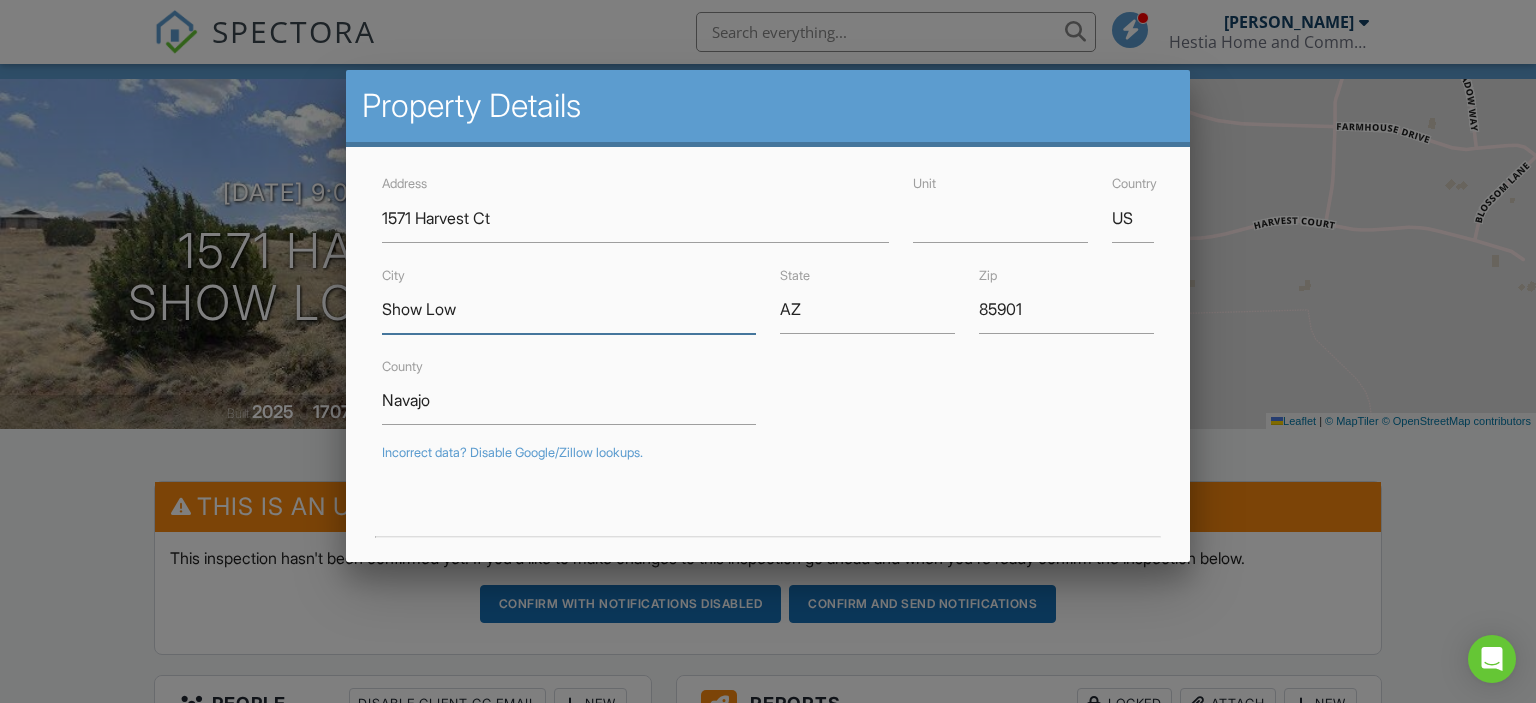 drag, startPoint x: 472, startPoint y: 311, endPoint x: 366, endPoint y: 314, distance: 106.04244 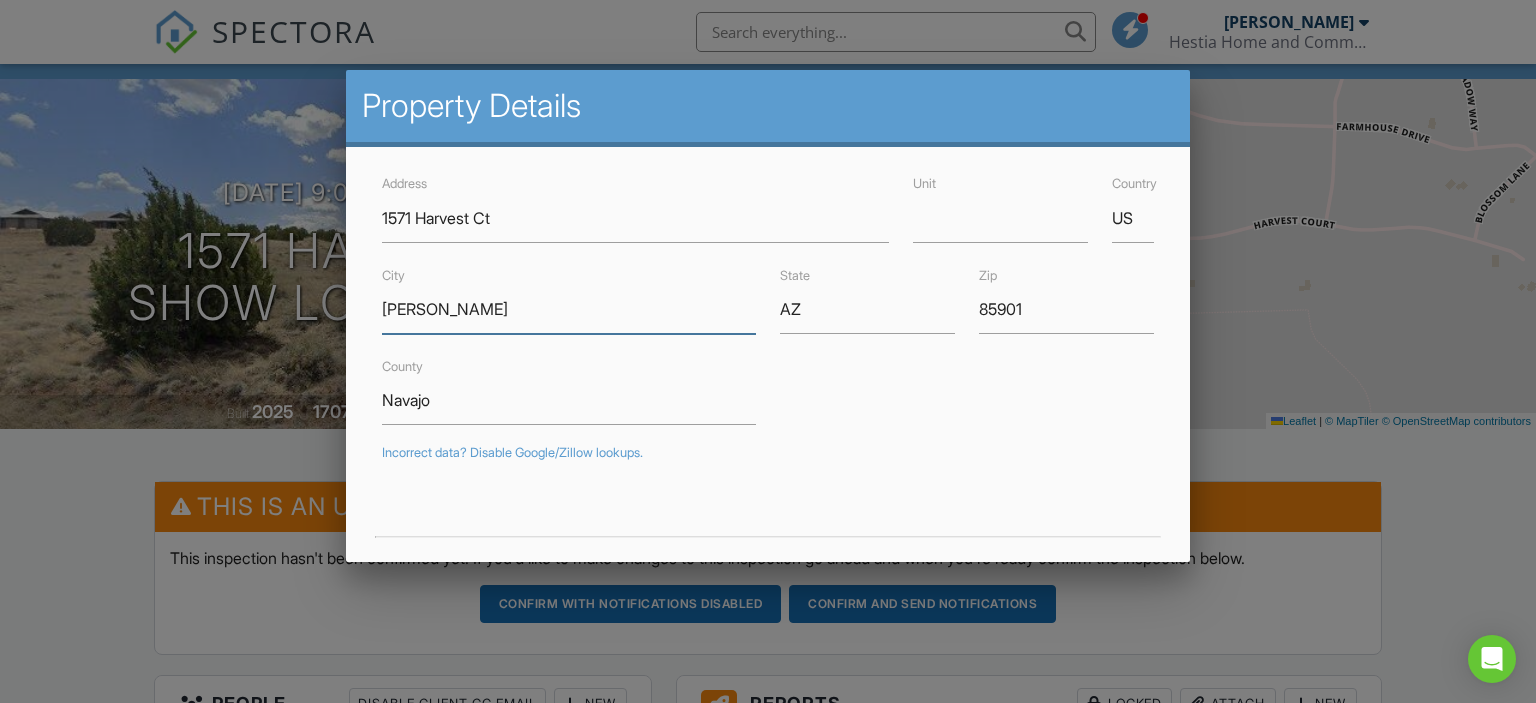 type on "Taylor" 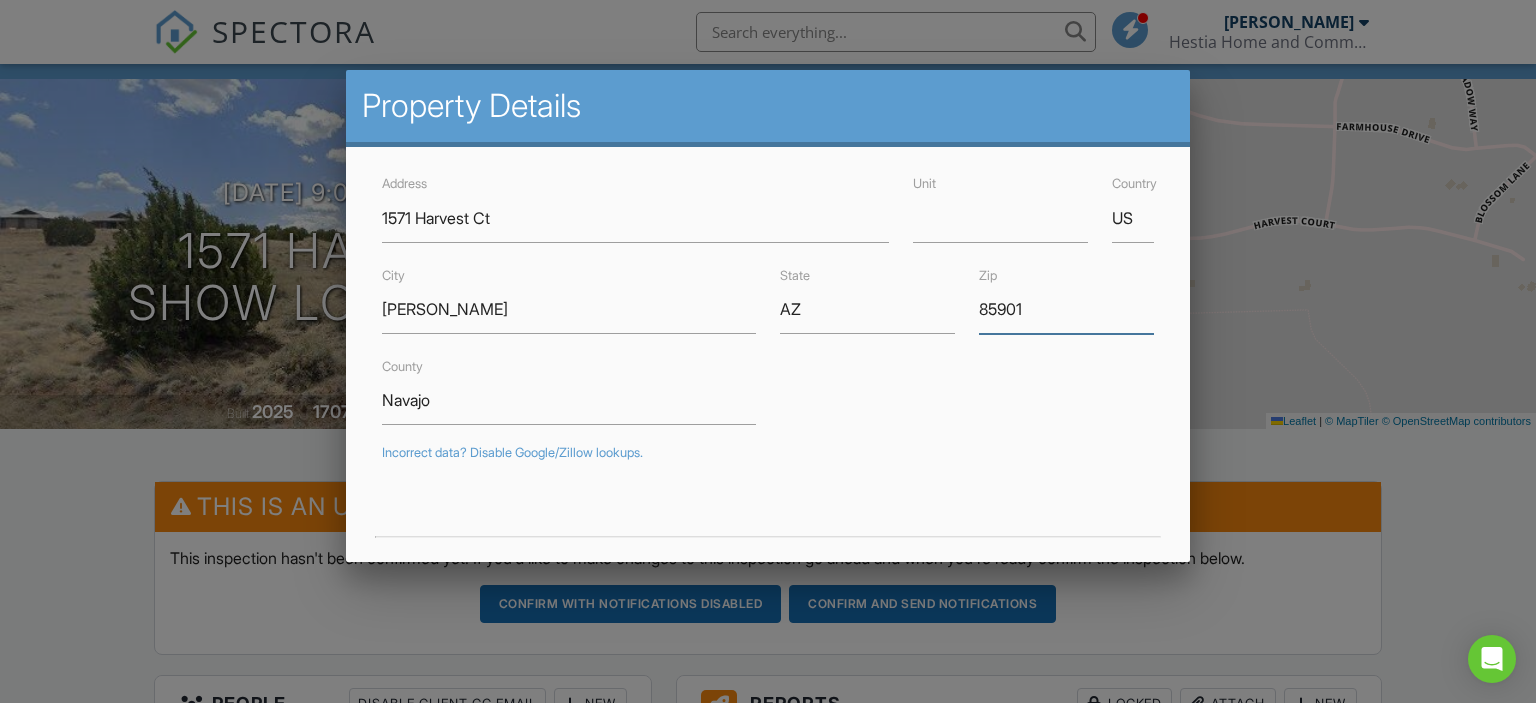 drag, startPoint x: 1042, startPoint y: 310, endPoint x: 1012, endPoint y: 305, distance: 30.413813 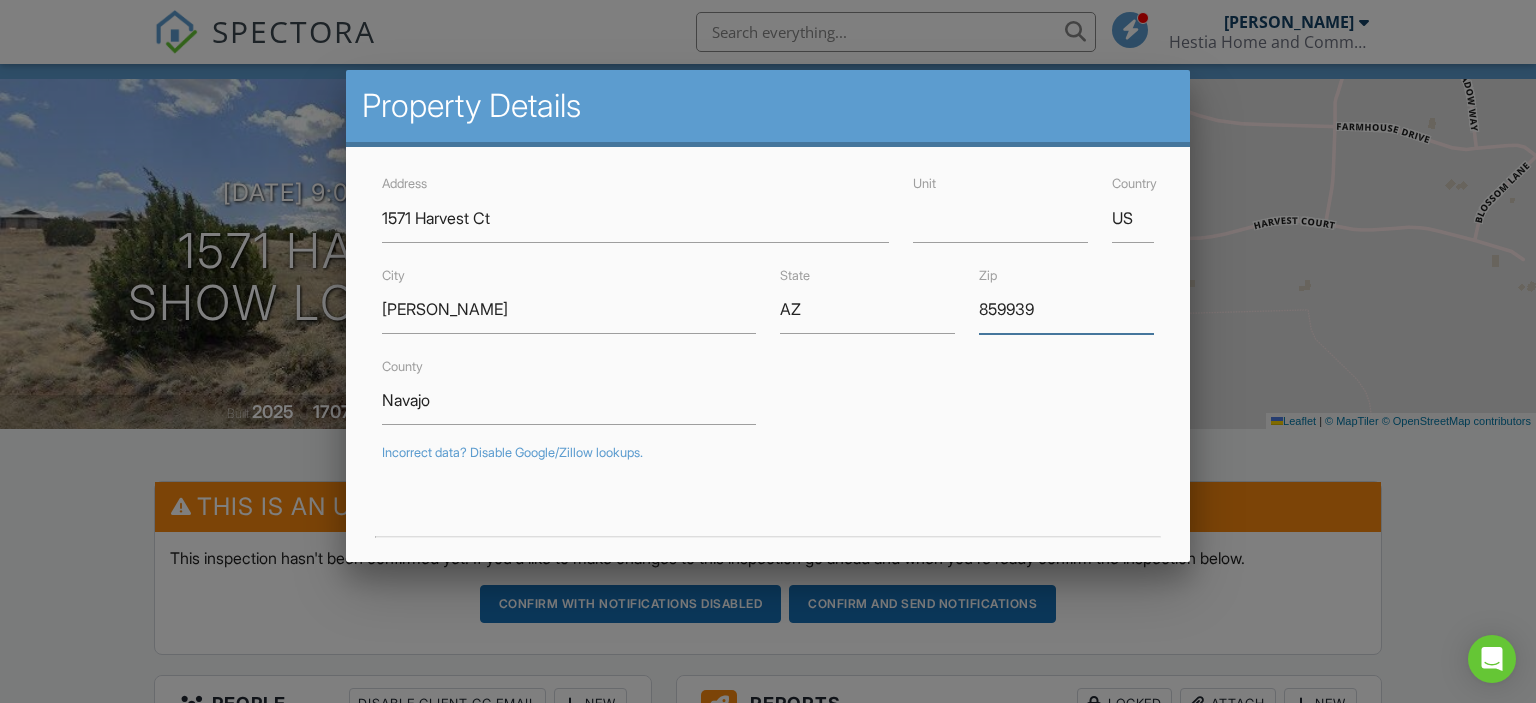 click on "859939" at bounding box center (1066, 309) 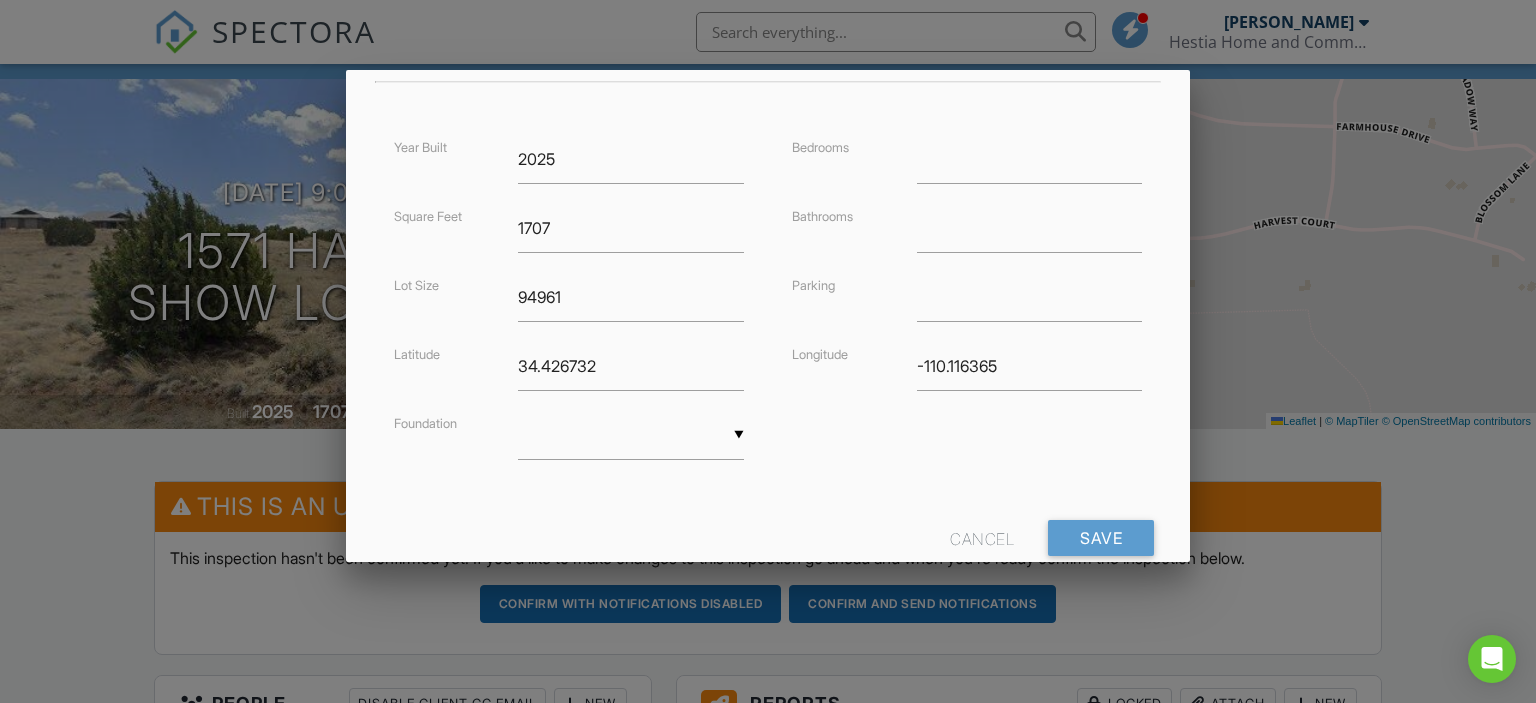 scroll, scrollTop: 461, scrollLeft: 0, axis: vertical 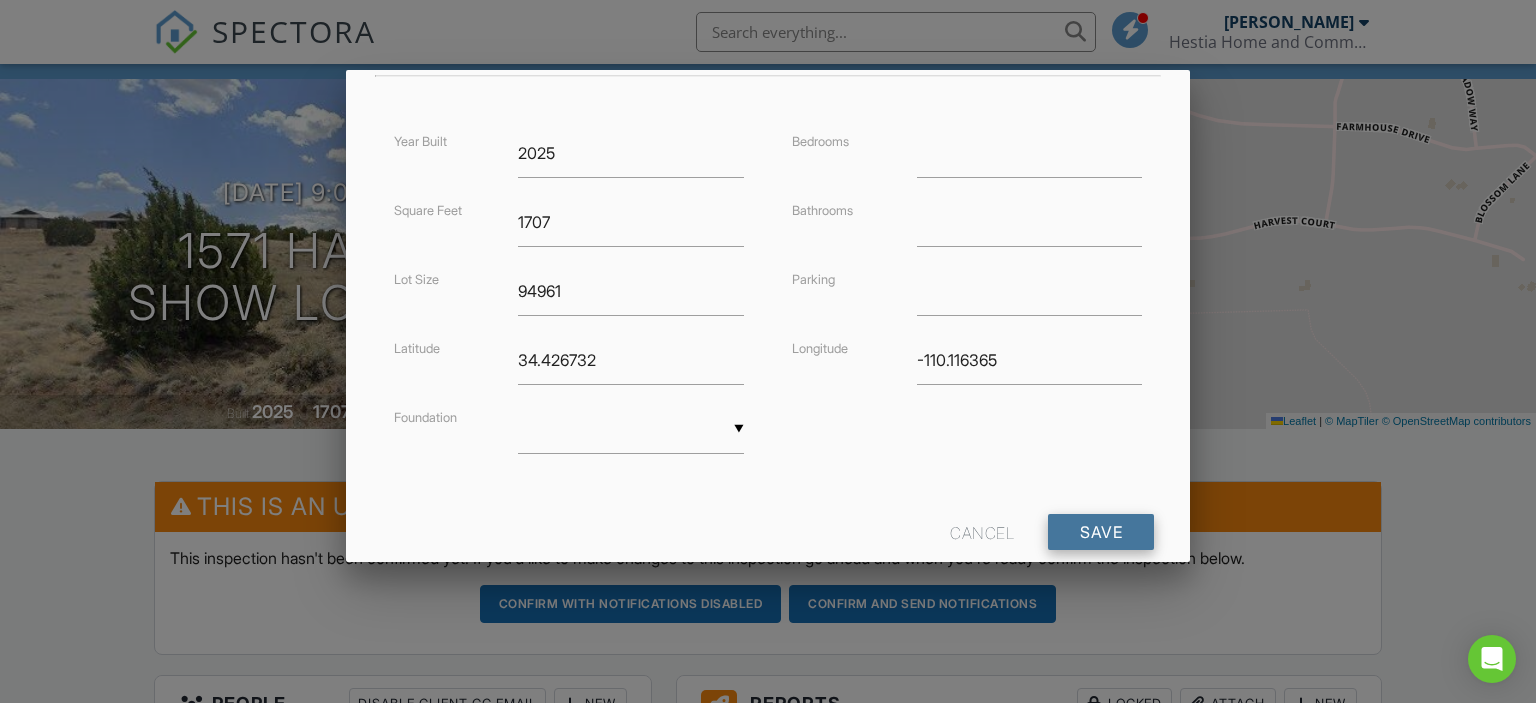 type on "85939" 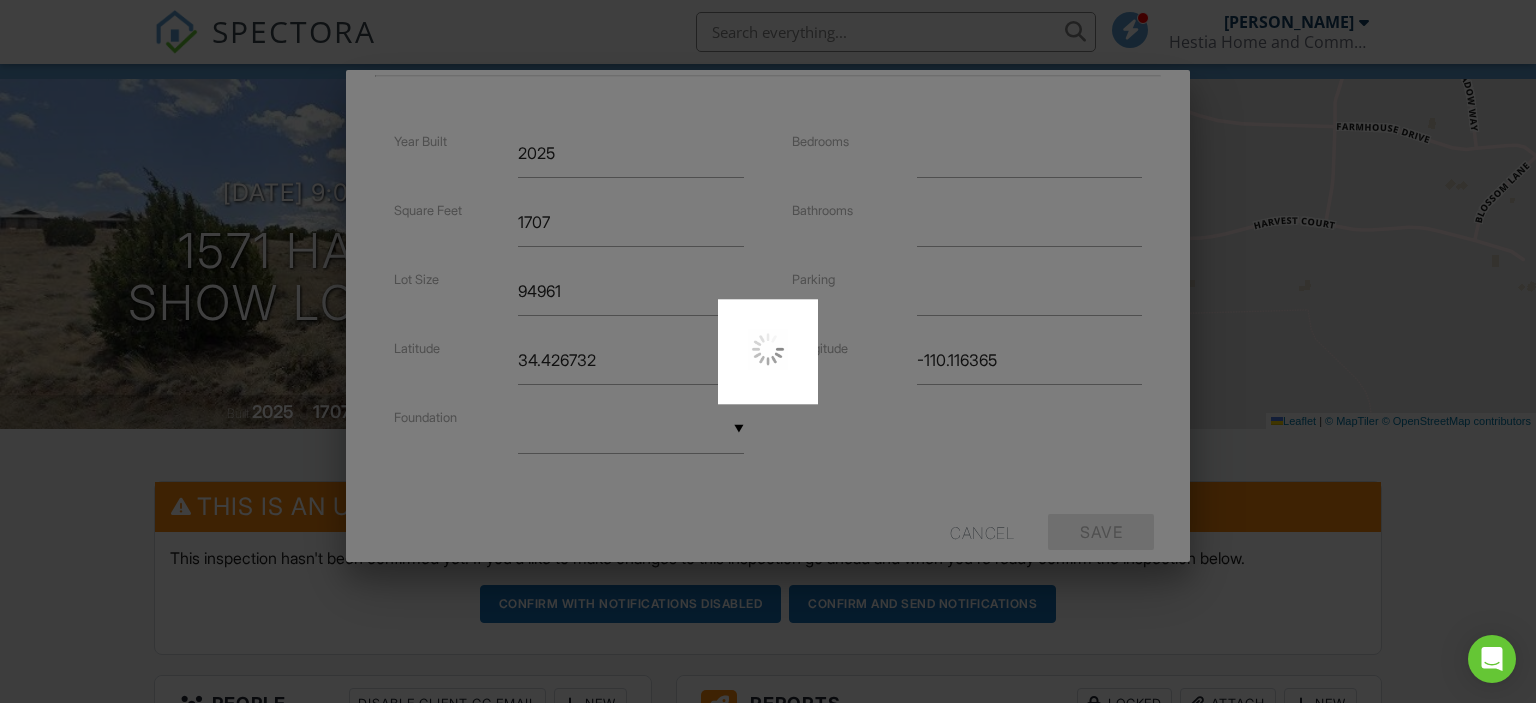 type on "34.4267323" 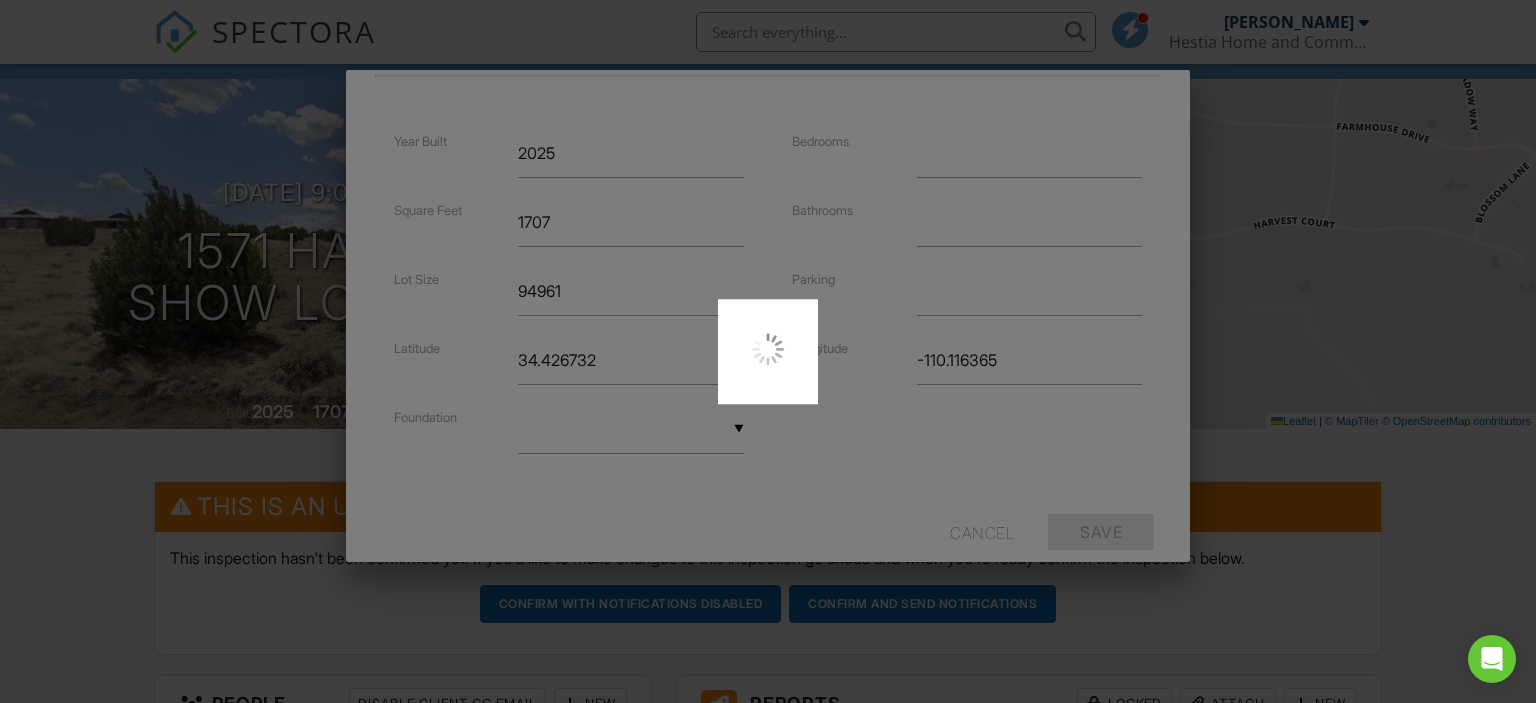 type on "-110.1163651" 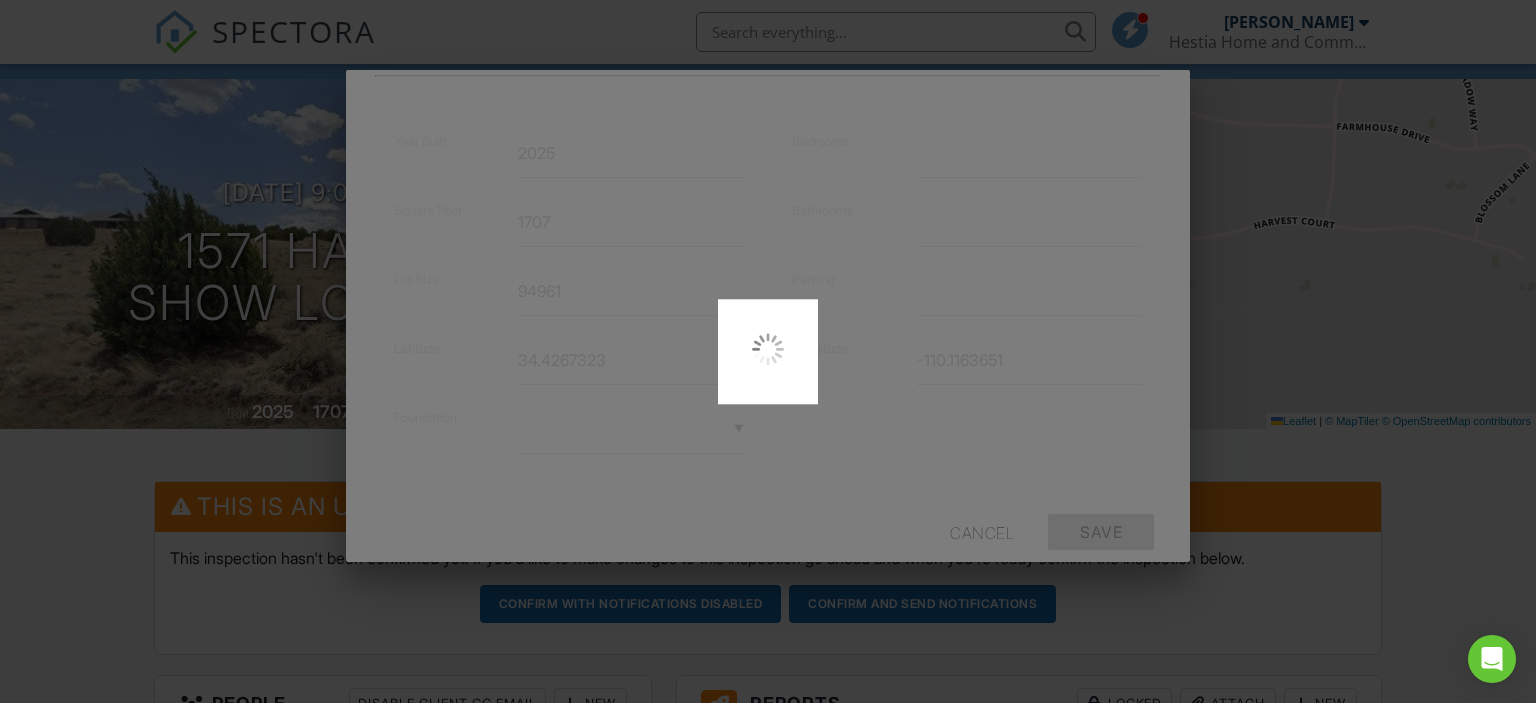 scroll, scrollTop: 122, scrollLeft: 0, axis: vertical 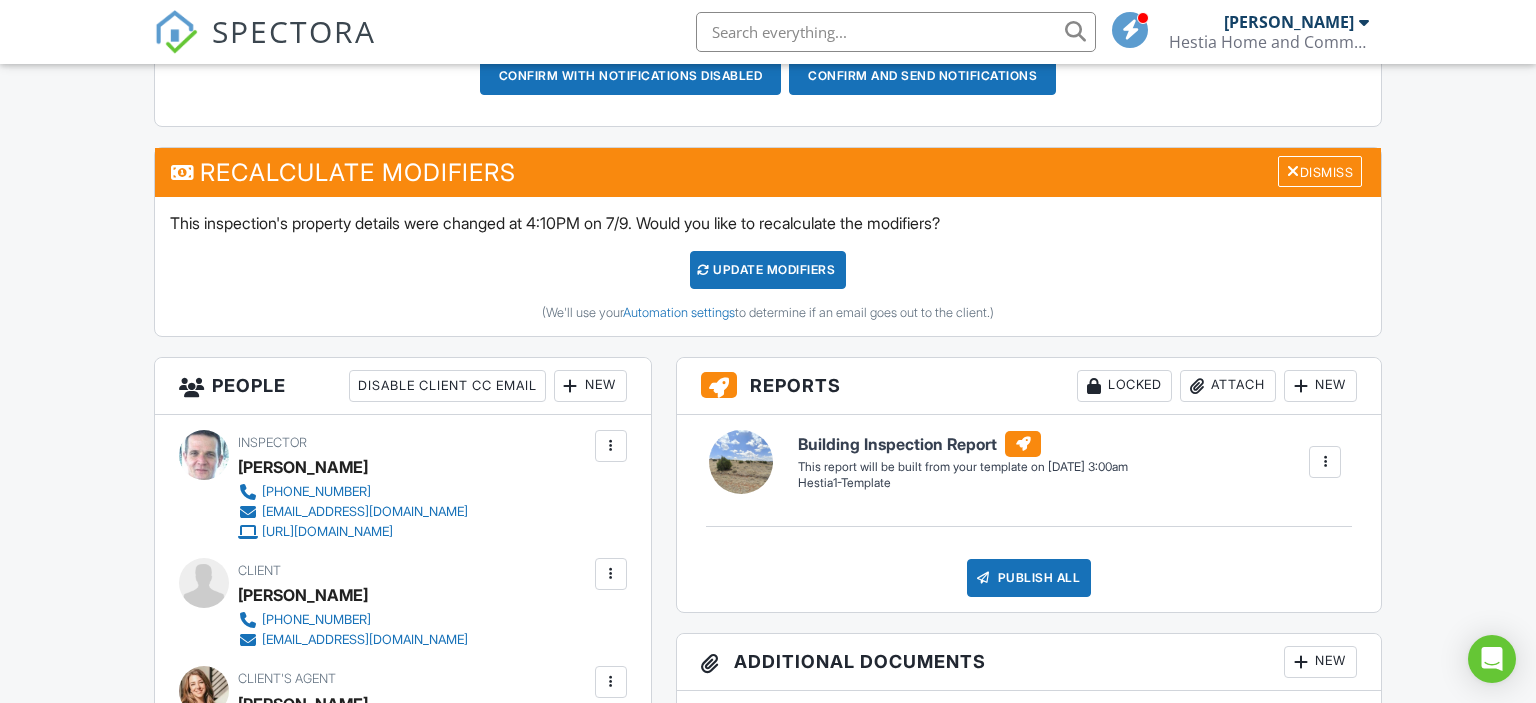 click on "UPDATE Modifiers" at bounding box center (768, 270) 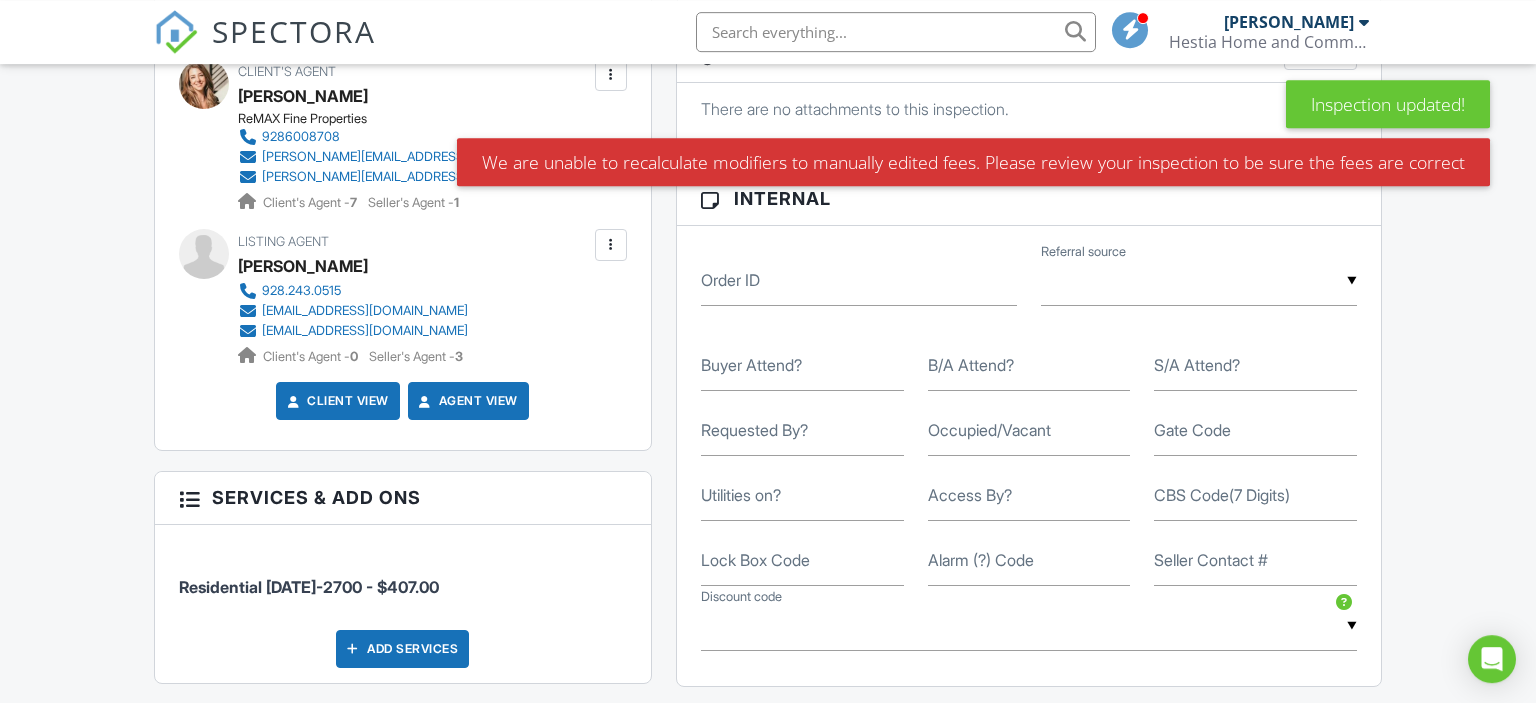 scroll, scrollTop: 1056, scrollLeft: 0, axis: vertical 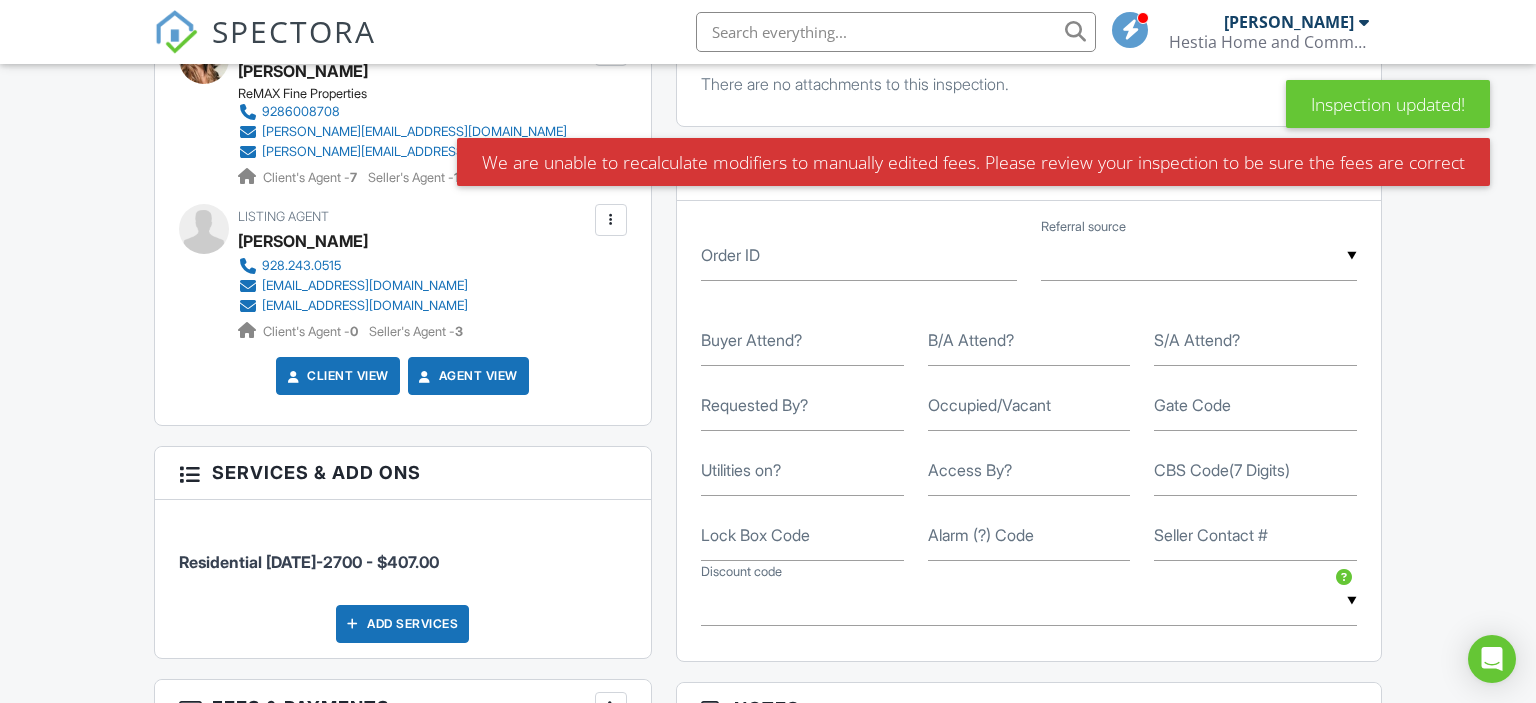 click on "Occupied/Vacant" at bounding box center (989, 405) 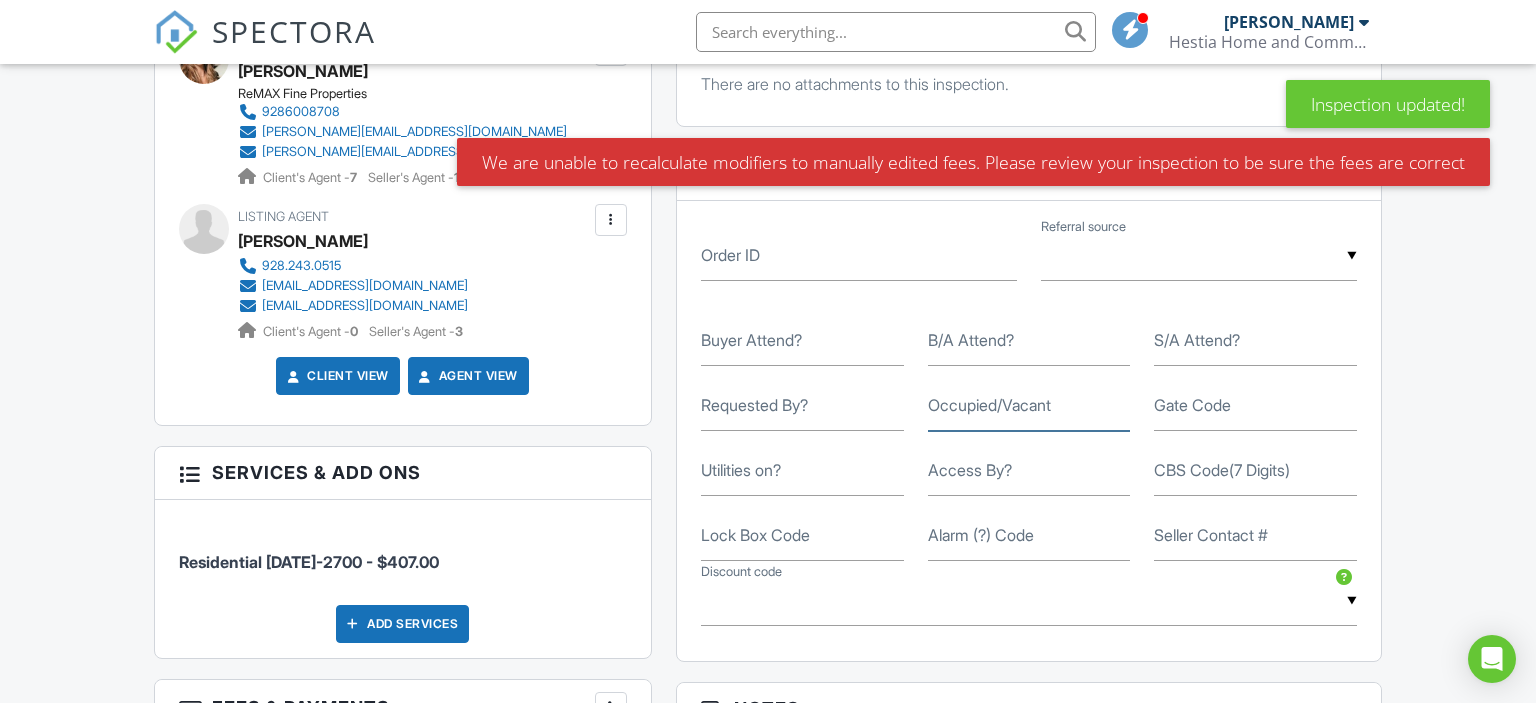 click on "Occupied/Vacant" at bounding box center (1029, 406) 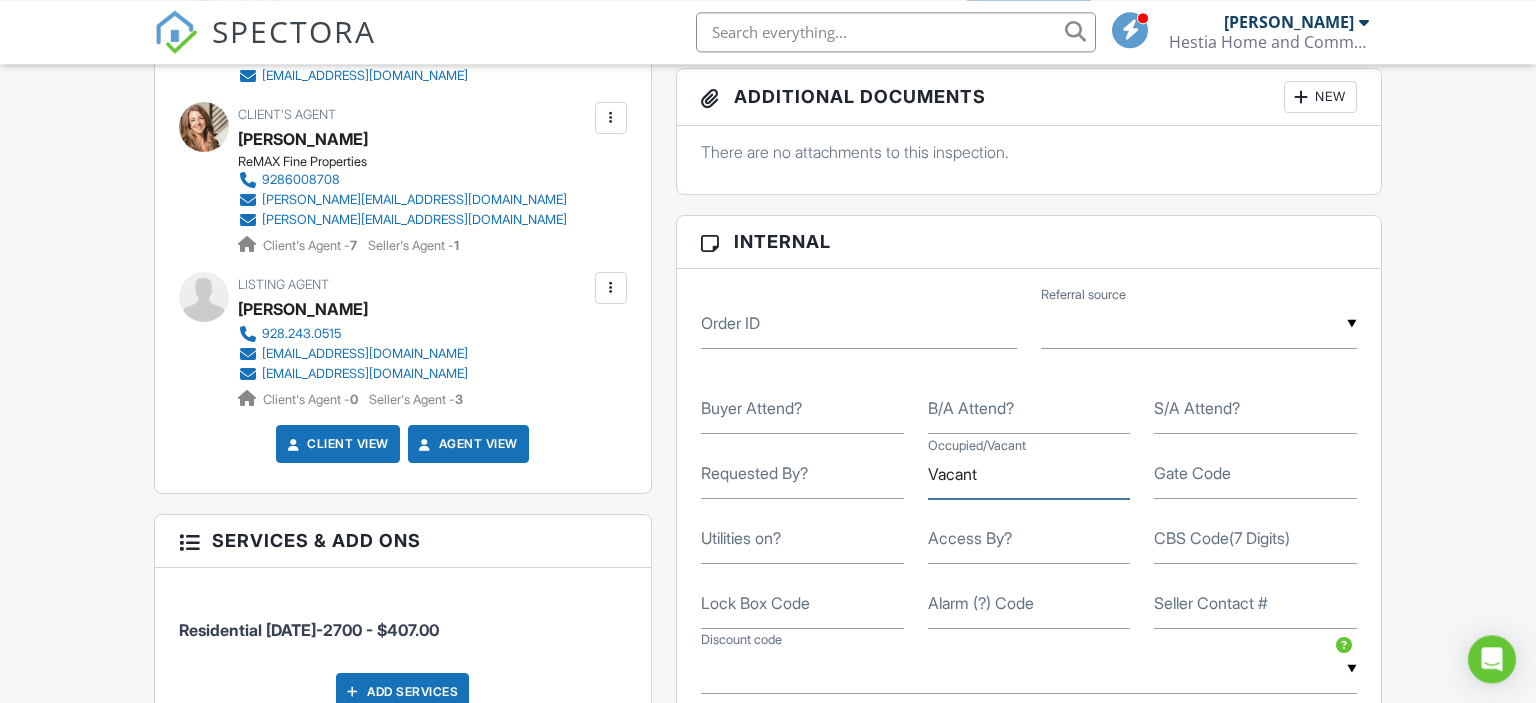 scroll, scrollTop: 1056, scrollLeft: 0, axis: vertical 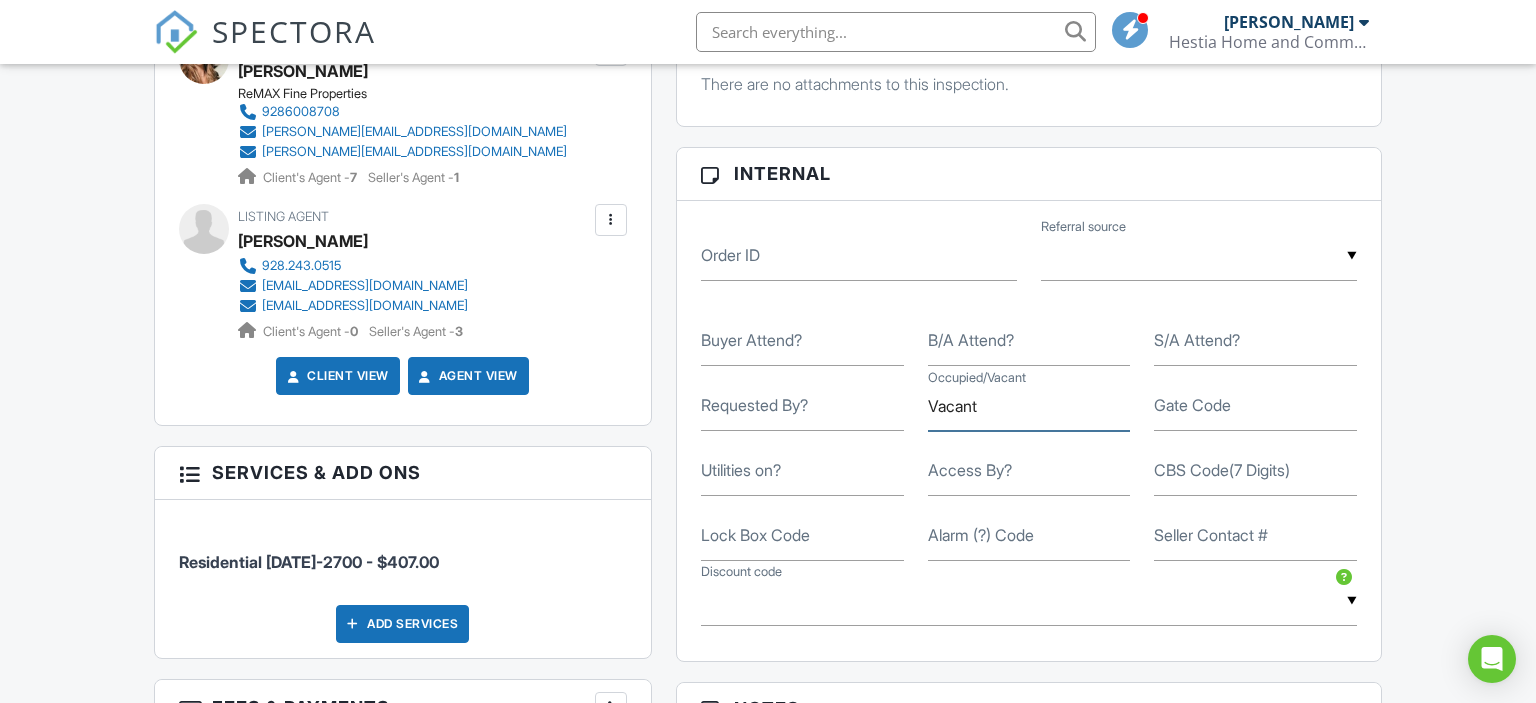 type on "Vacant" 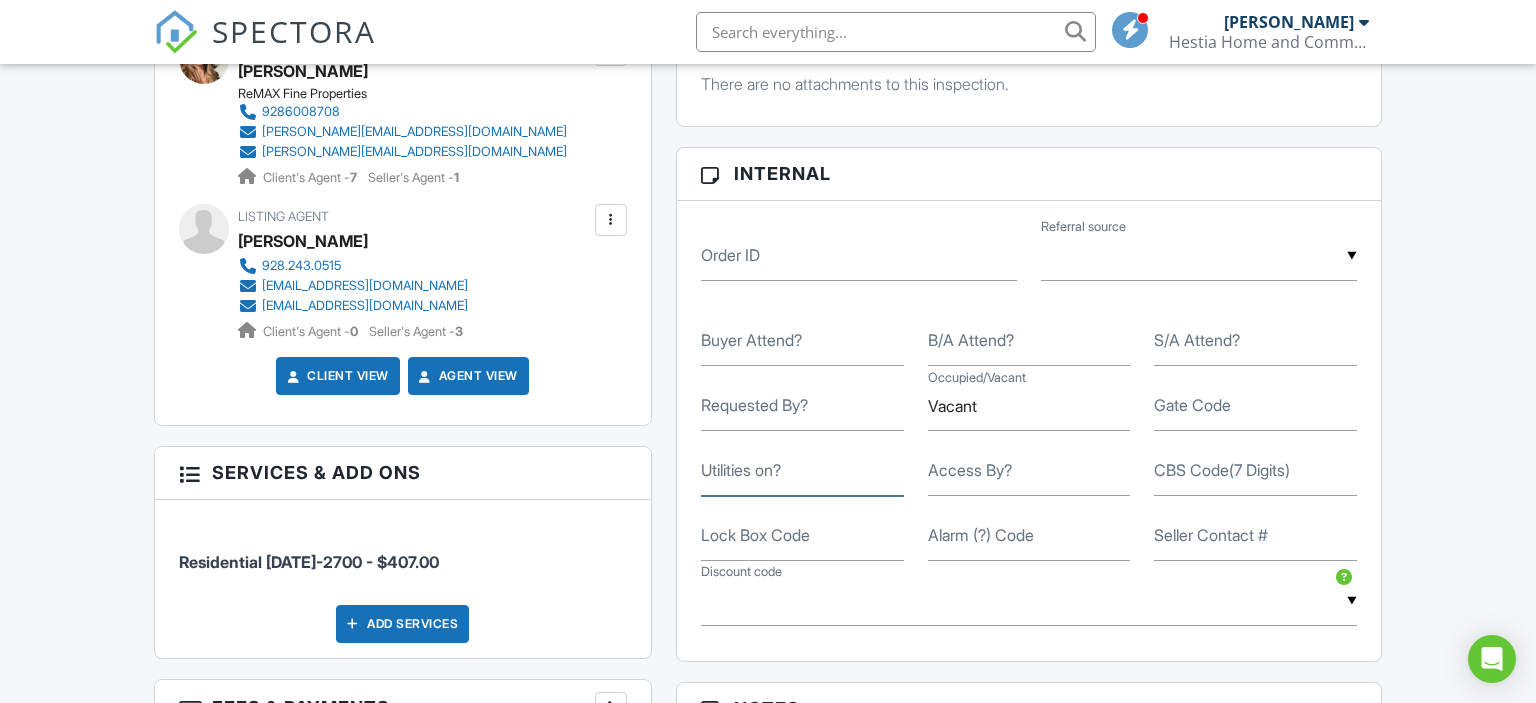 click on "Utilities on?" at bounding box center (802, 471) 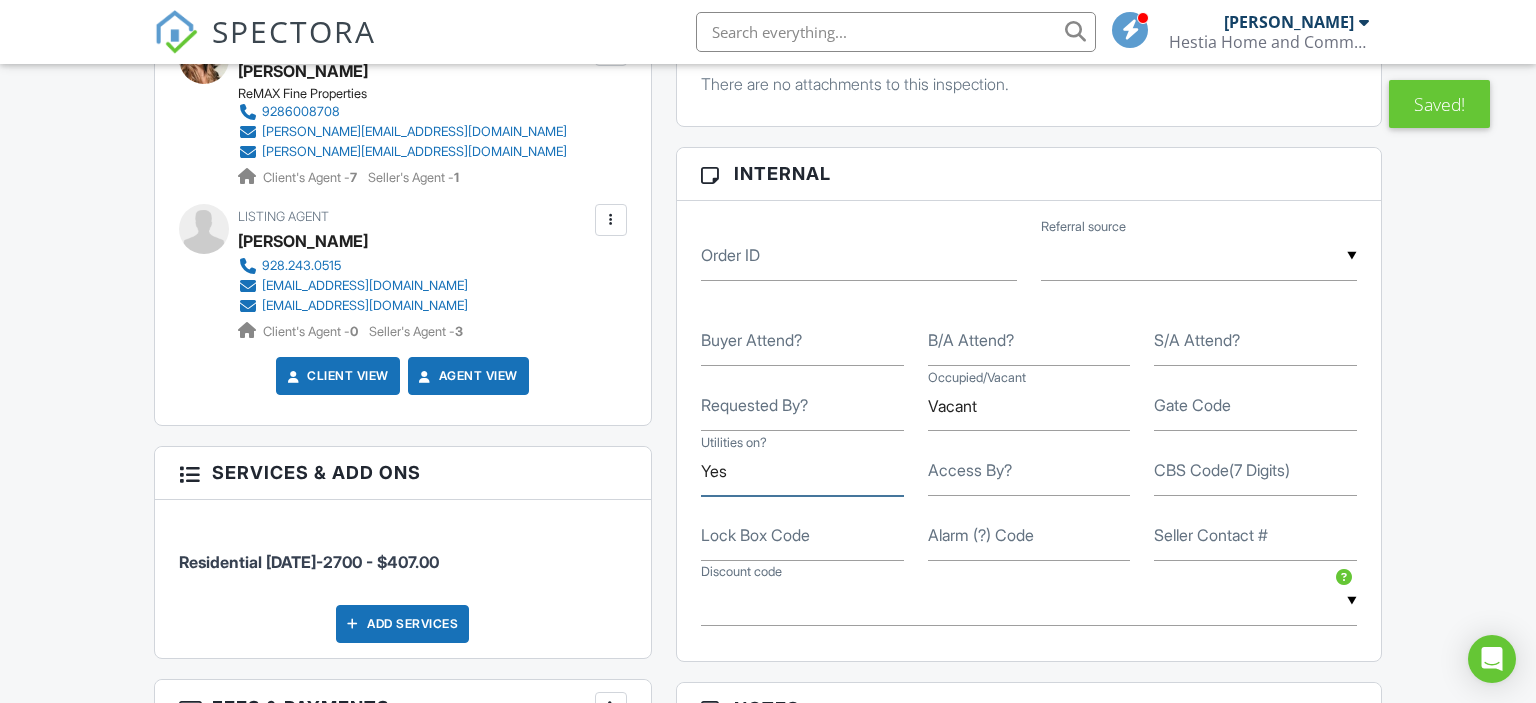 type on "Yes" 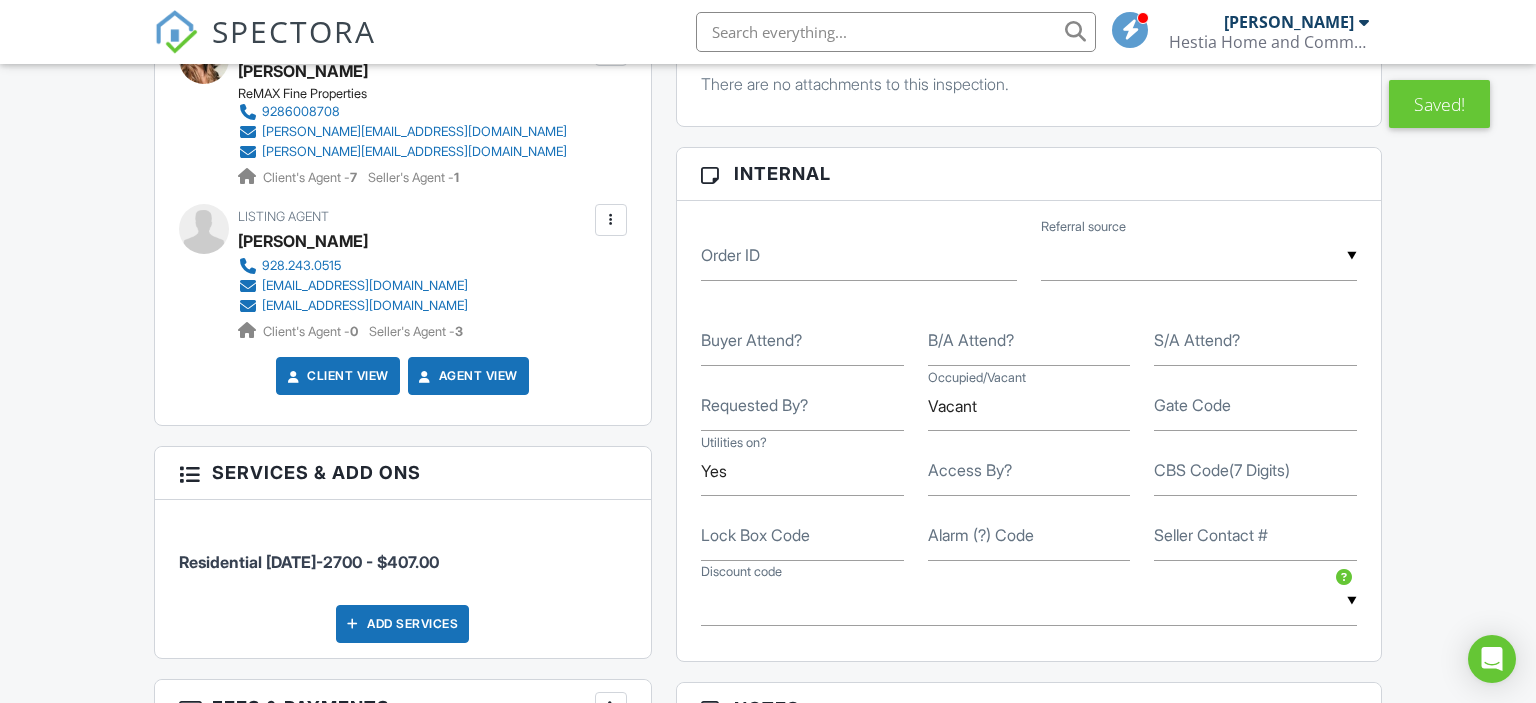 click on "Access By?" at bounding box center (970, 470) 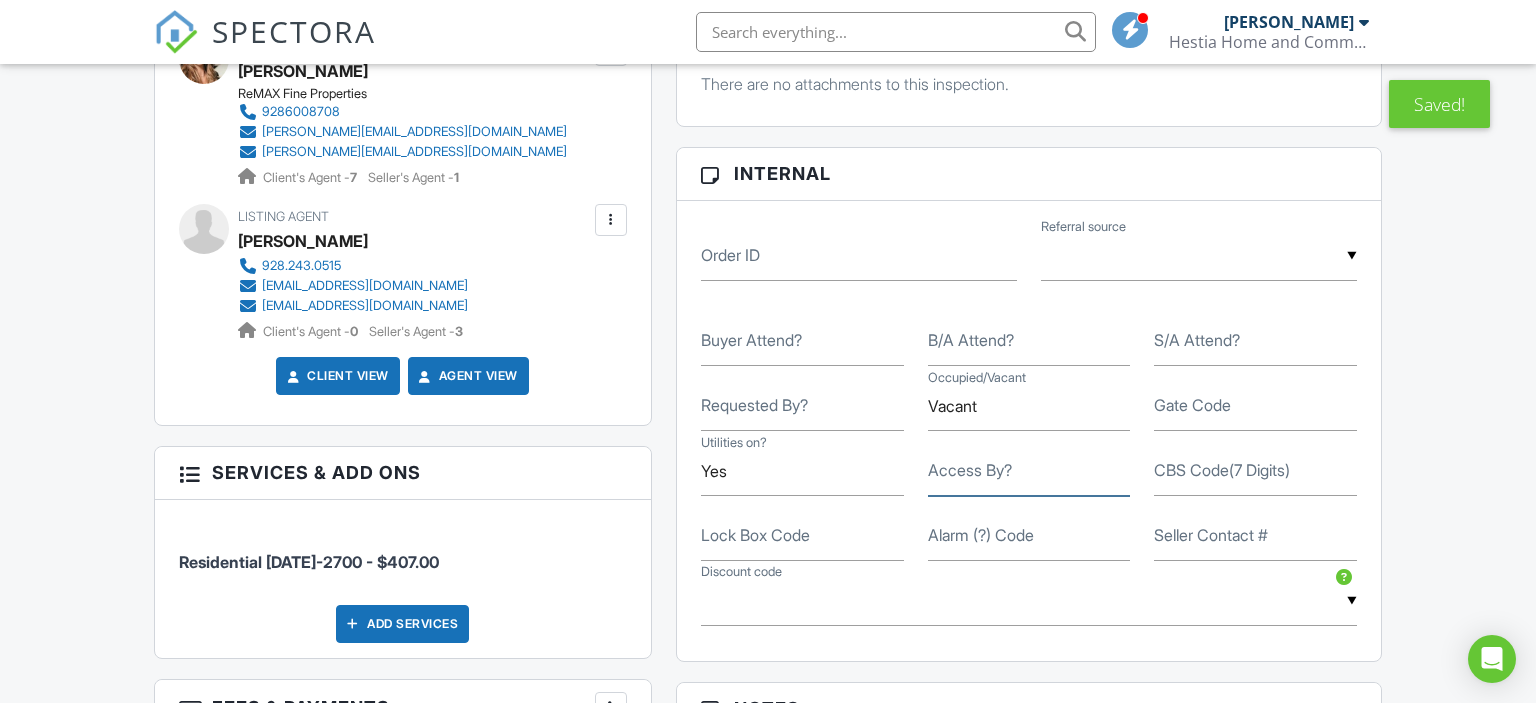 click on "Access By?" at bounding box center (1029, 471) 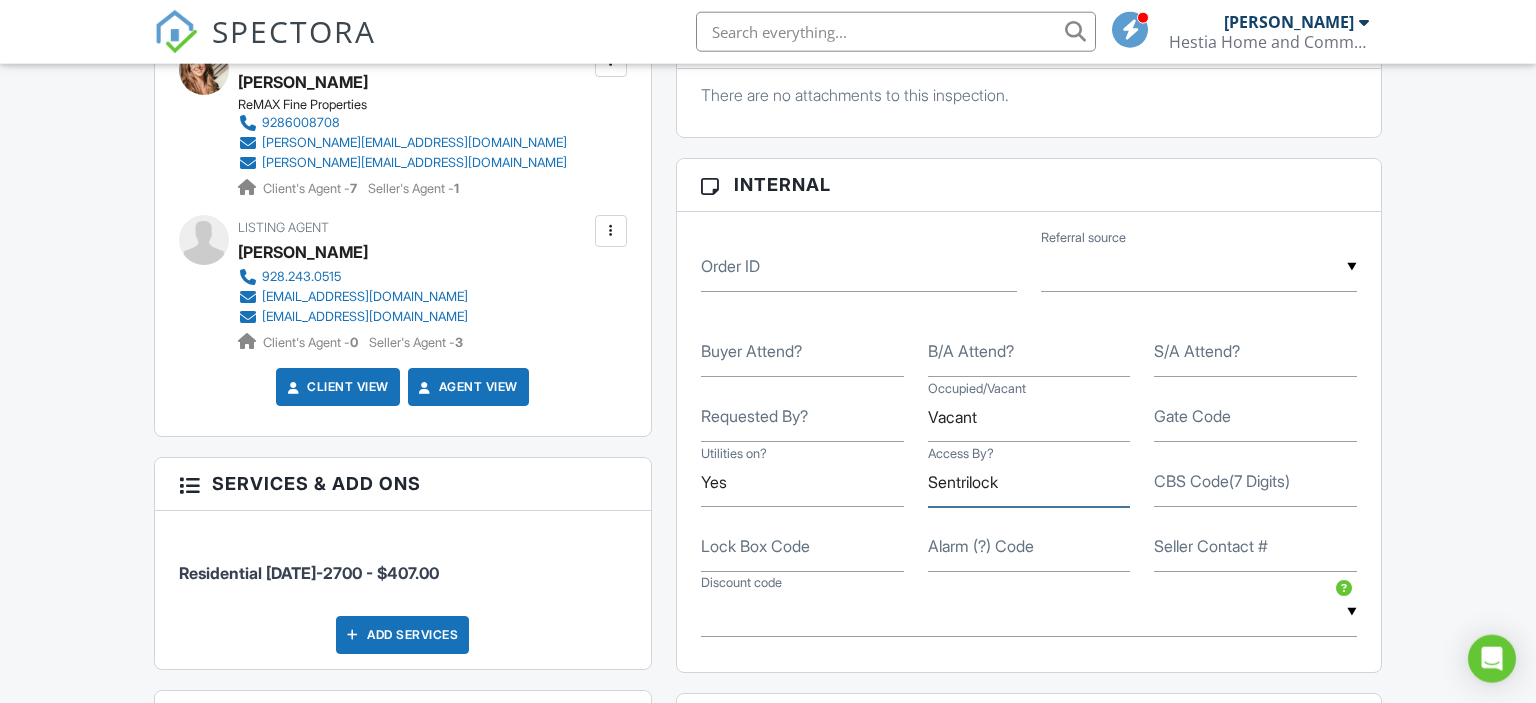 scroll, scrollTop: 1056, scrollLeft: 0, axis: vertical 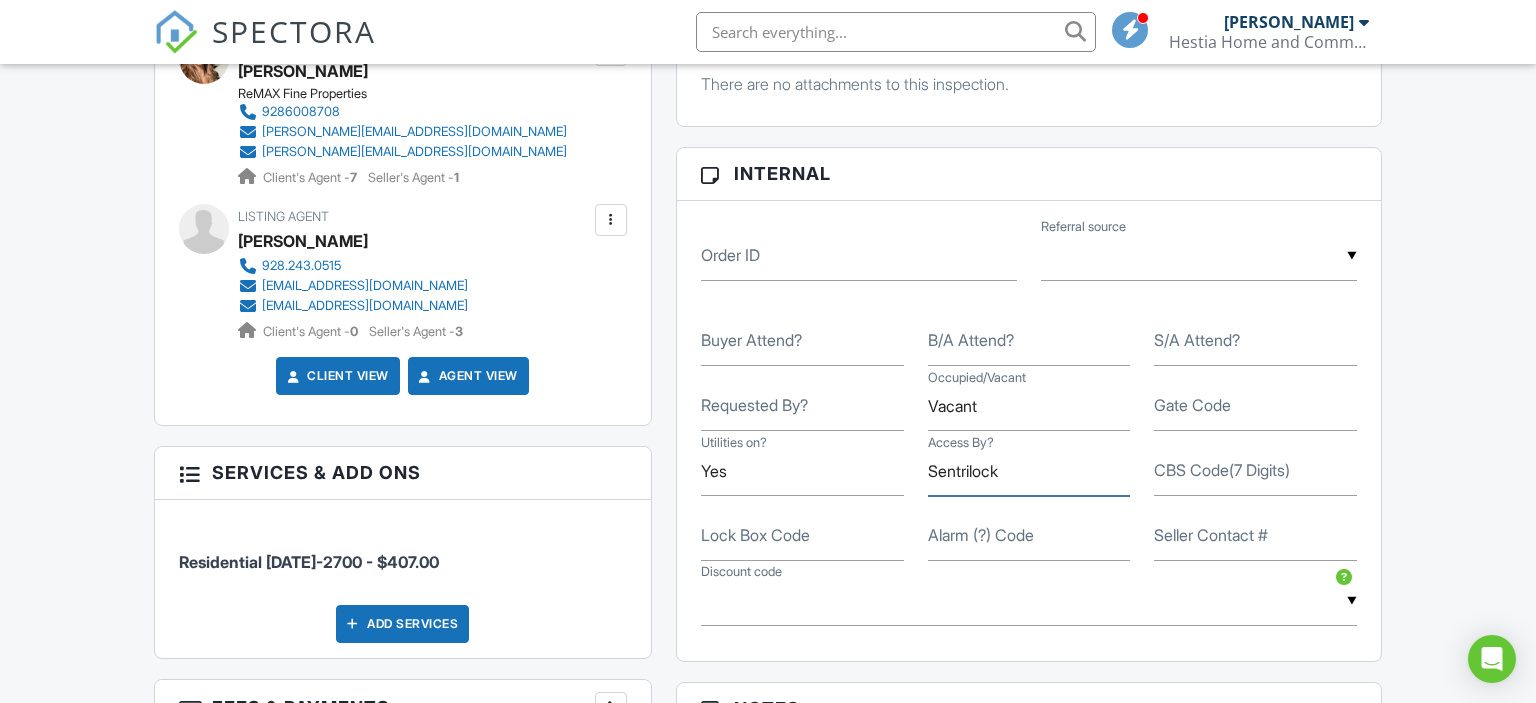 type on "Sentrilock" 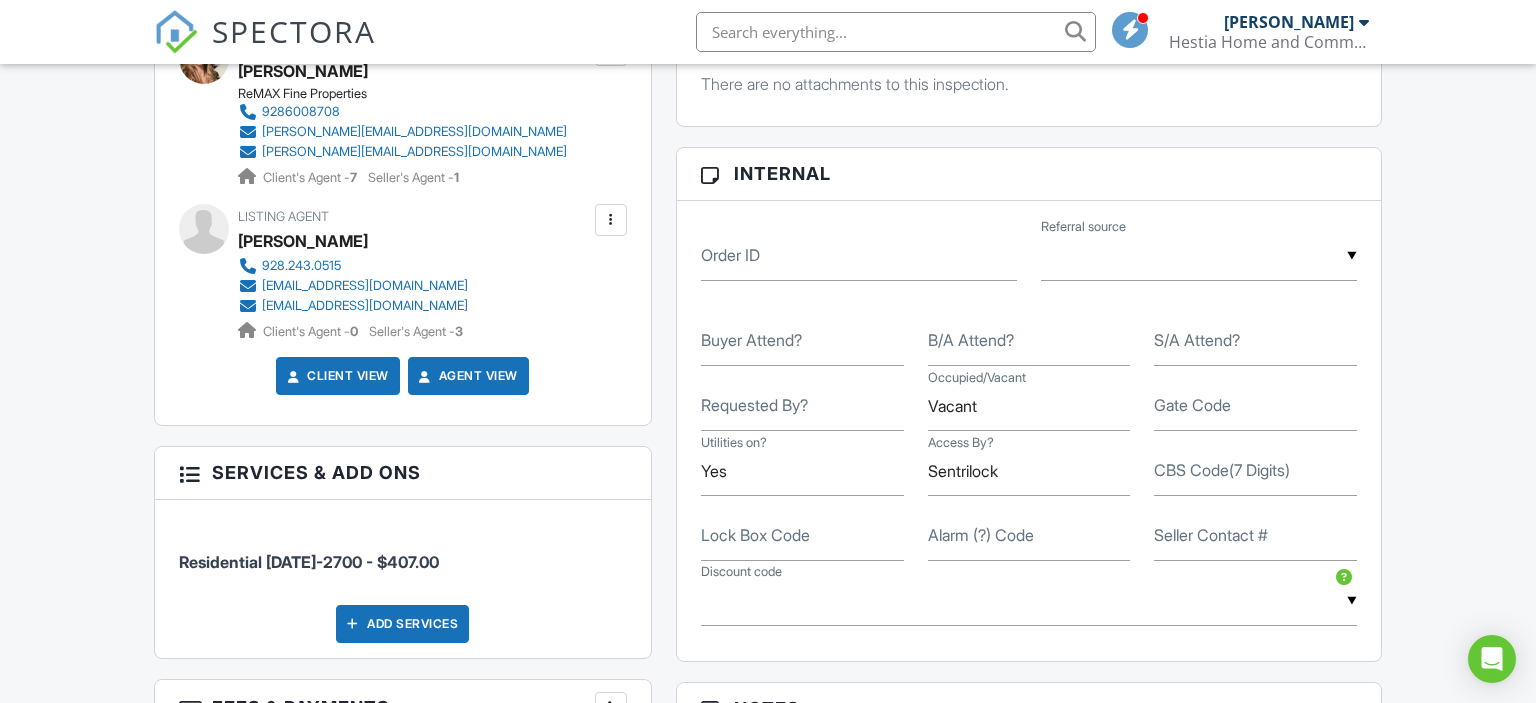 click on "Buyer Attend?" at bounding box center [751, 340] 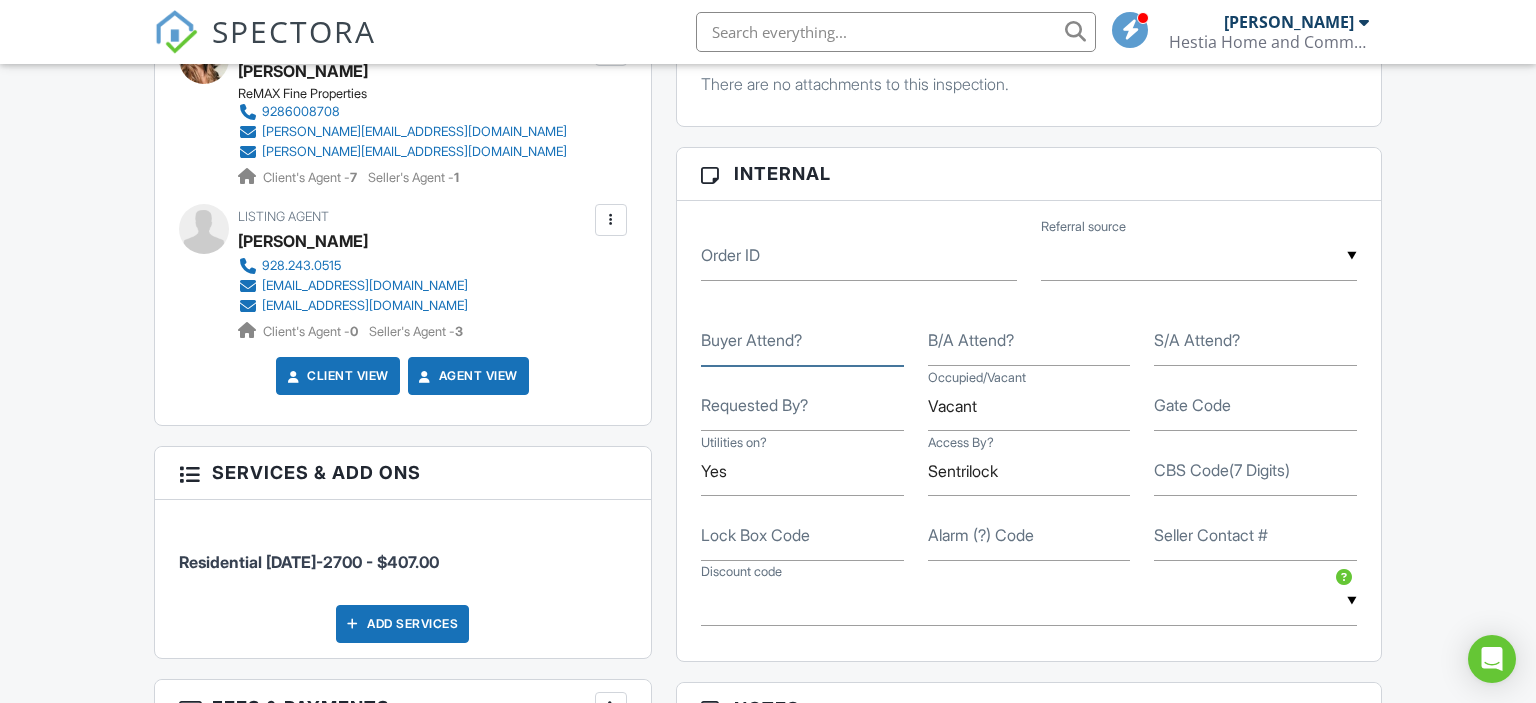 click on "Buyer Attend?" at bounding box center (802, 341) 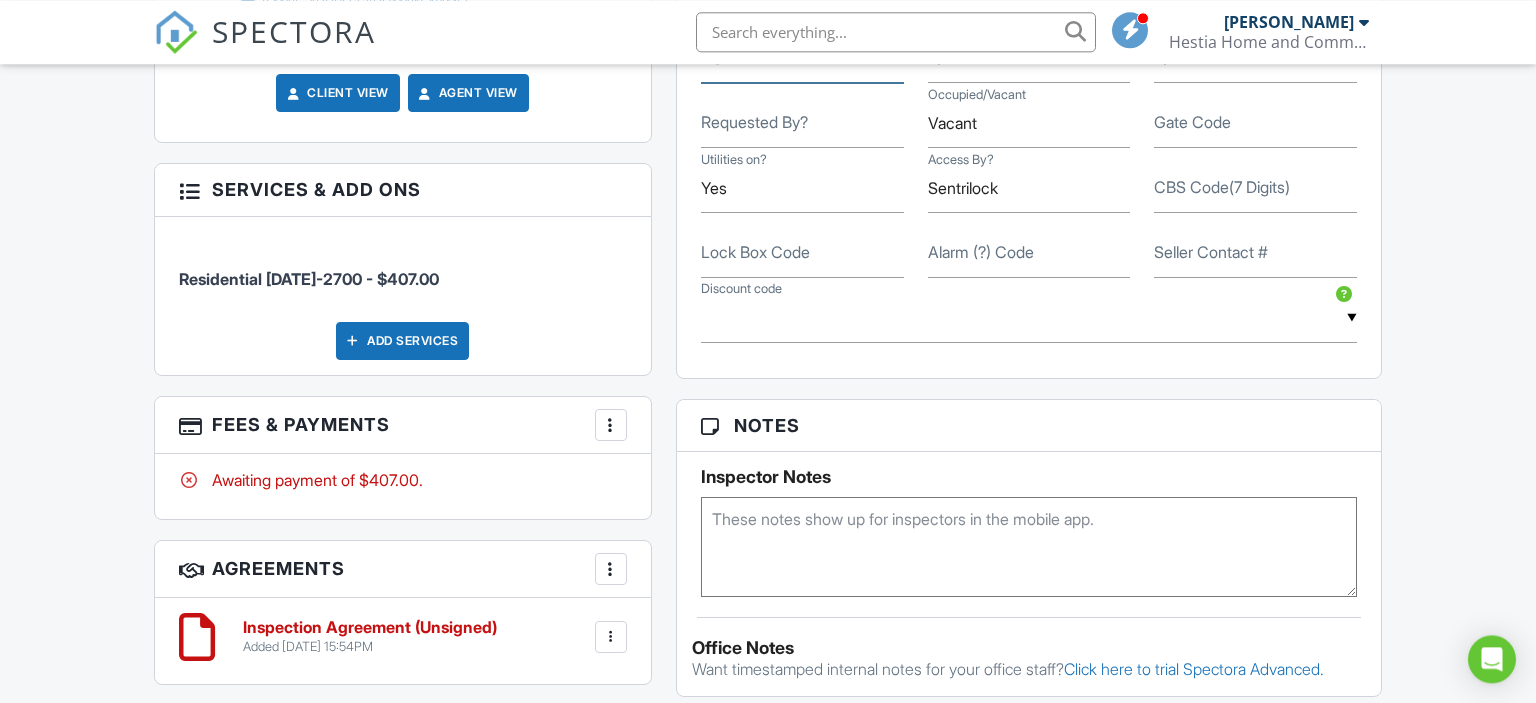 scroll, scrollTop: 1372, scrollLeft: 0, axis: vertical 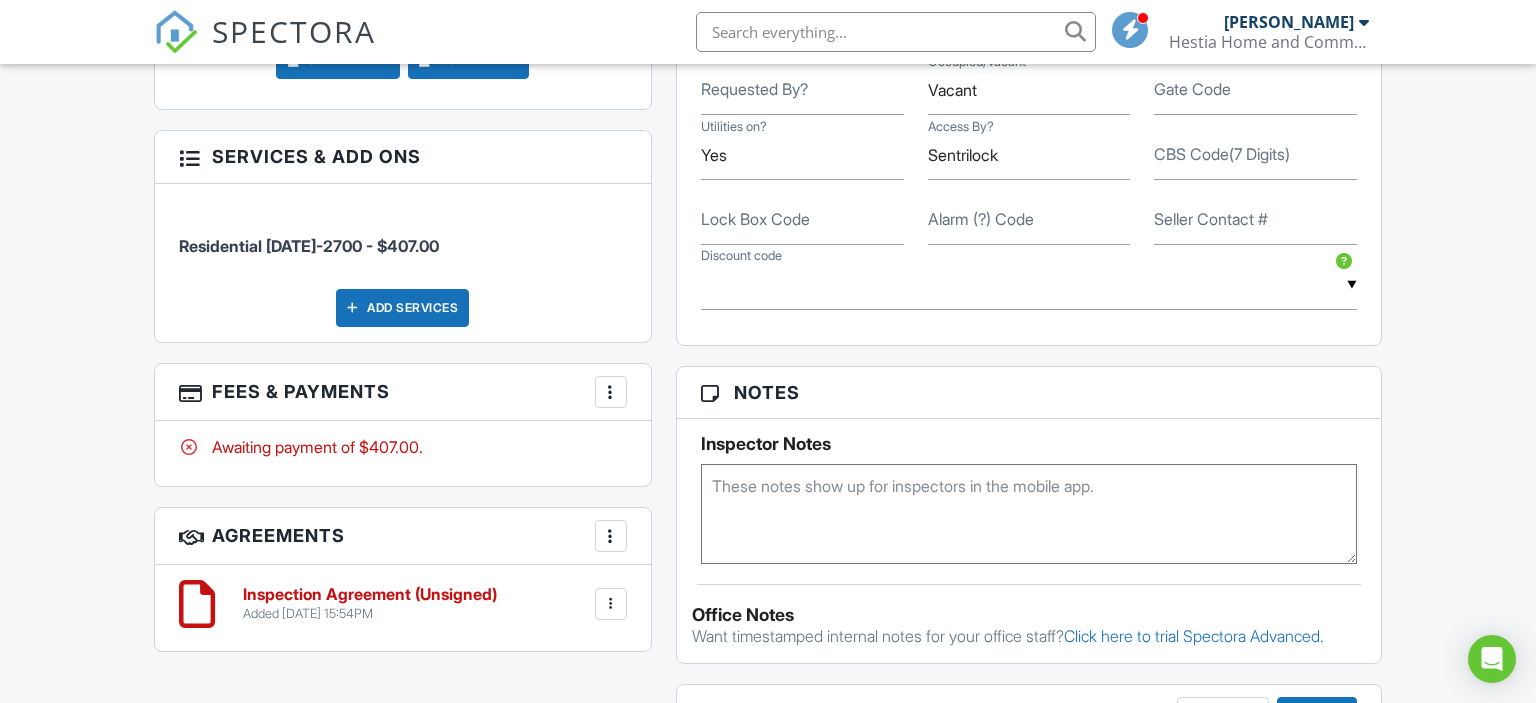 type on "No" 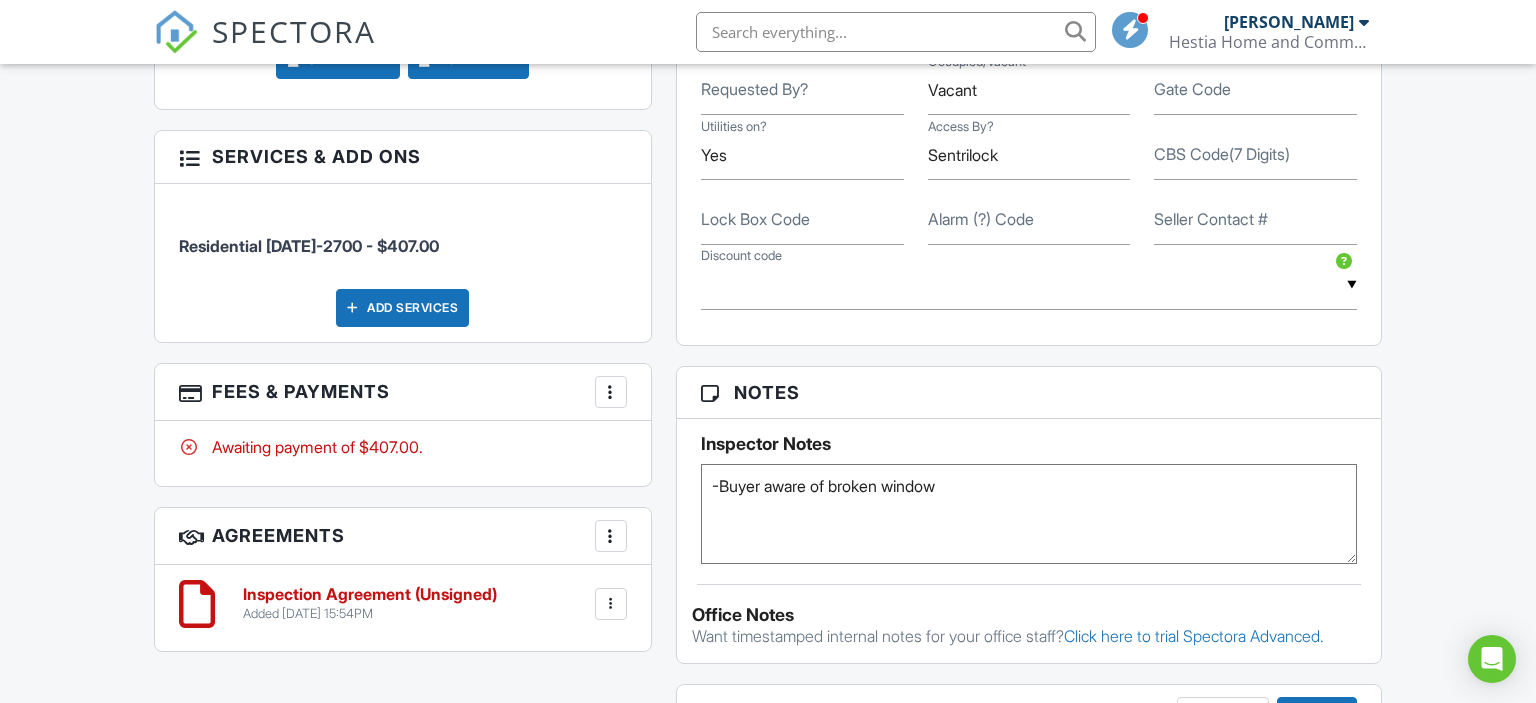 type on "-Buyer aware of broken window." 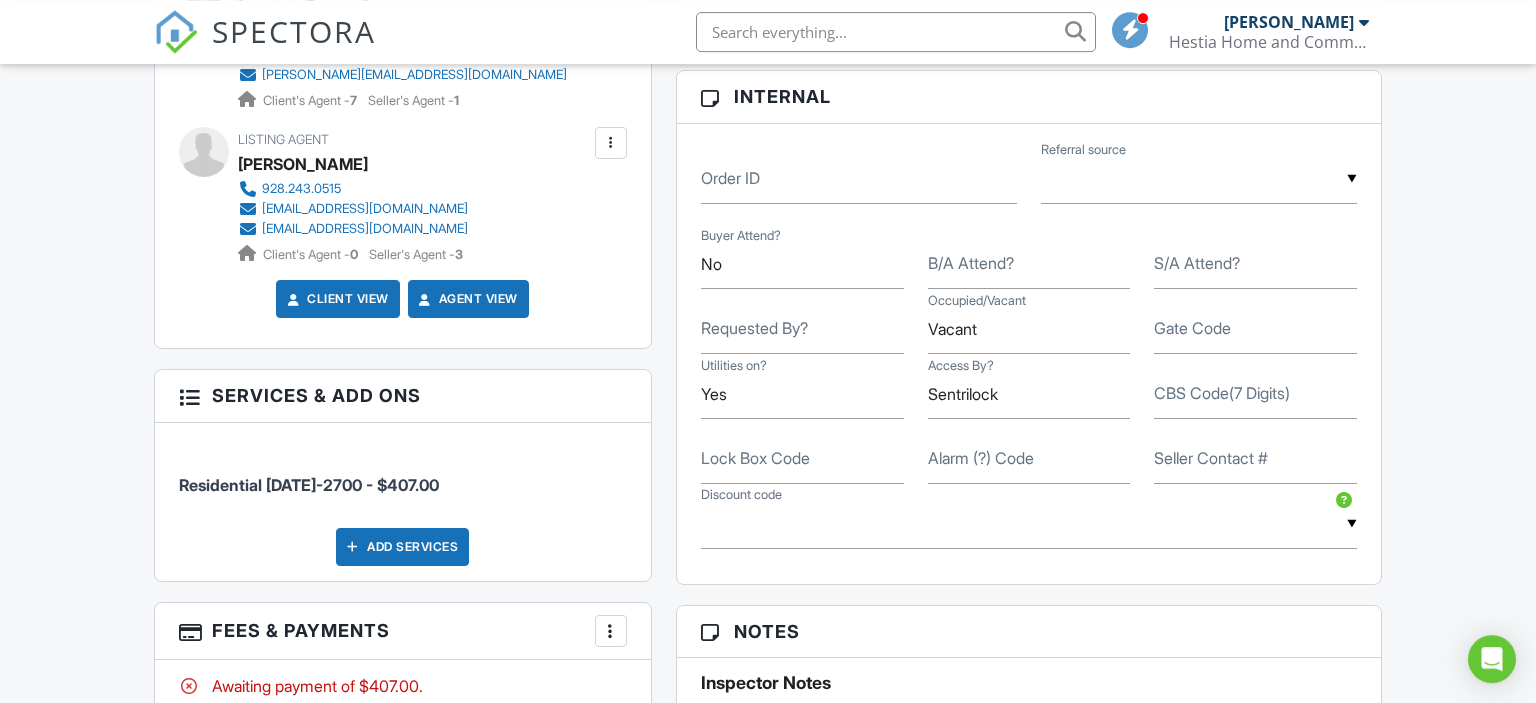 scroll, scrollTop: 1267, scrollLeft: 0, axis: vertical 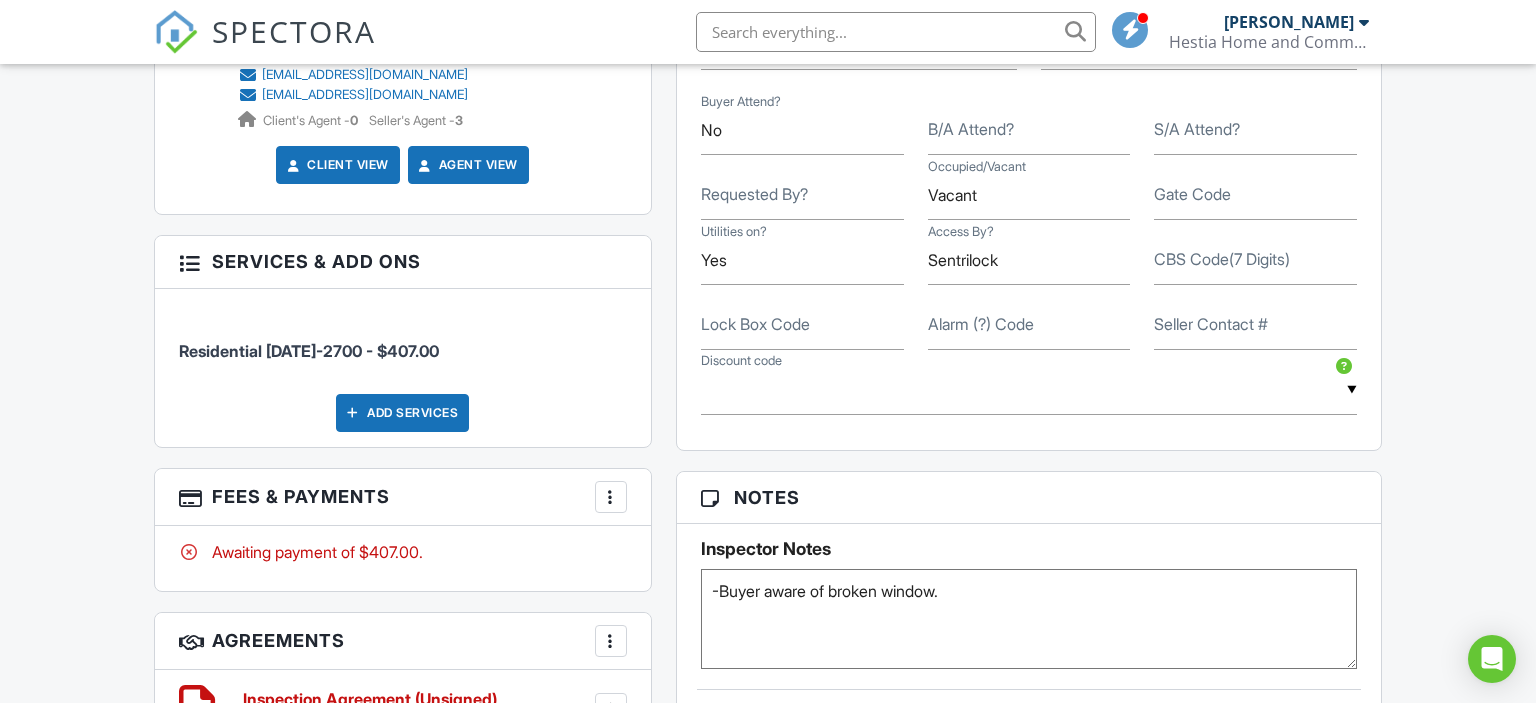 drag, startPoint x: 969, startPoint y: 594, endPoint x: 686, endPoint y: 594, distance: 283 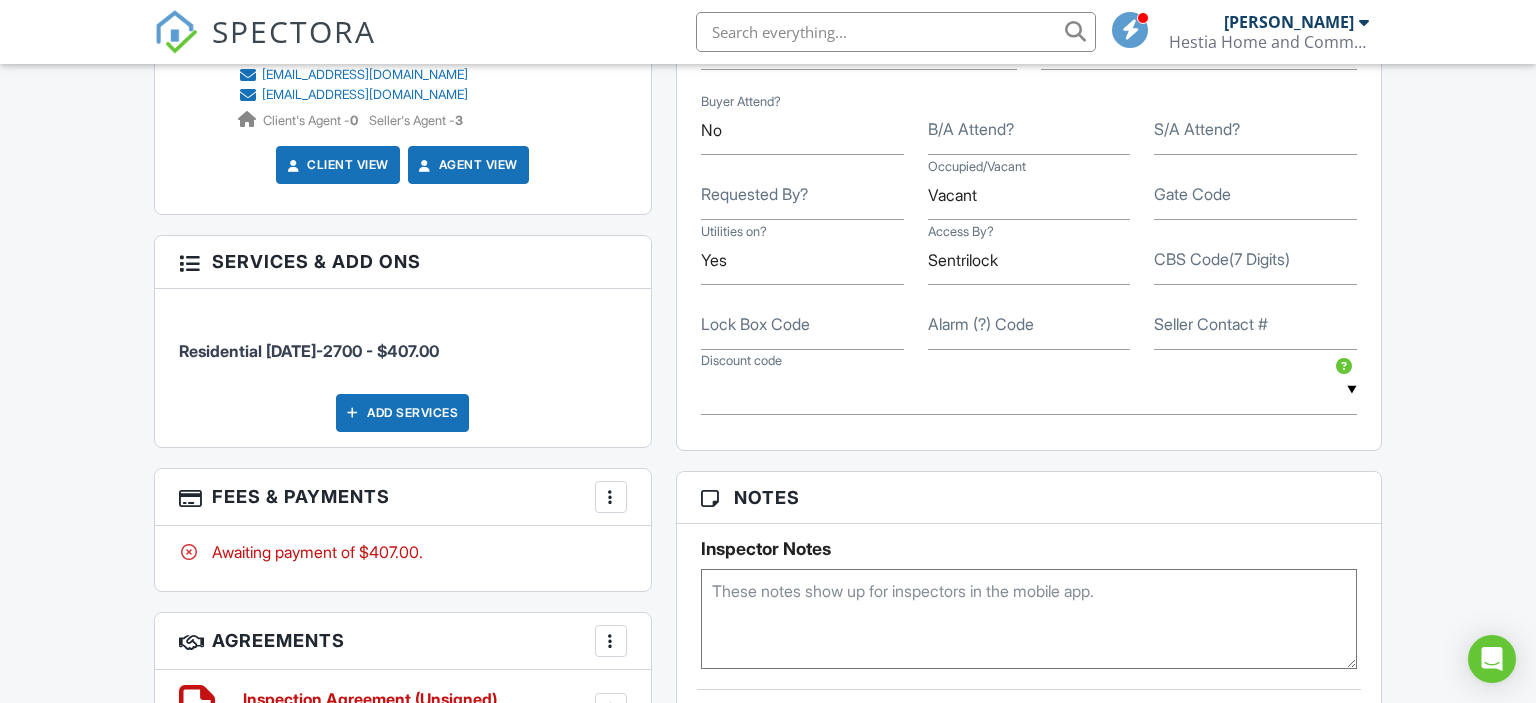 click on "Alarm (?) Code" at bounding box center (981, 324) 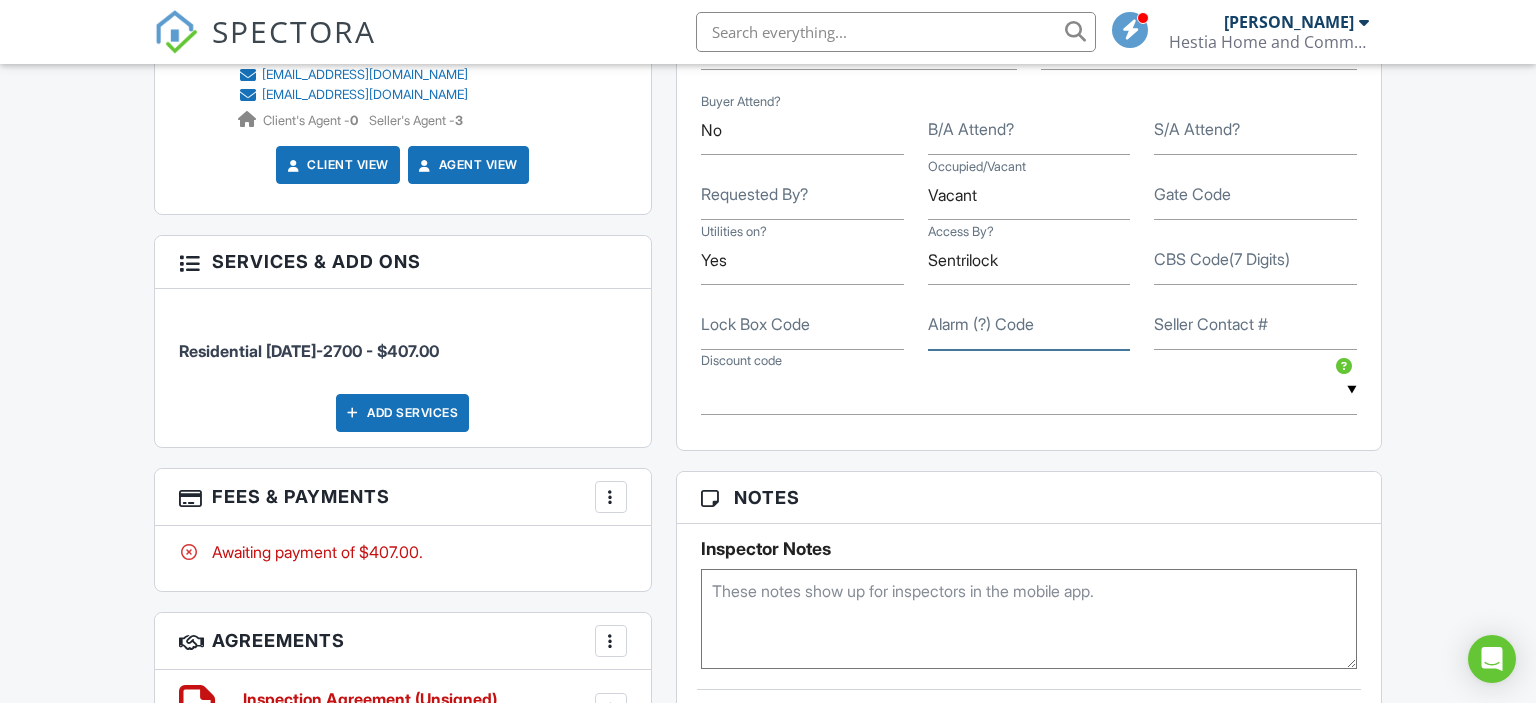 click on "Alarm (?) Code" at bounding box center [1029, 325] 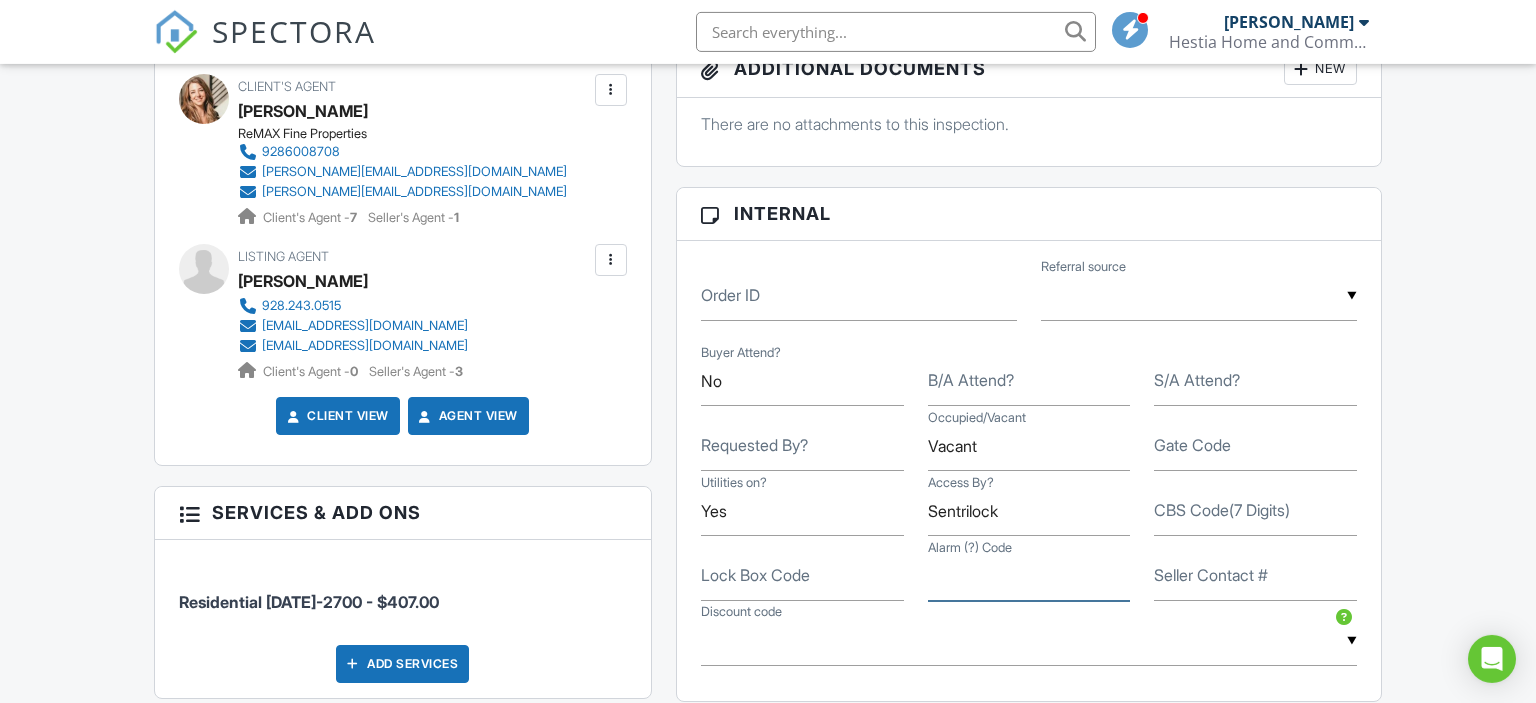 scroll, scrollTop: 1056, scrollLeft: 0, axis: vertical 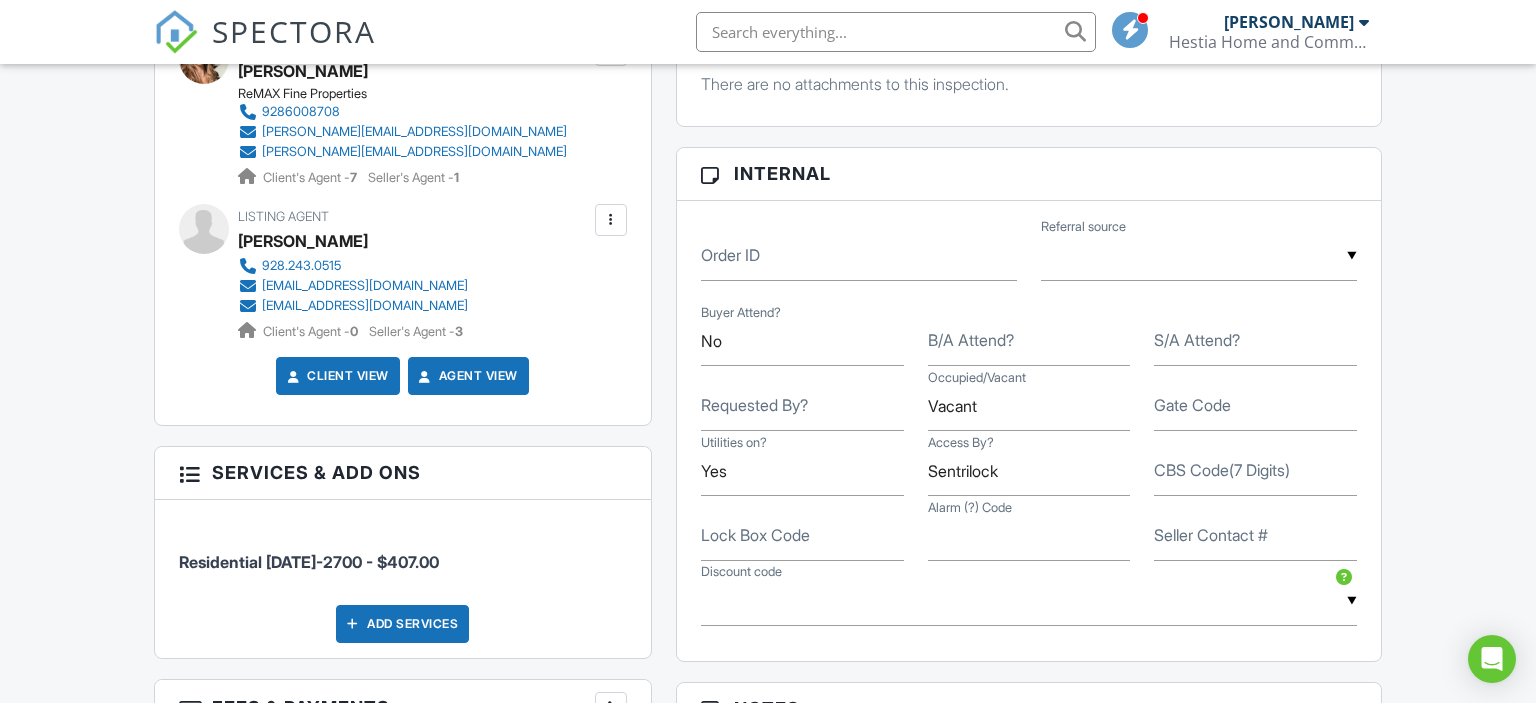 click on "Gate Code" at bounding box center [1192, 405] 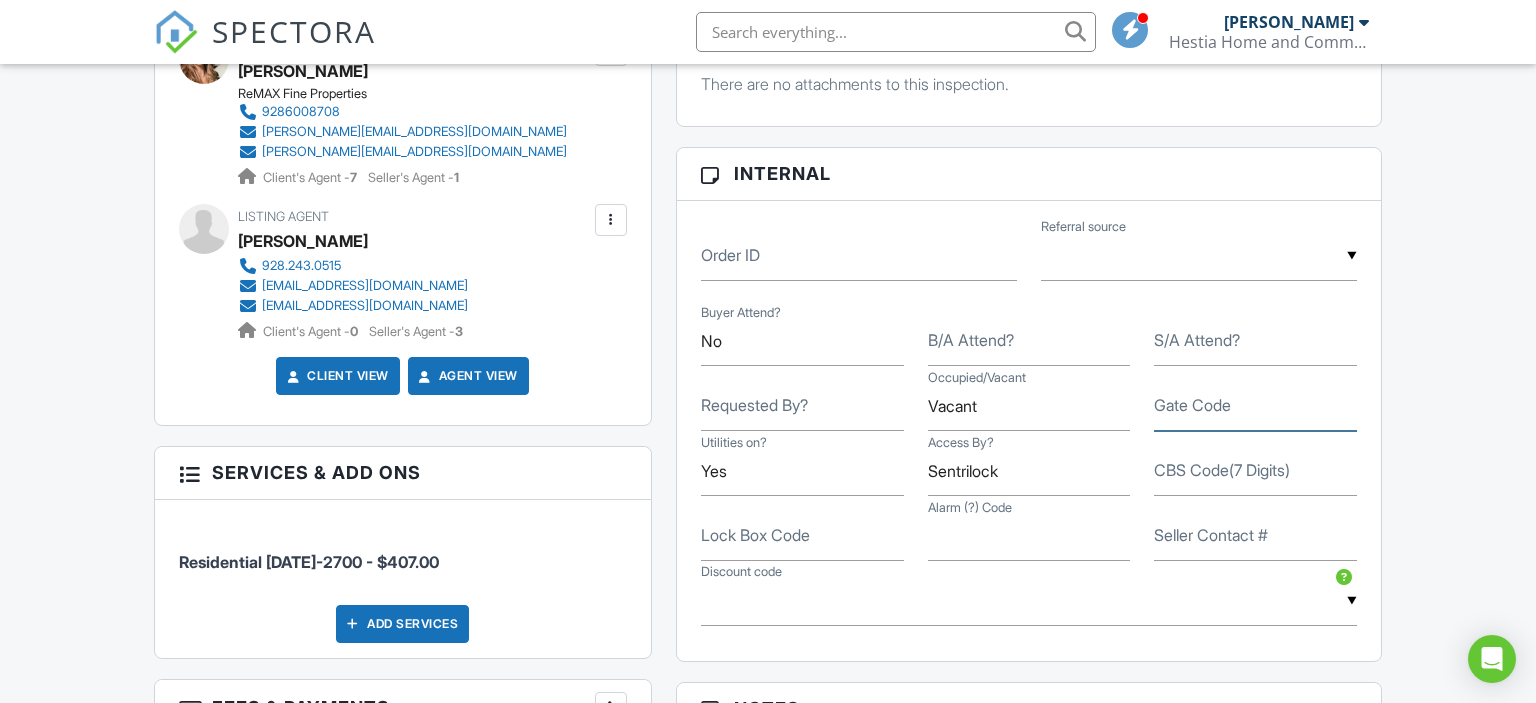 click on "Gate Code" at bounding box center [1255, 406] 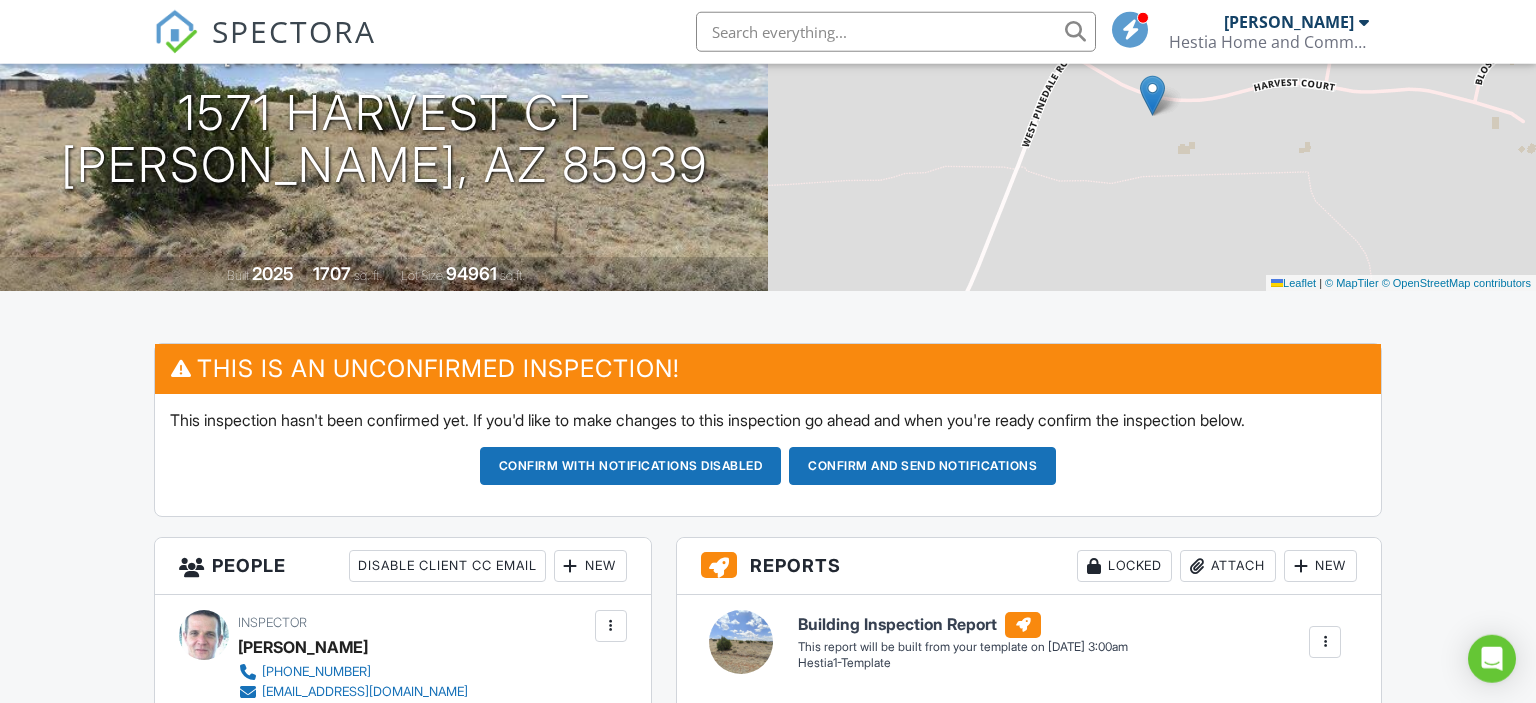 scroll, scrollTop: 211, scrollLeft: 0, axis: vertical 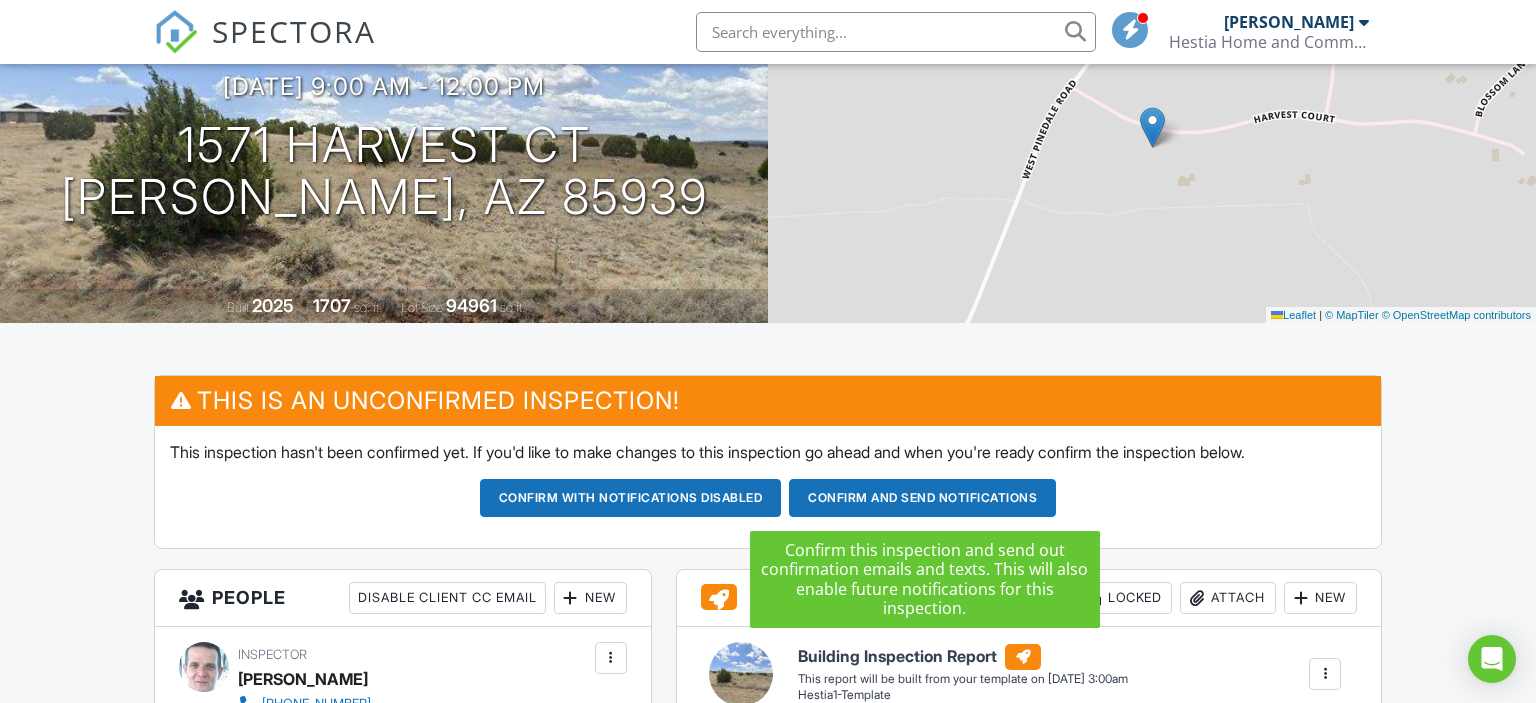 click on "Confirm and send notifications" at bounding box center [631, 498] 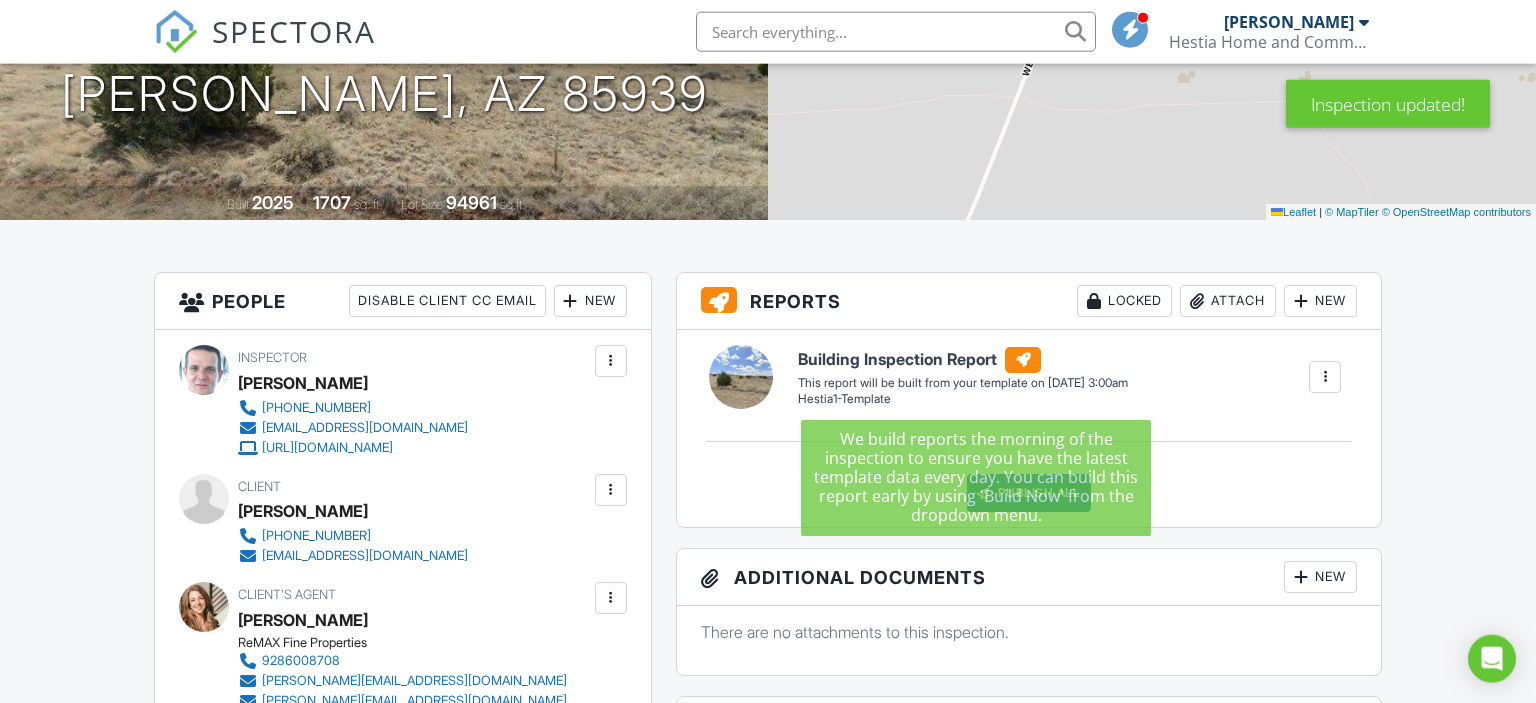 scroll, scrollTop: 316, scrollLeft: 0, axis: vertical 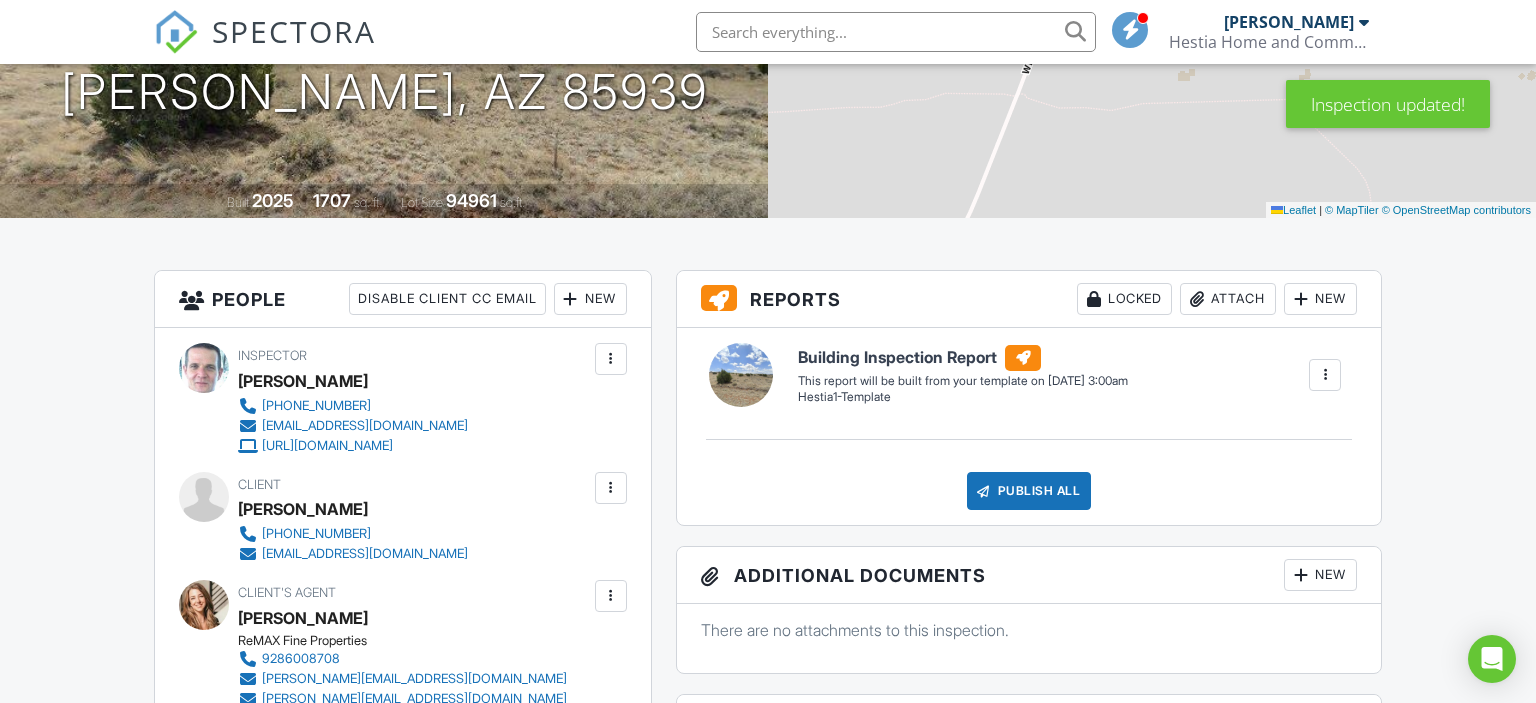 click at bounding box center [1325, 375] 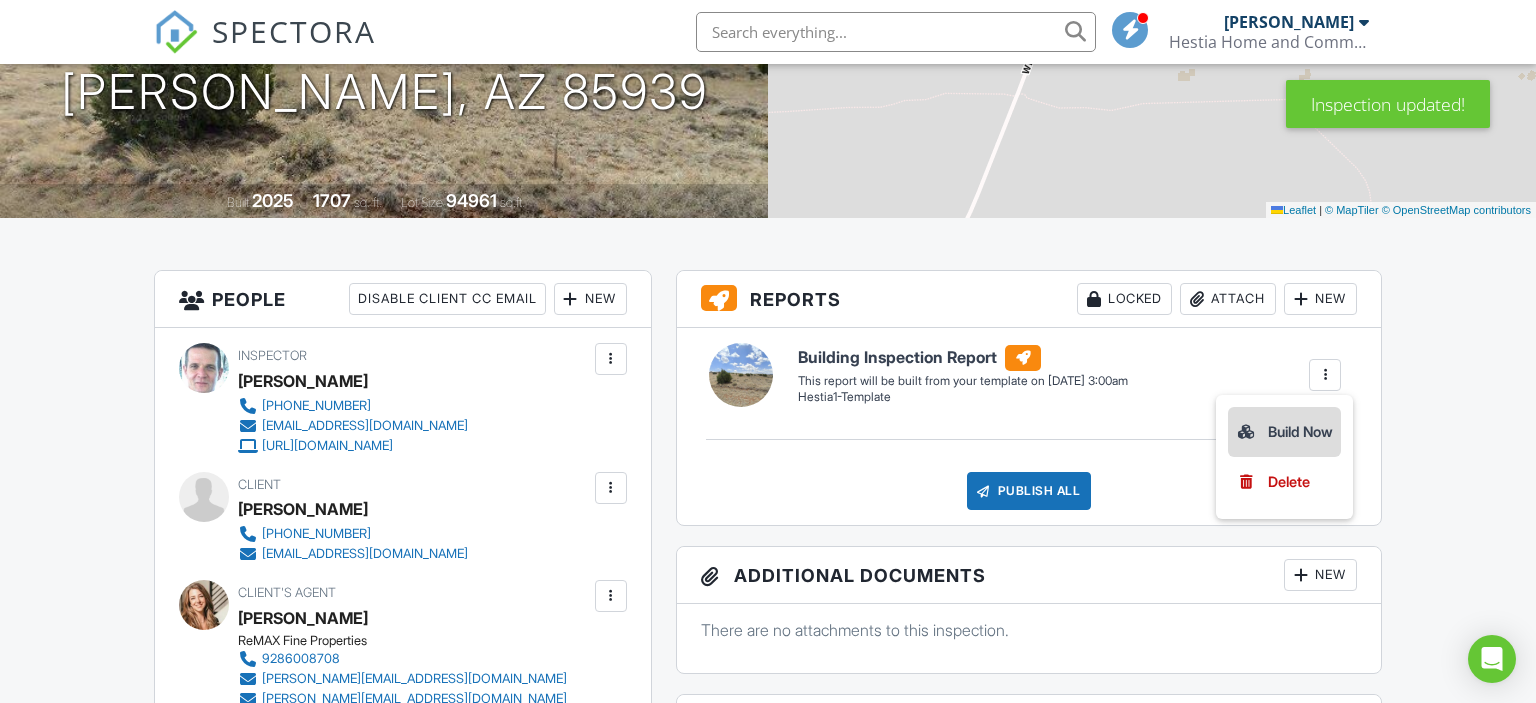 click on "Build Now" at bounding box center [1284, 432] 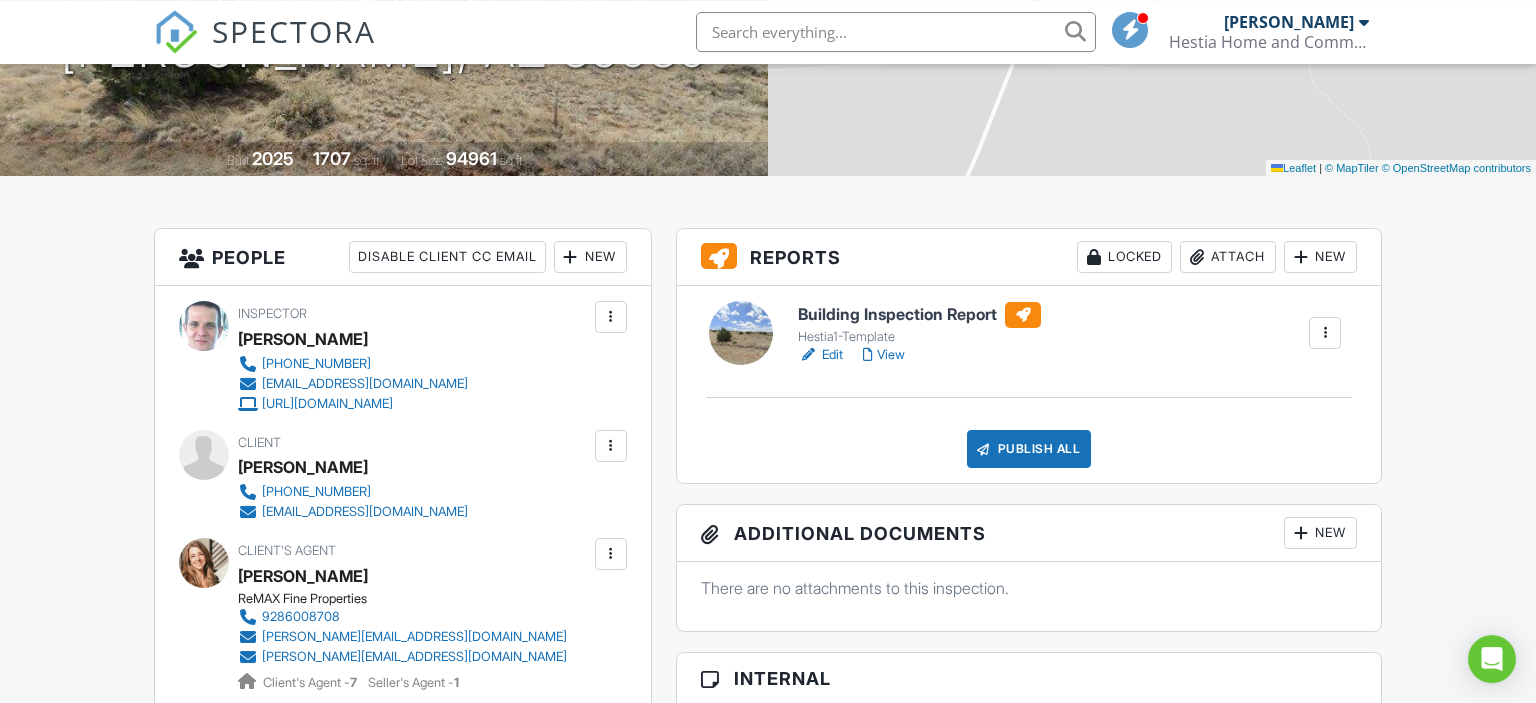scroll, scrollTop: 422, scrollLeft: 0, axis: vertical 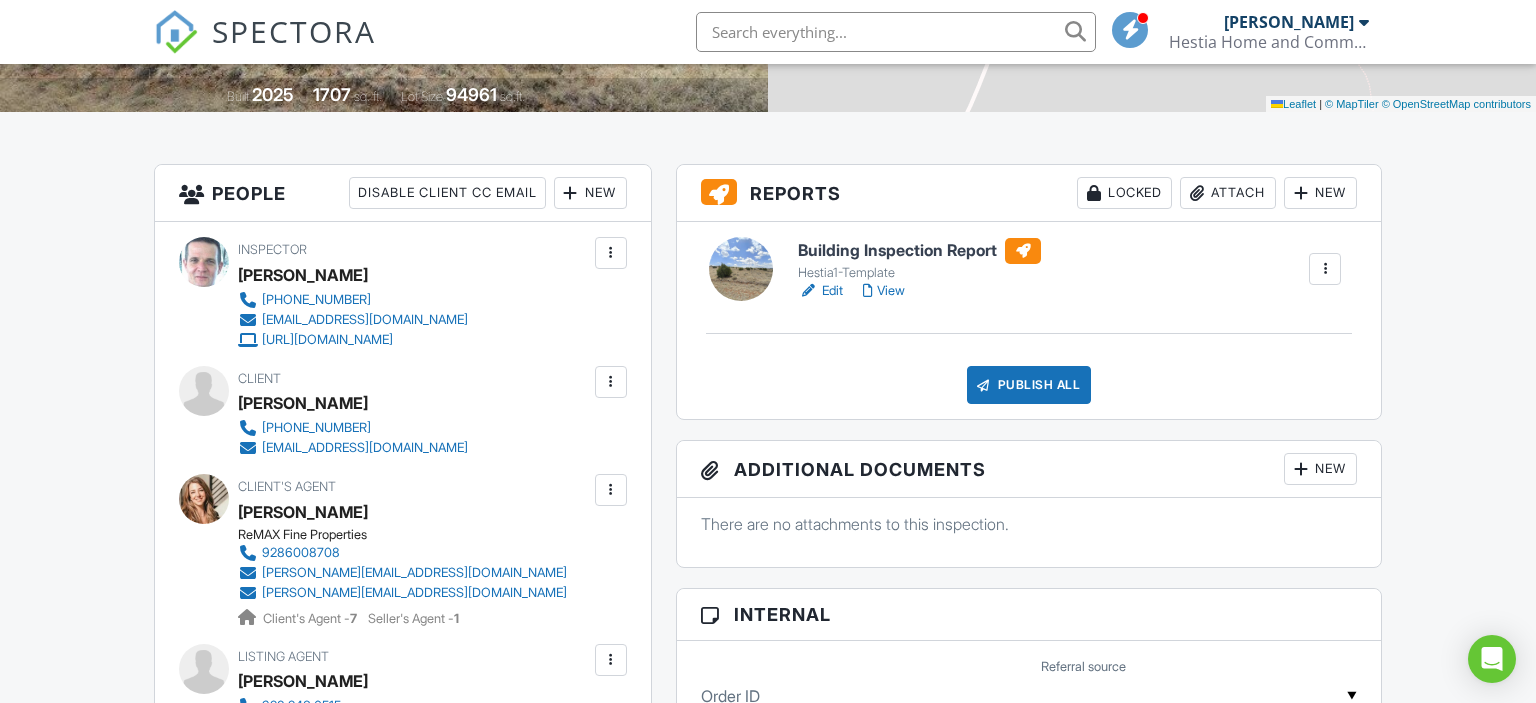 click on "Edit" at bounding box center [820, 291] 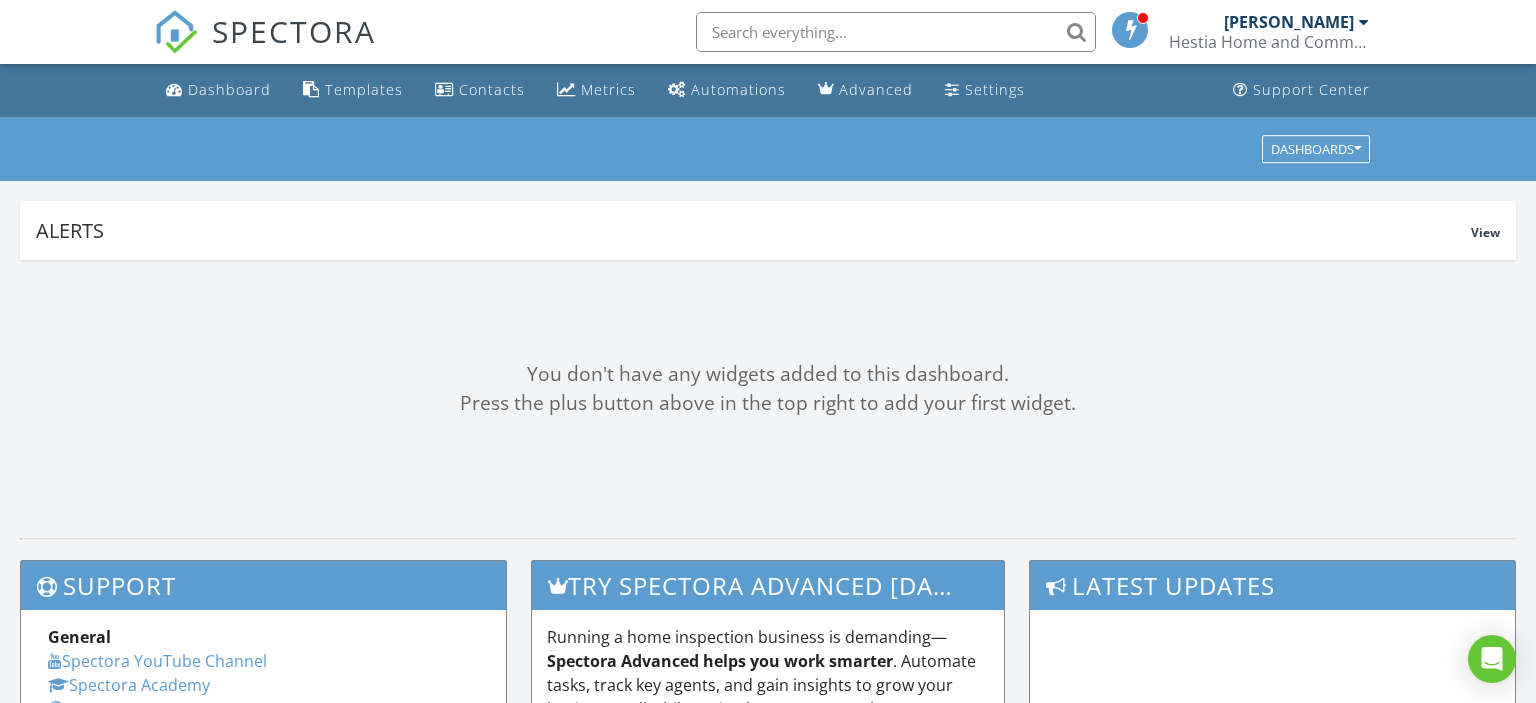 scroll, scrollTop: 0, scrollLeft: 0, axis: both 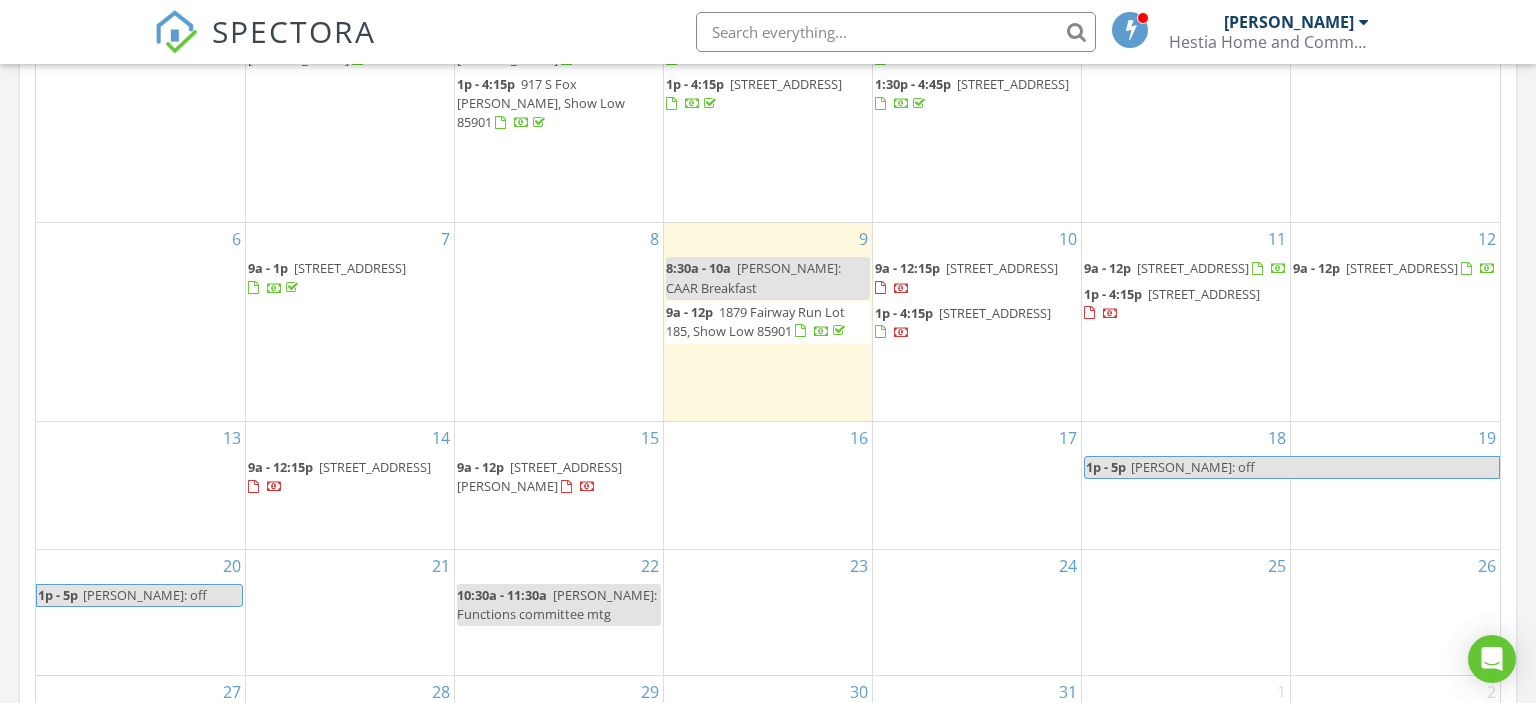 click on "2761 Jaguar Circle , OVERGAARD 85933" at bounding box center [995, 313] 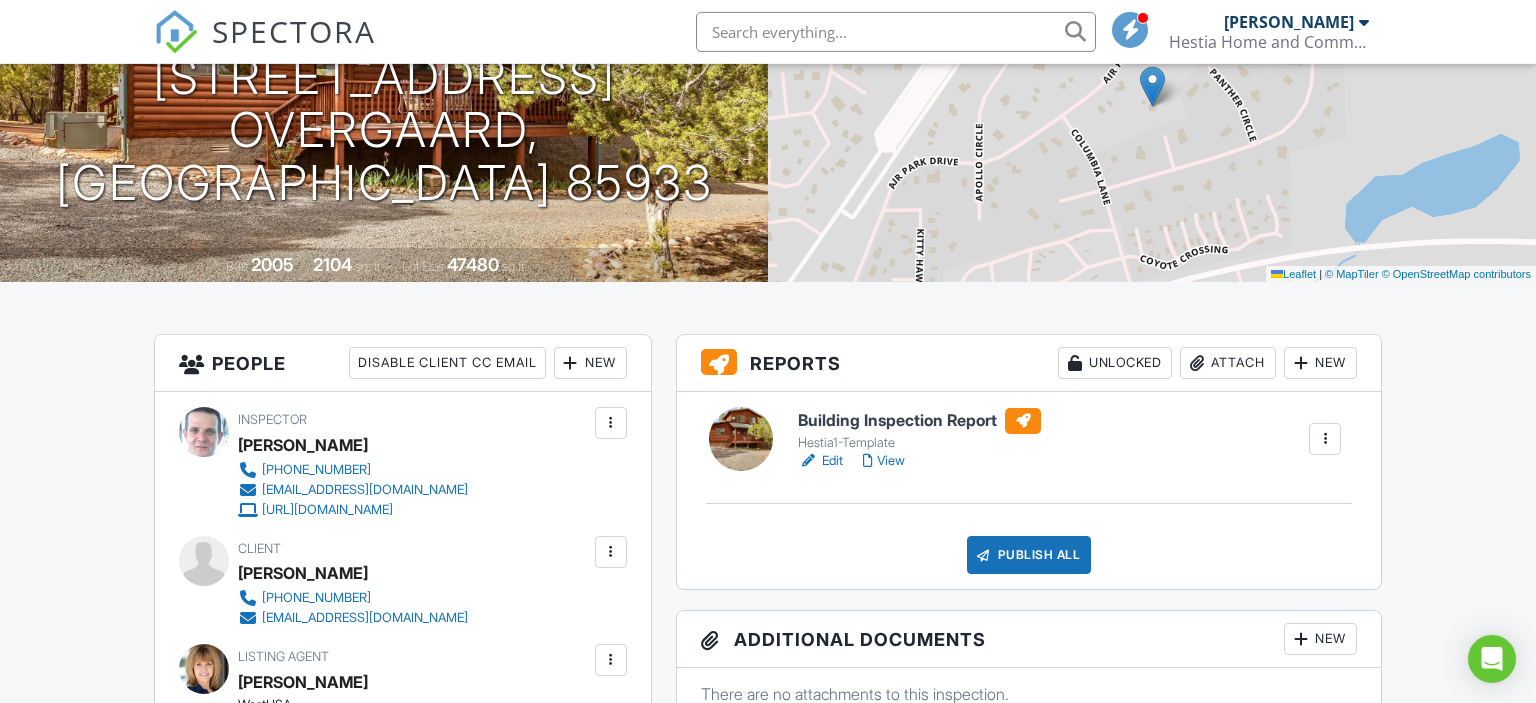 scroll, scrollTop: 0, scrollLeft: 0, axis: both 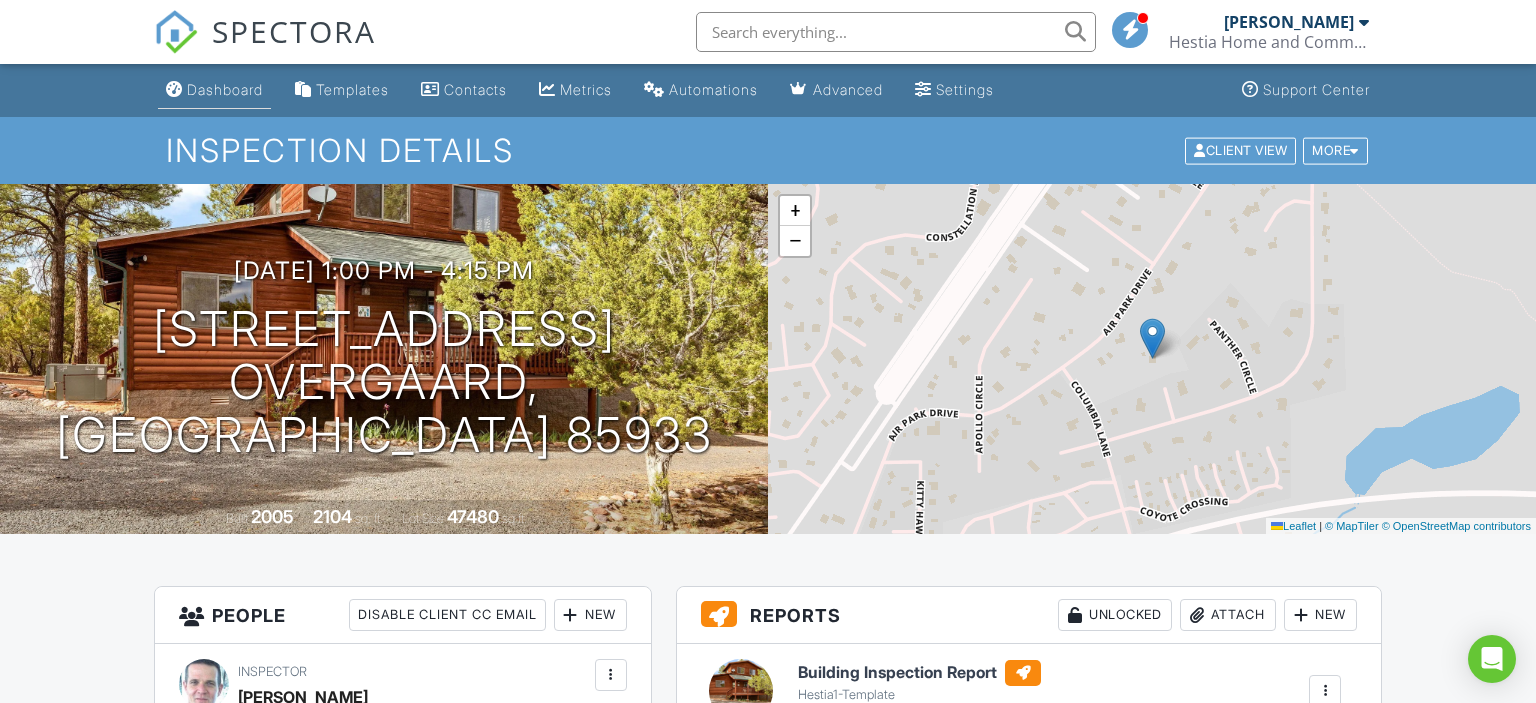 click on "Dashboard" at bounding box center [225, 89] 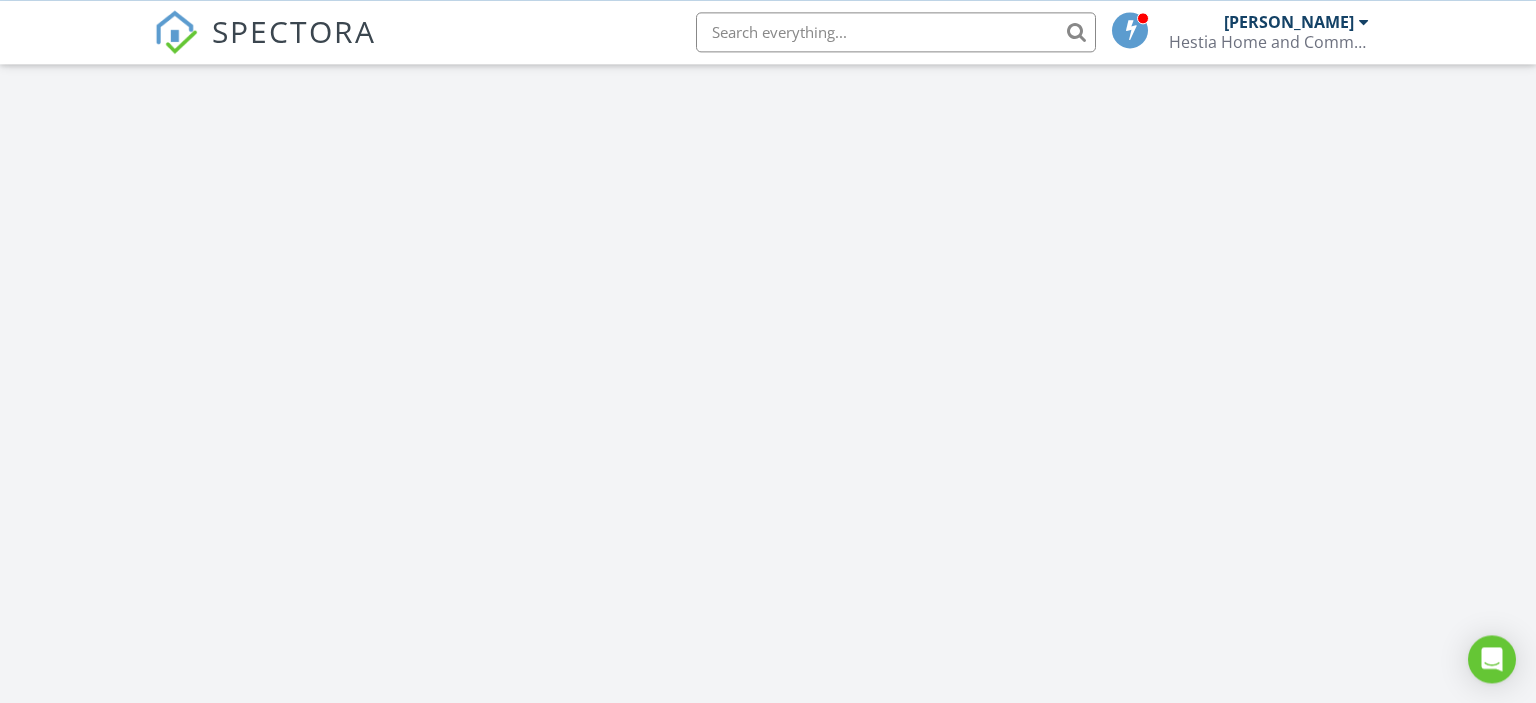 scroll, scrollTop: 178, scrollLeft: 0, axis: vertical 